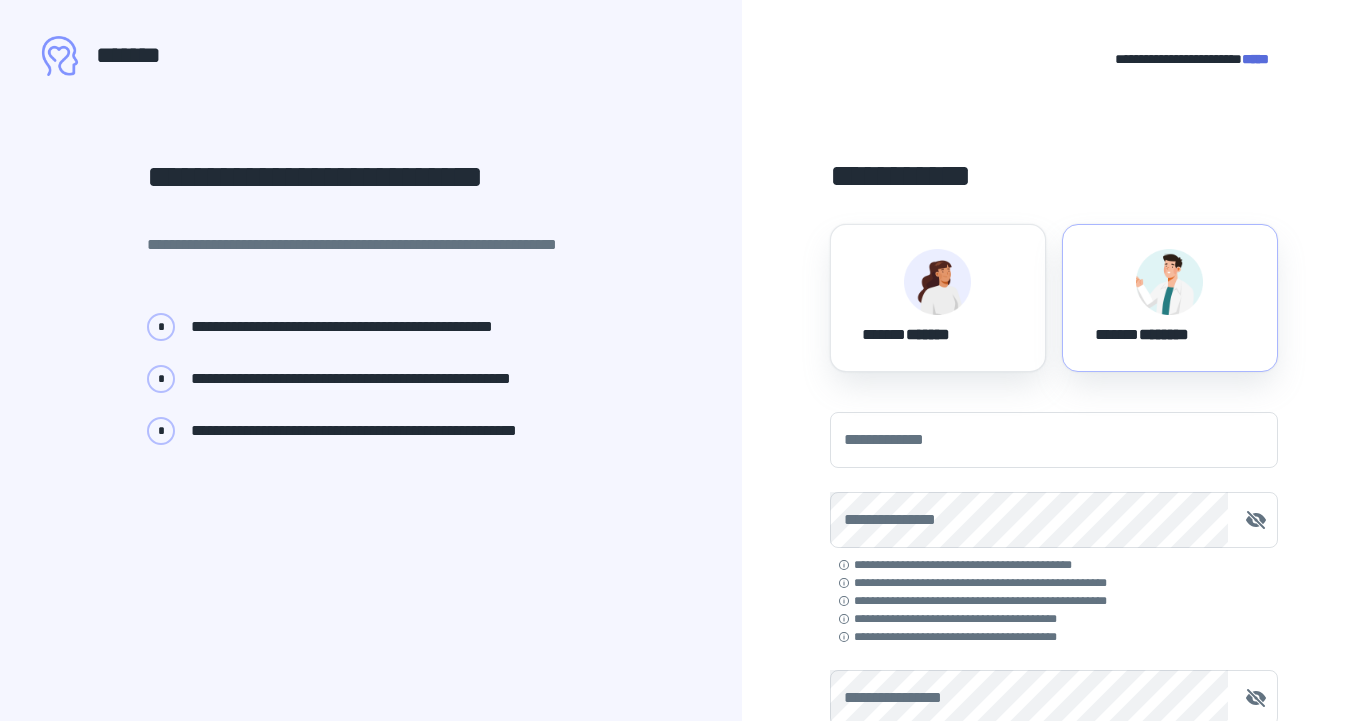 scroll, scrollTop: 0, scrollLeft: 0, axis: both 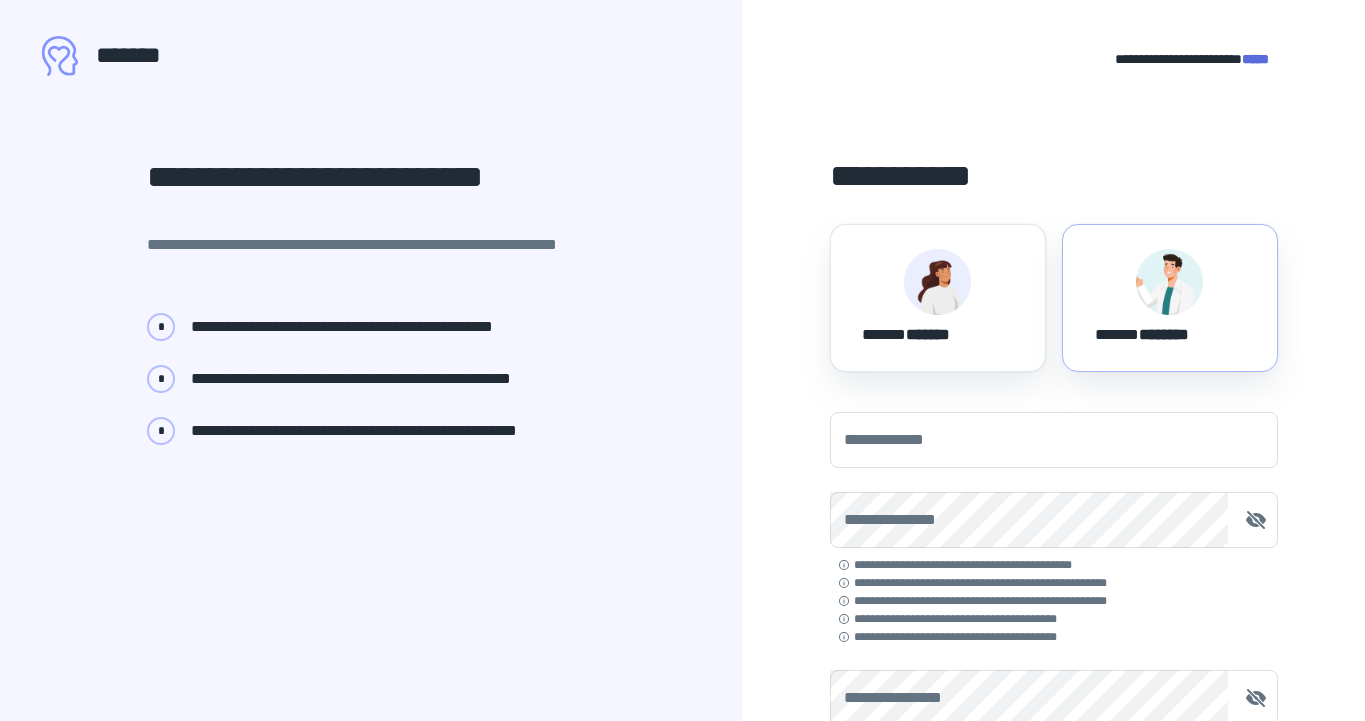 click at bounding box center [1169, 282] 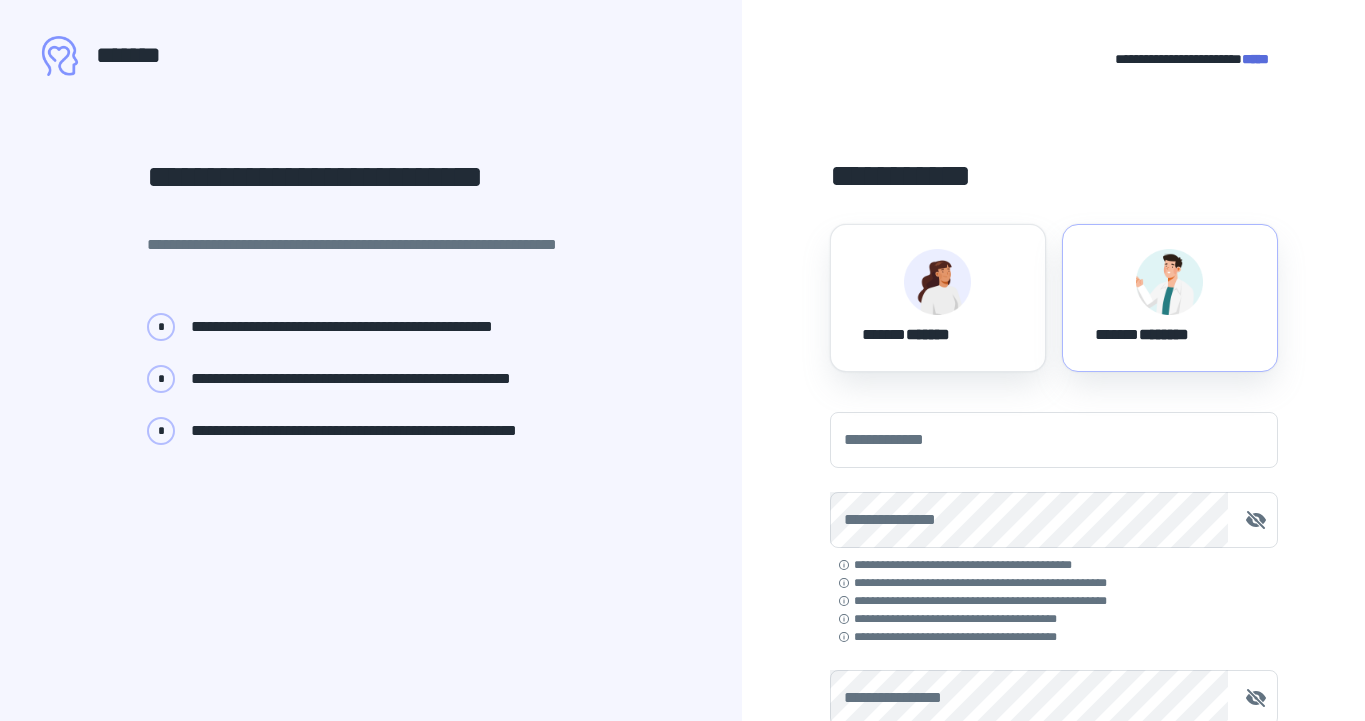 click on "******   ********" at bounding box center [1170, 298] 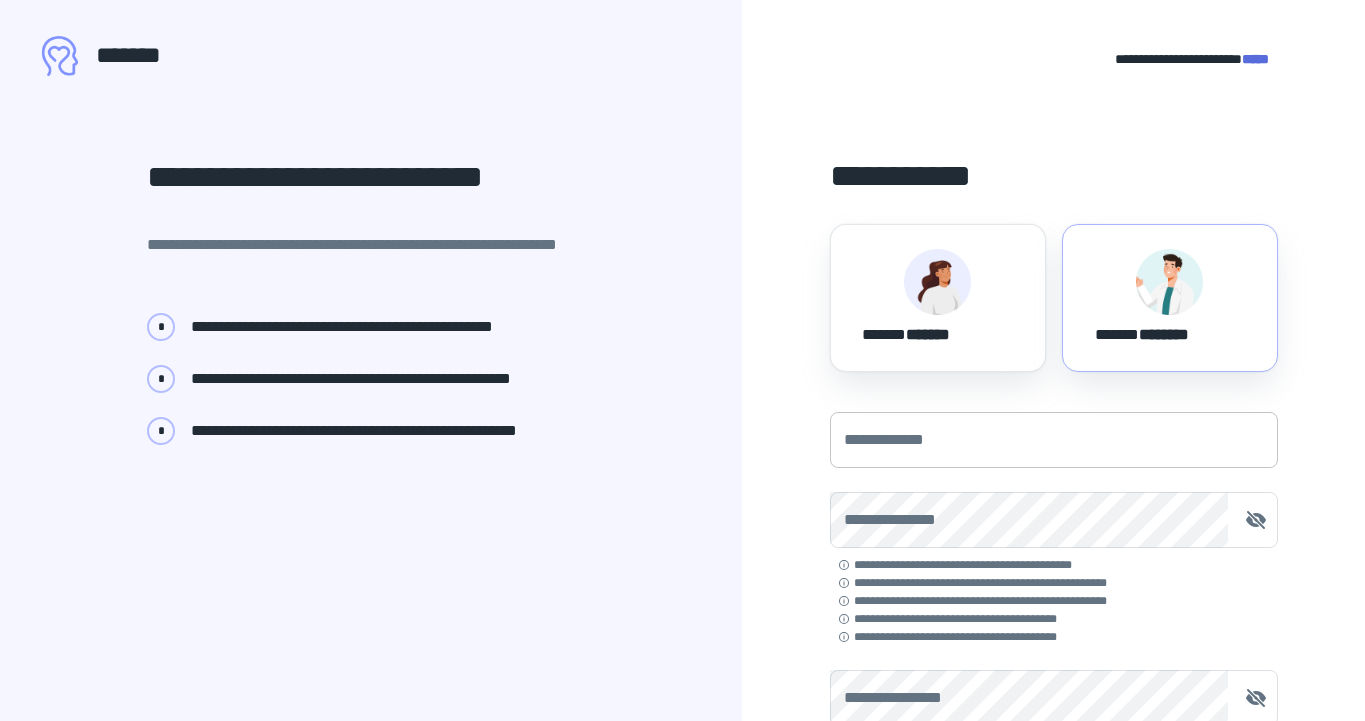 click on "**********" at bounding box center [1054, 440] 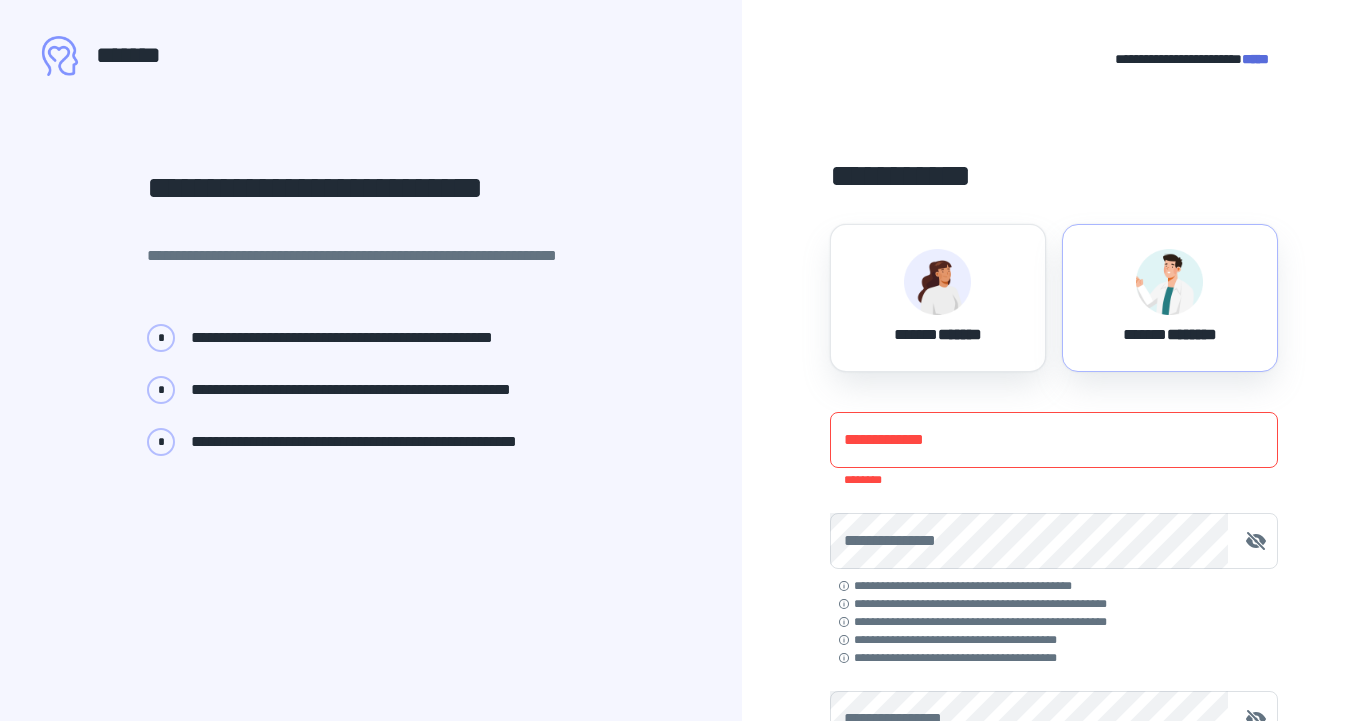 click at bounding box center [1169, 282] 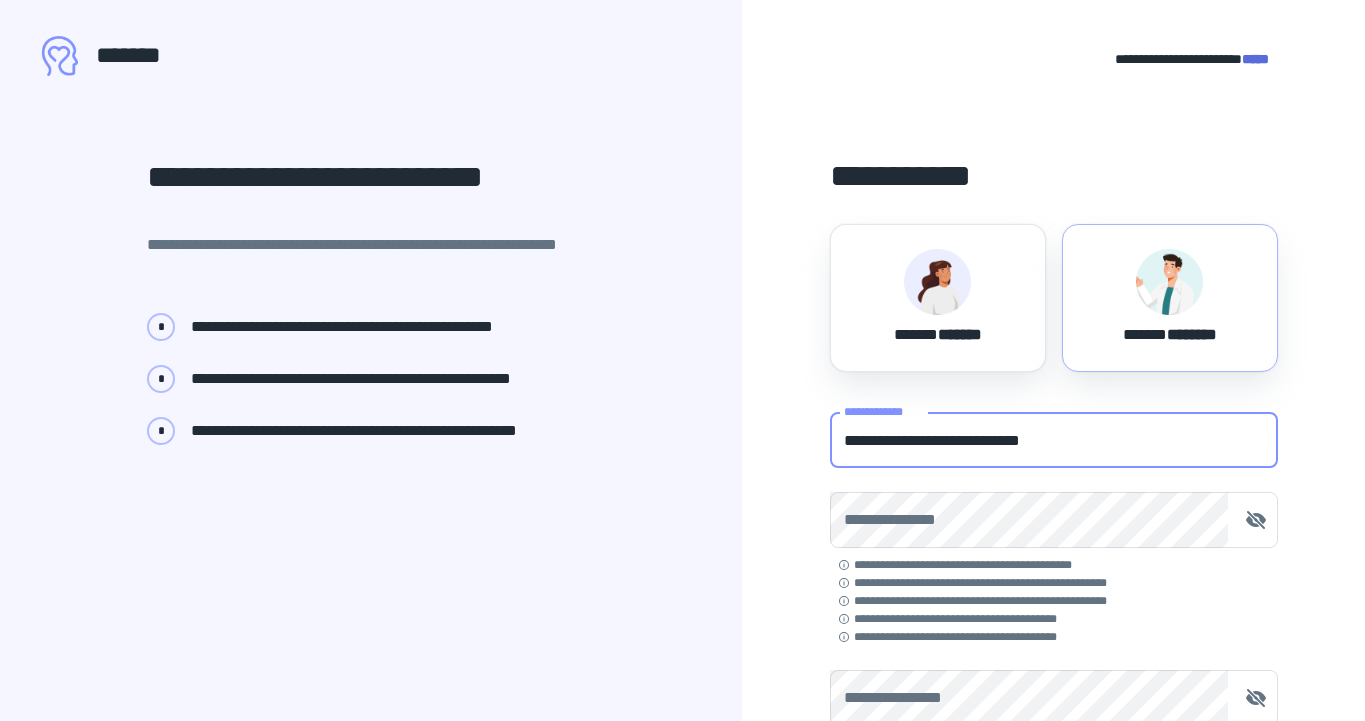 type on "**********" 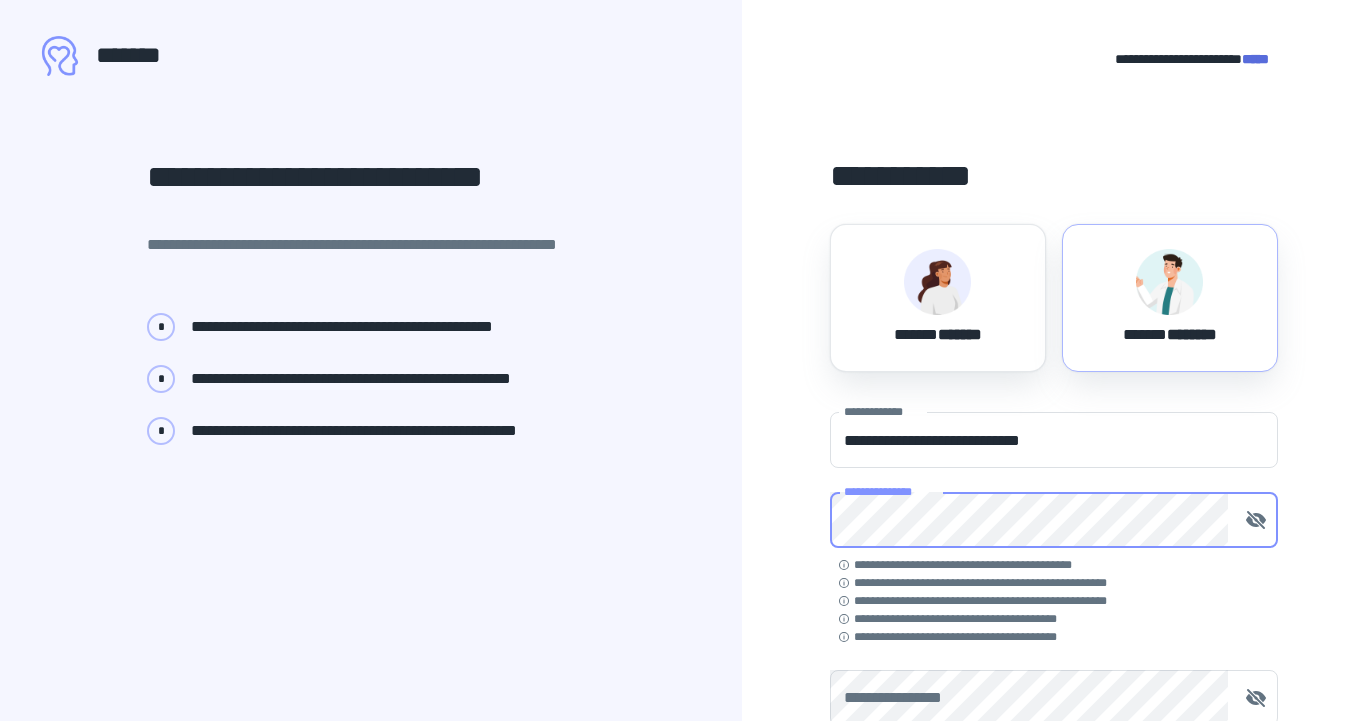 click on "**********" at bounding box center [1054, 520] 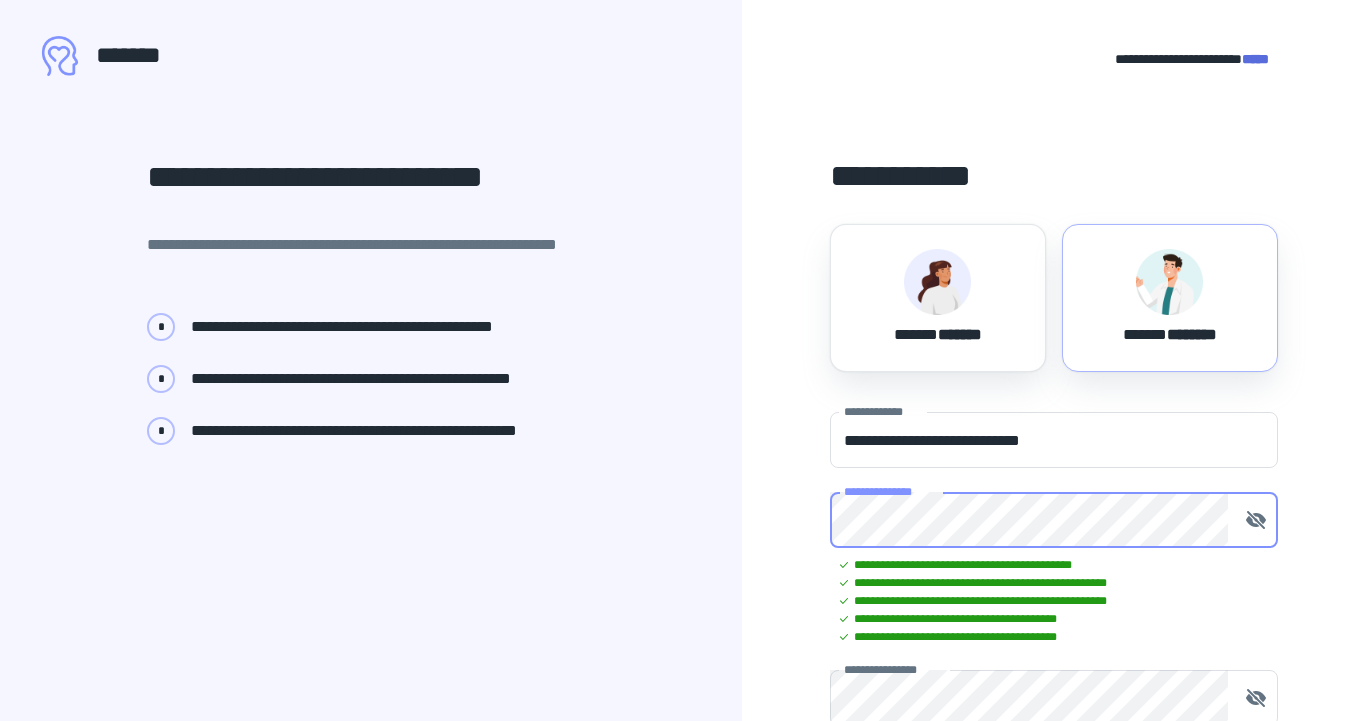 click on "**********" at bounding box center (1053, 508) 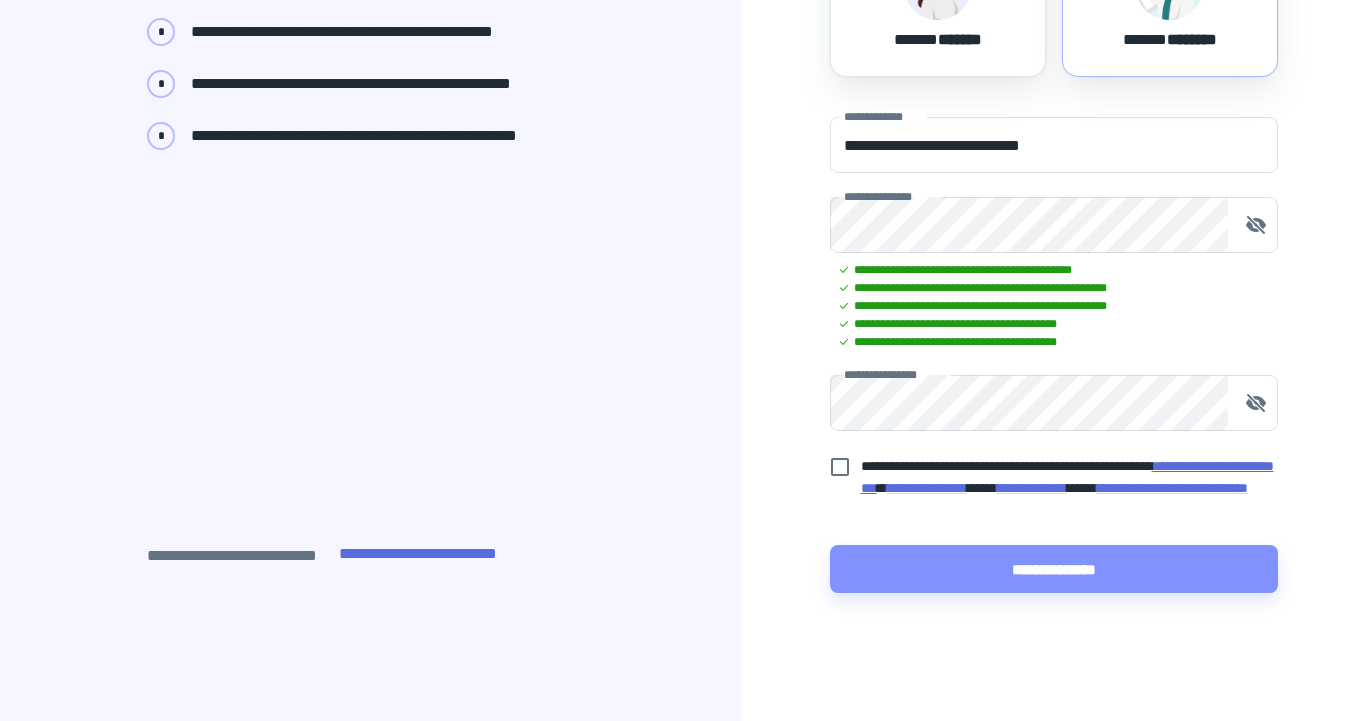 scroll, scrollTop: 295, scrollLeft: 0, axis: vertical 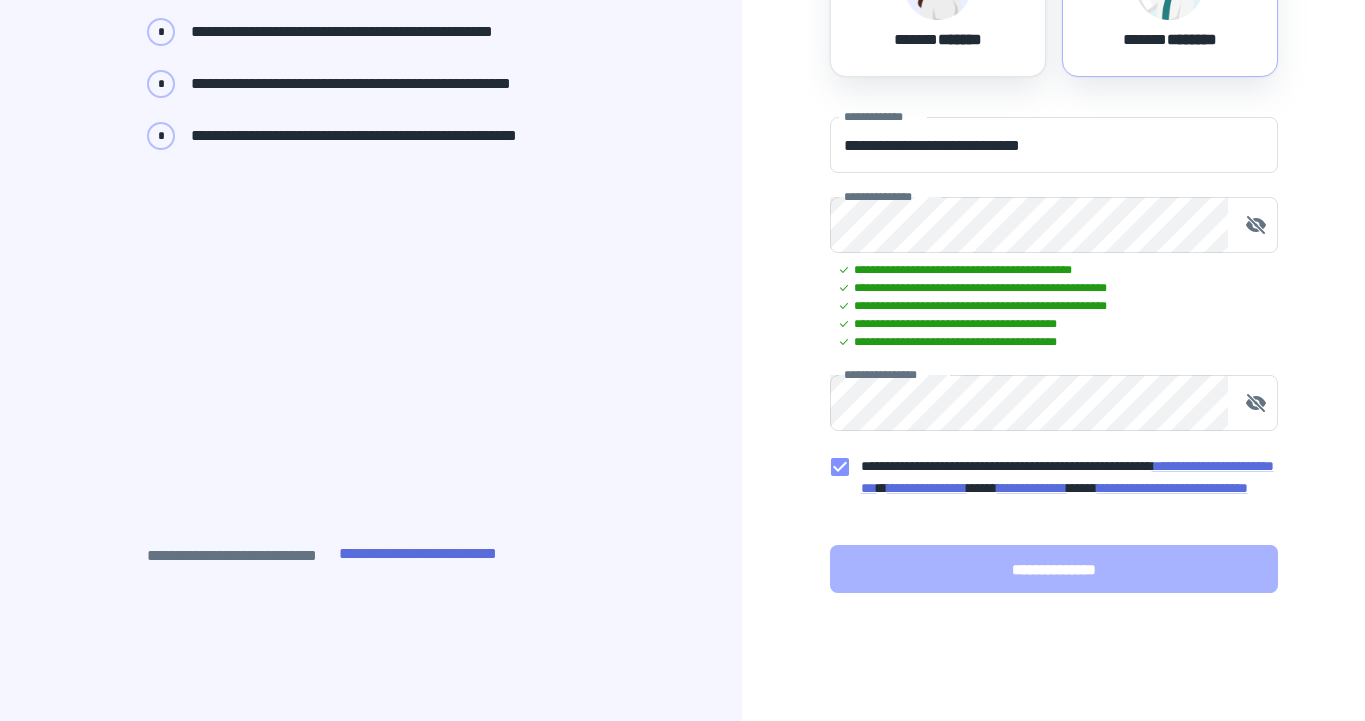 click on "**********" at bounding box center [1054, 569] 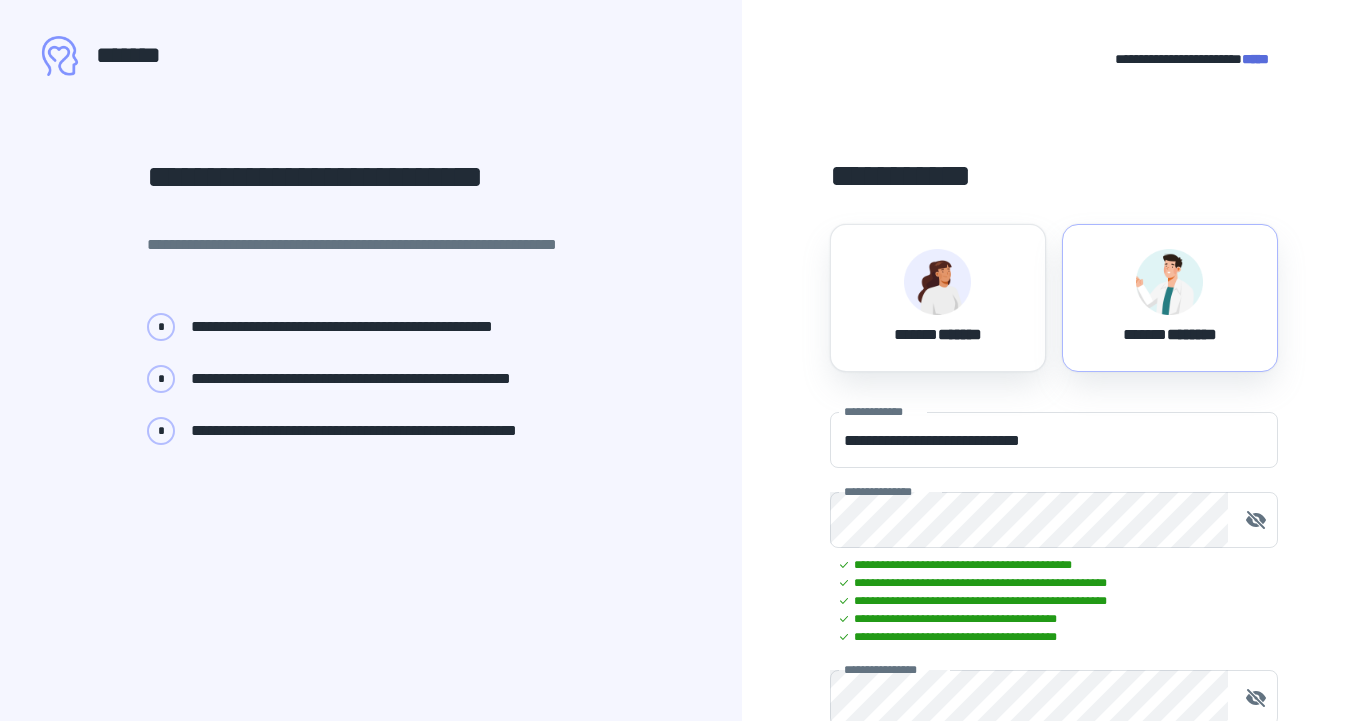 scroll, scrollTop: 0, scrollLeft: 0, axis: both 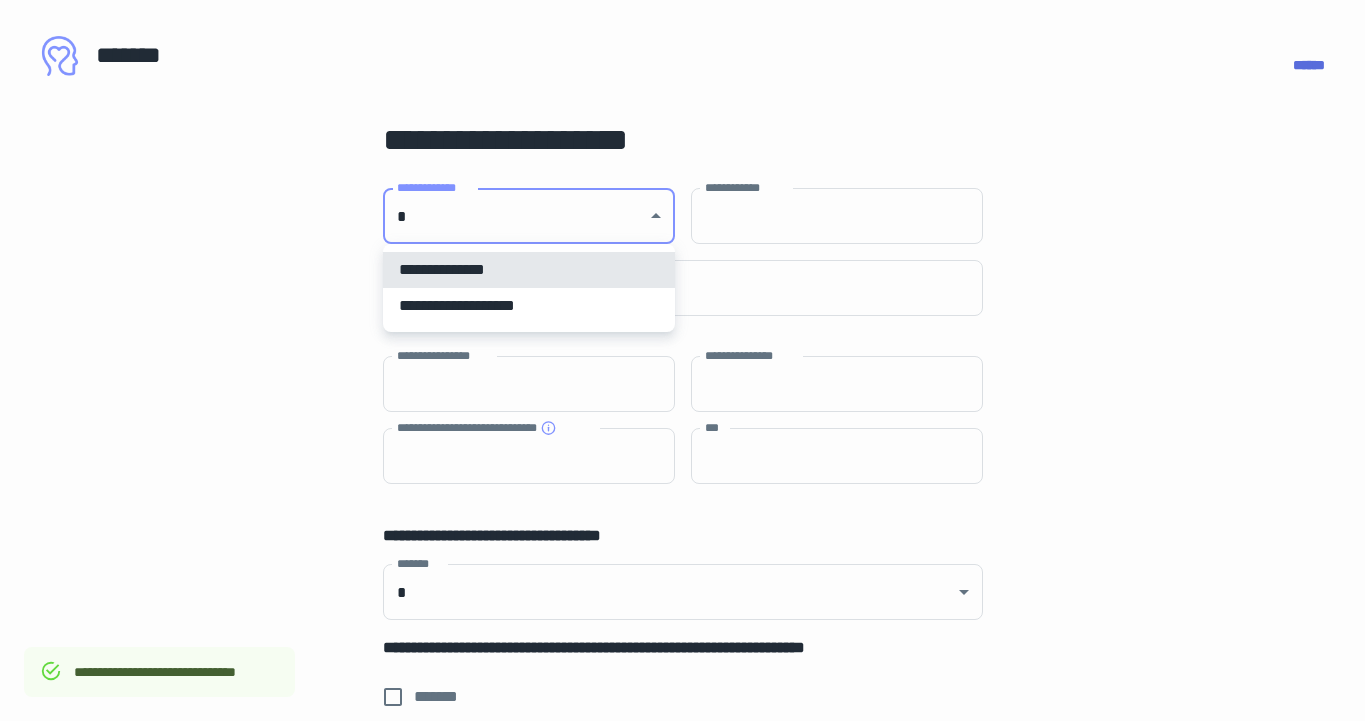 click on "**********" at bounding box center [682, 360] 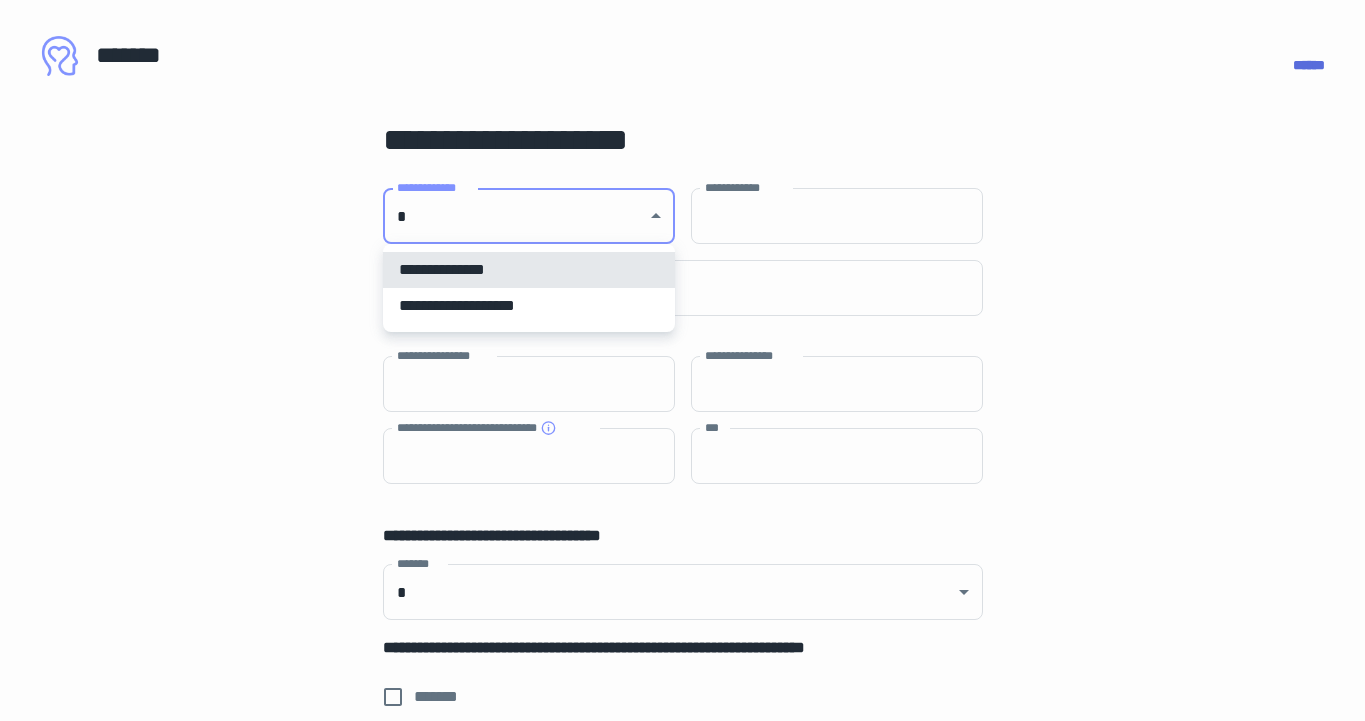 click on "**********" at bounding box center (529, 306) 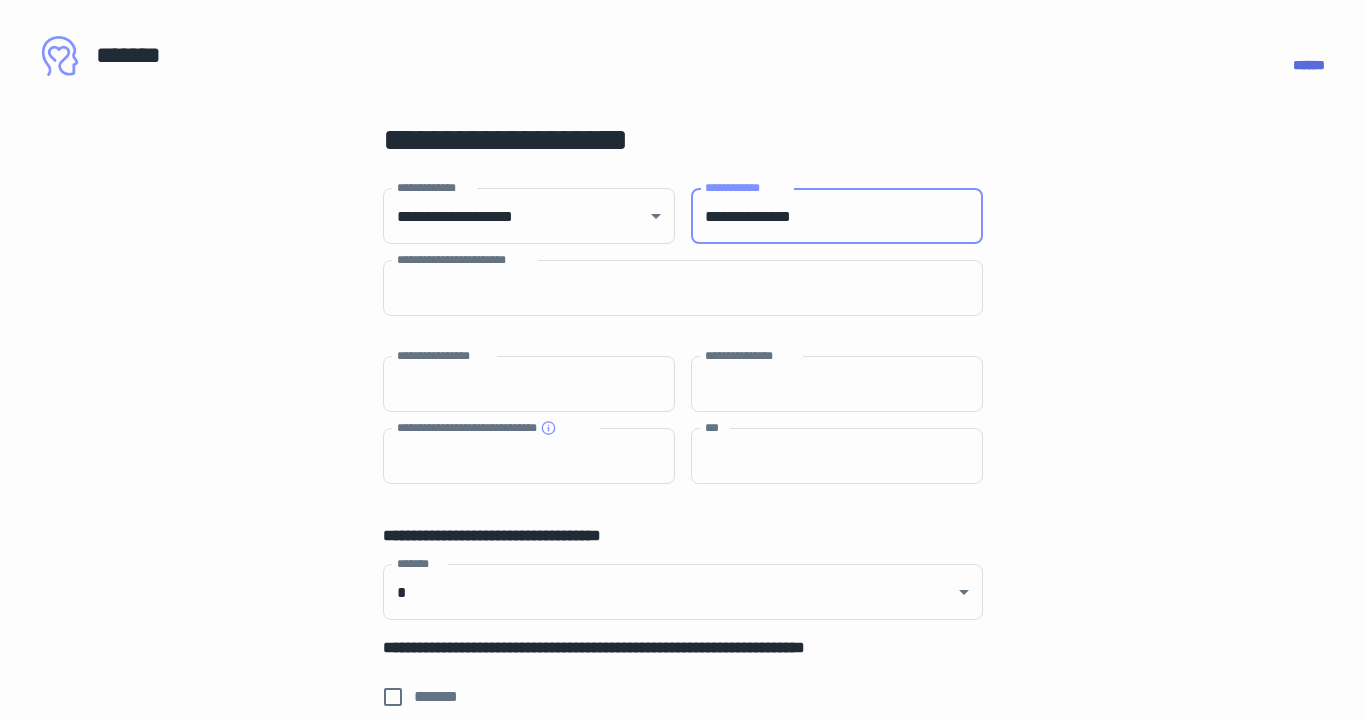 type on "**********" 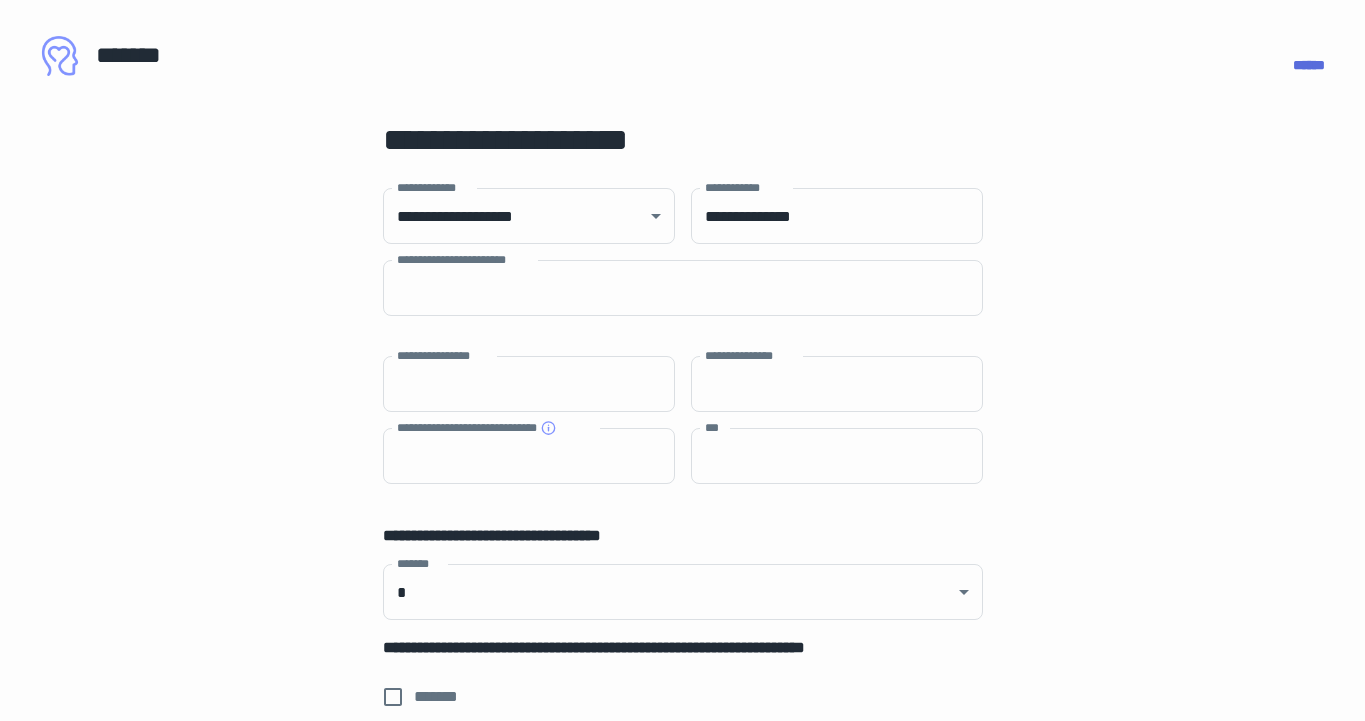 click on "[FIRST] [LAST] [STREET] [CITY], [STATE] [ZIP]" at bounding box center (683, 847) 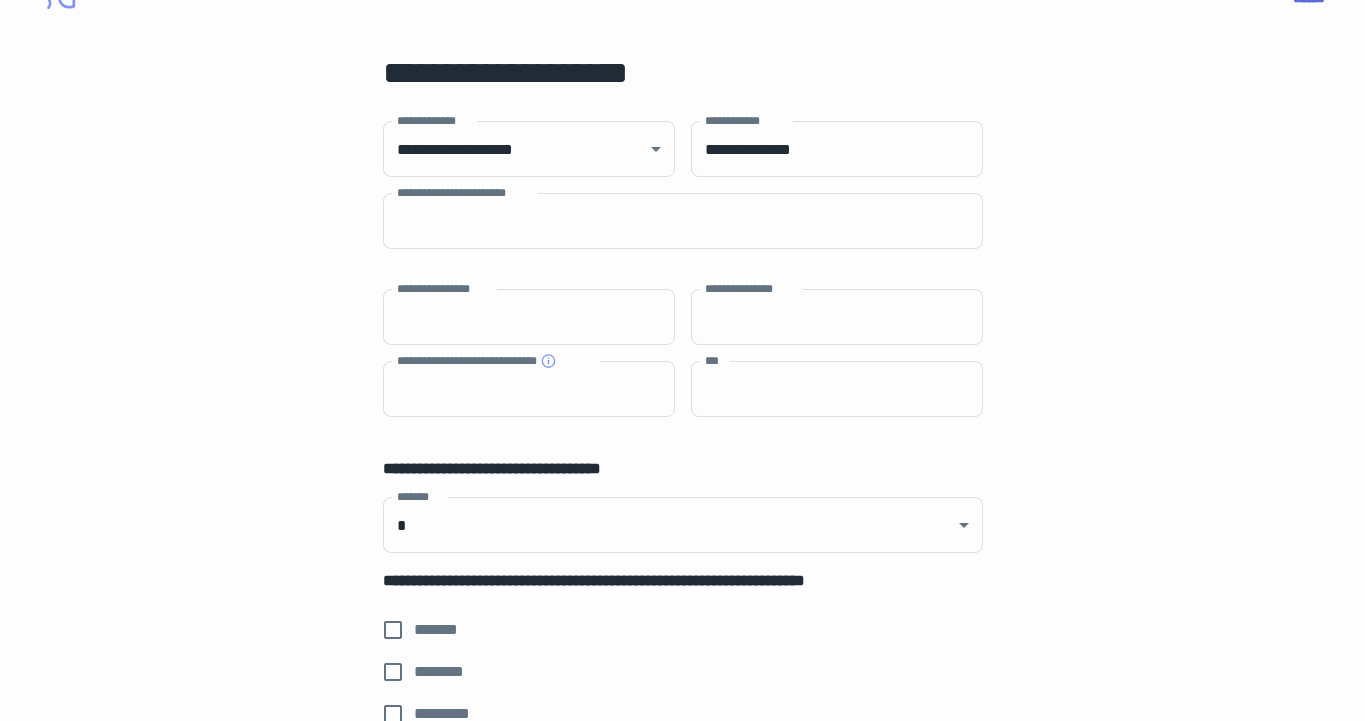 scroll, scrollTop: 83, scrollLeft: 0, axis: vertical 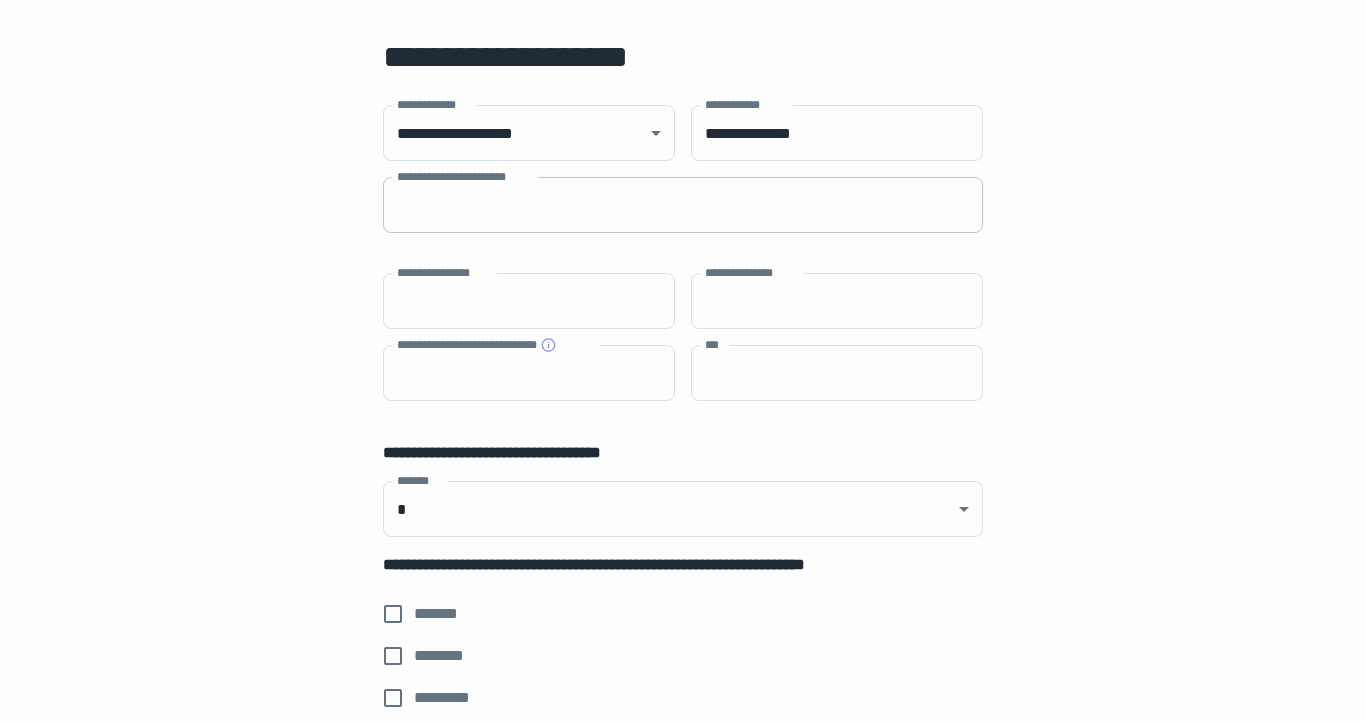click on "**********" at bounding box center (683, 205) 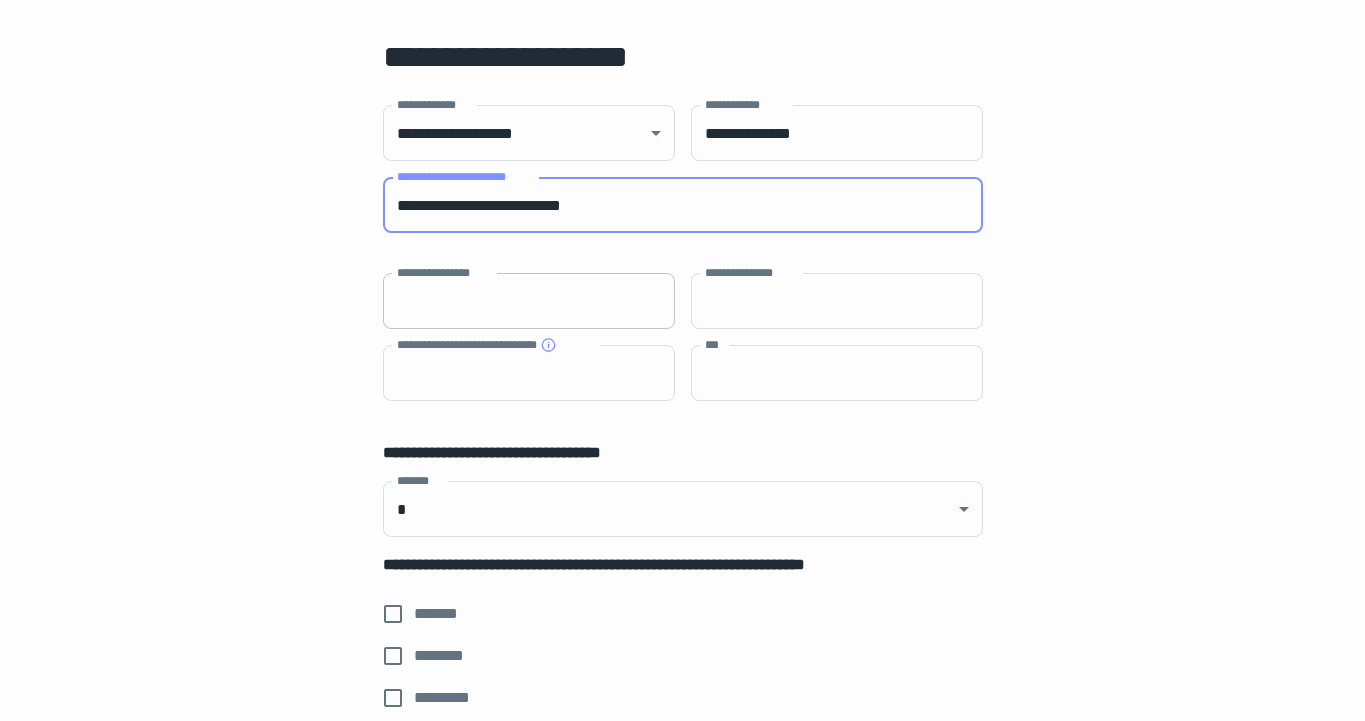 type on "**********" 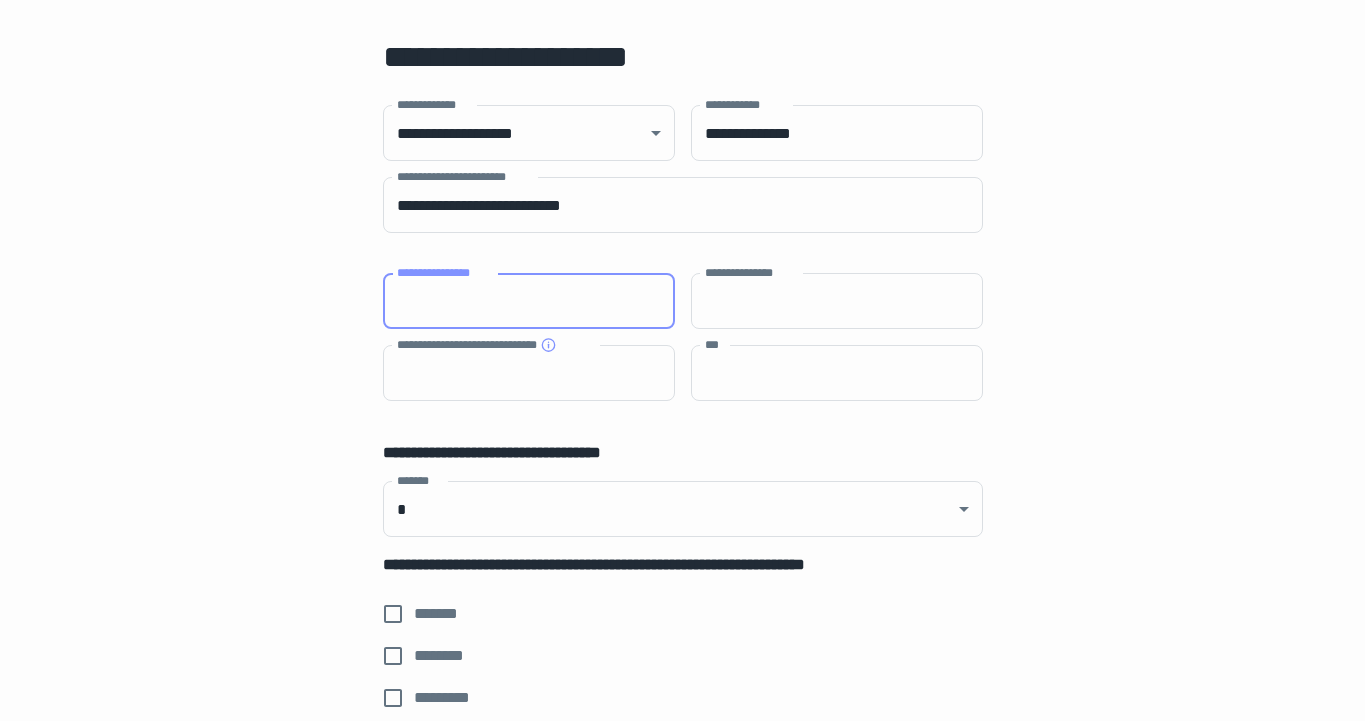 click on "**********" at bounding box center [529, 301] 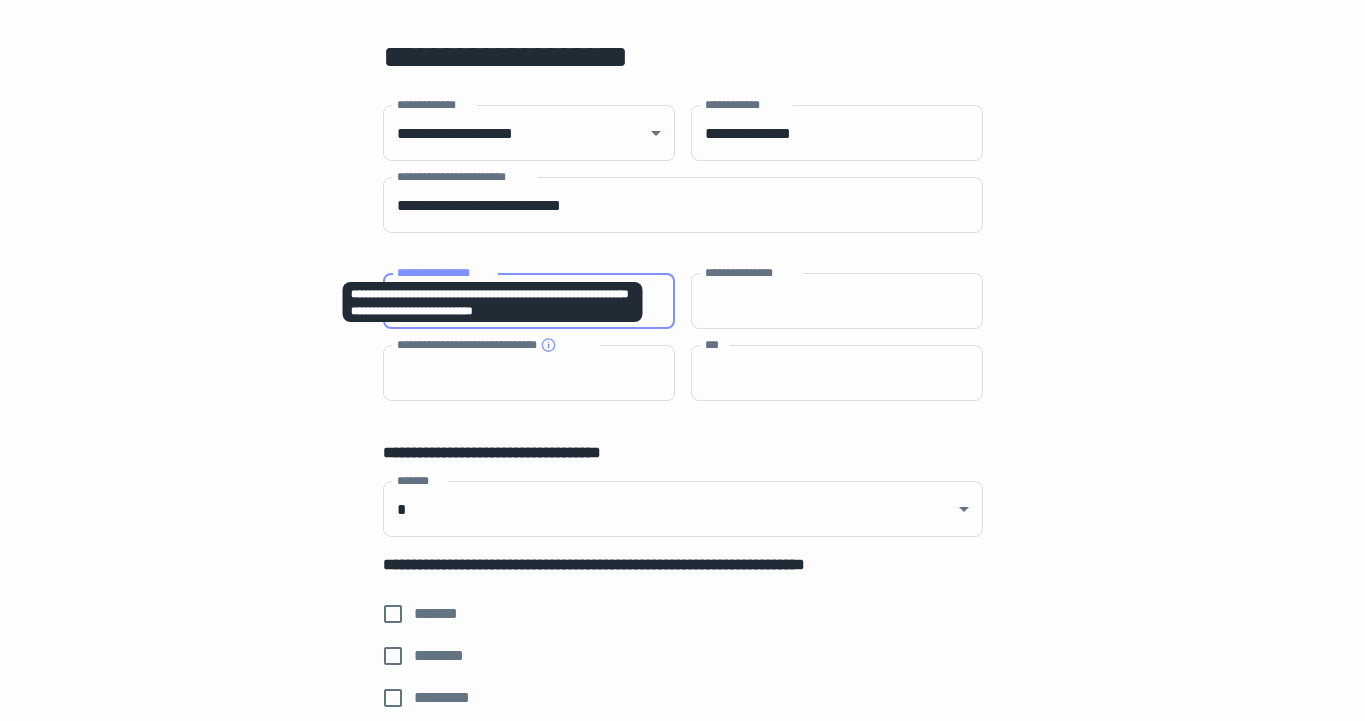 type on "***" 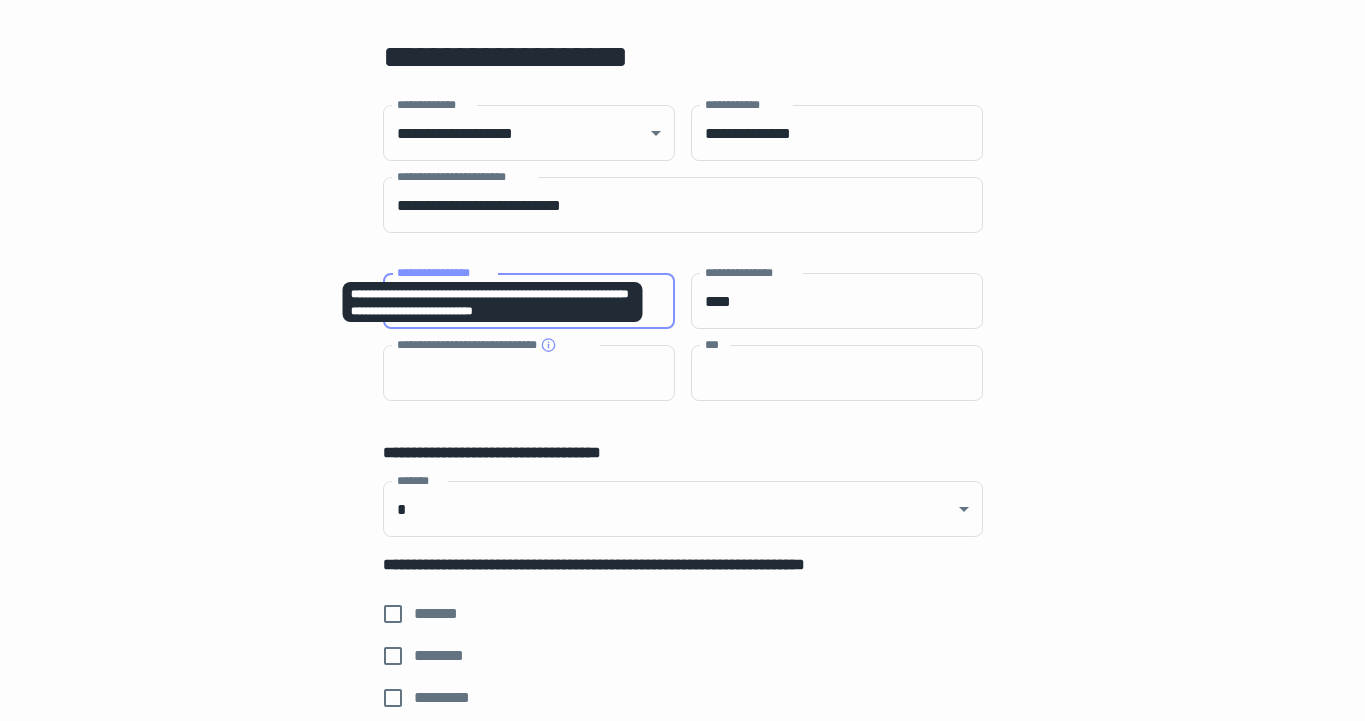 type on "***" 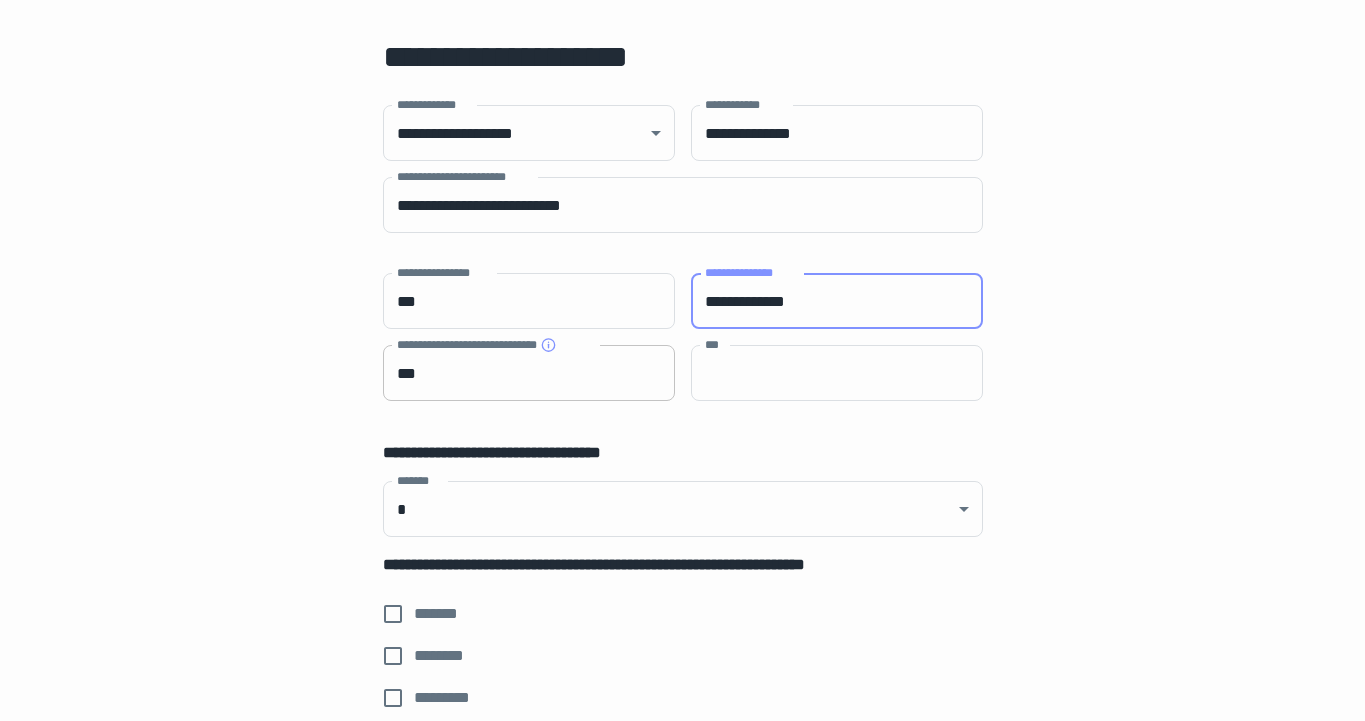 type on "**********" 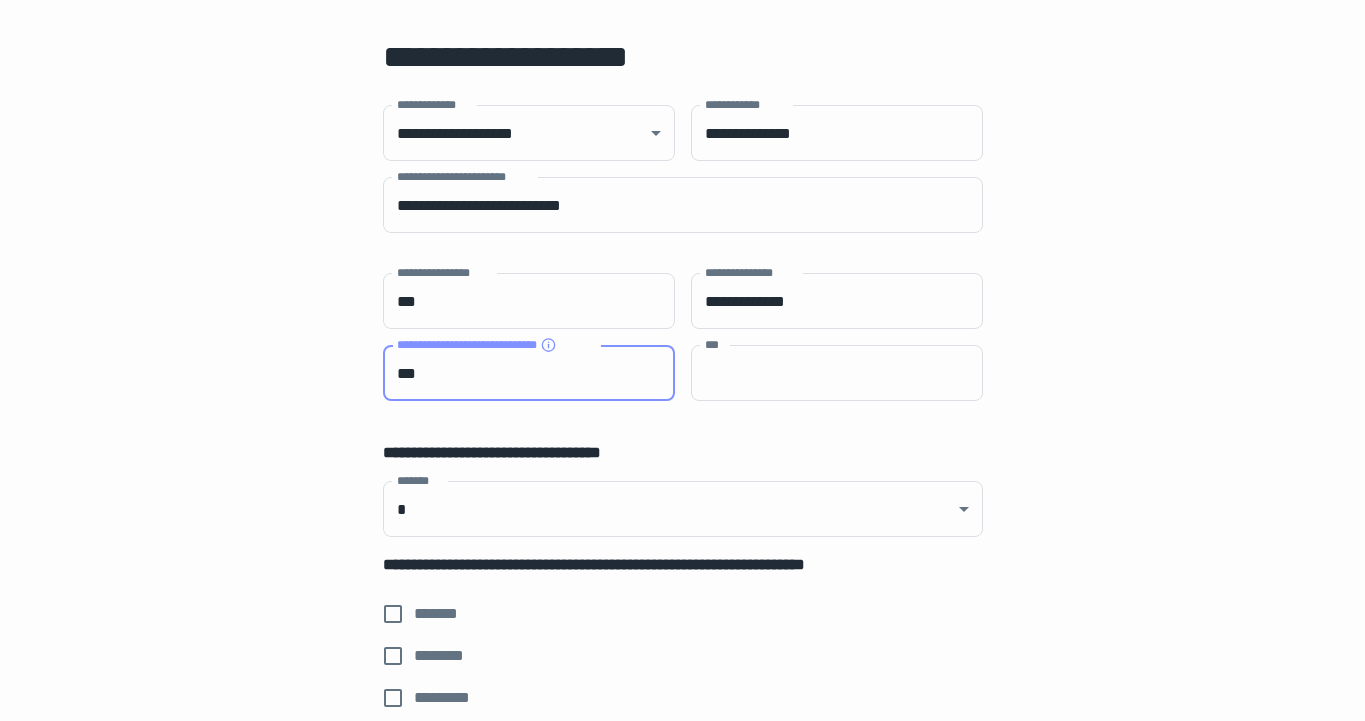 click on "***" at bounding box center [529, 373] 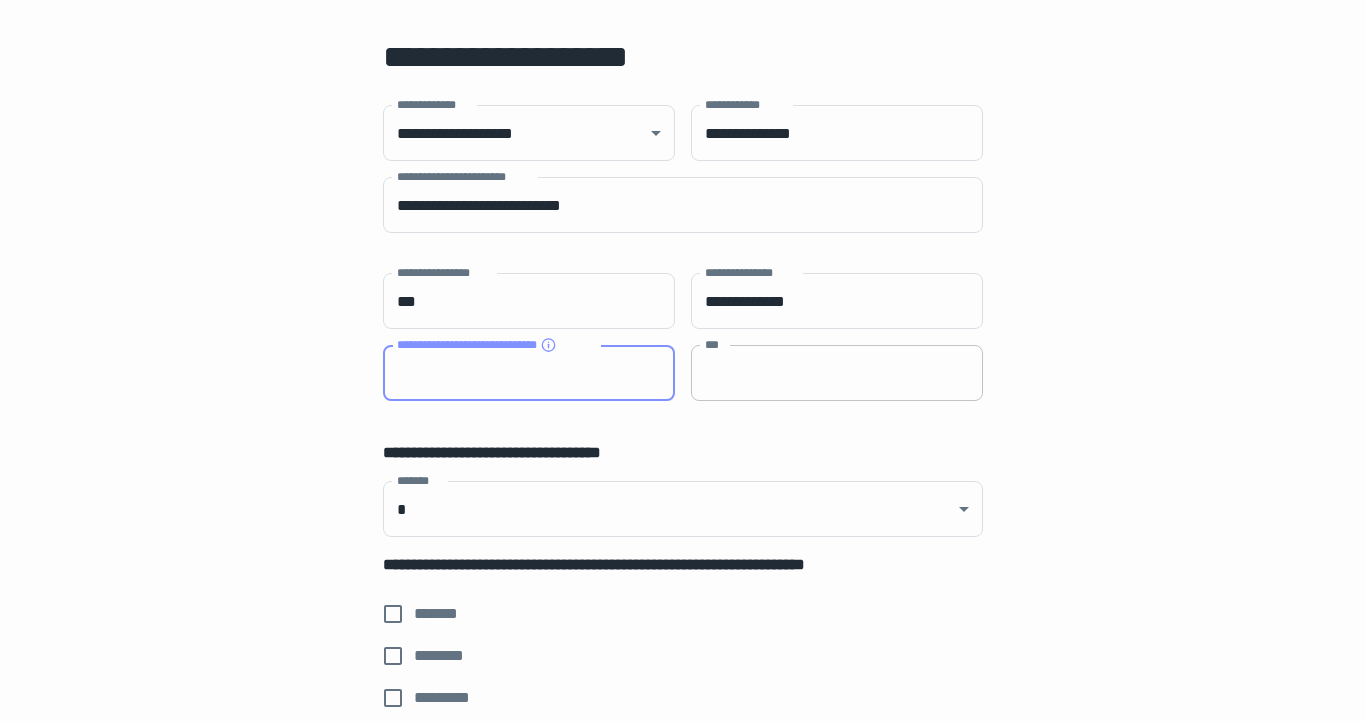type 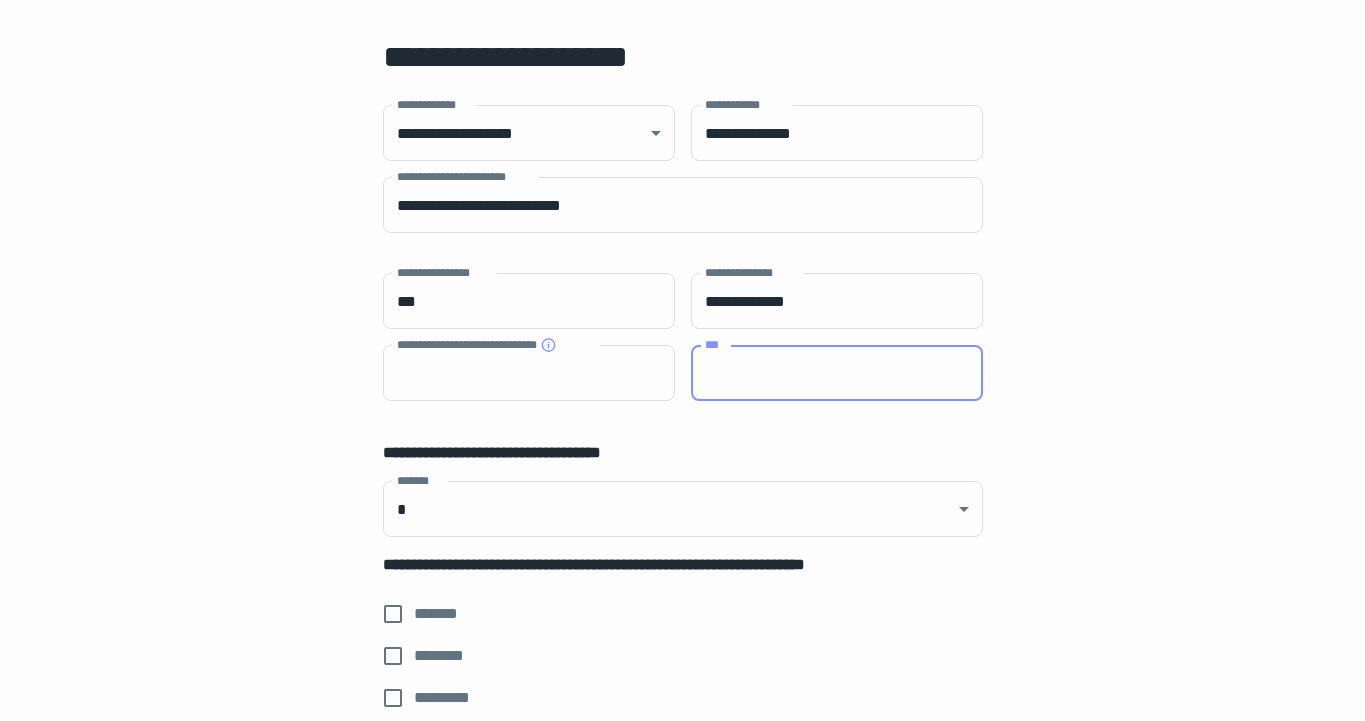 paste on "**********" 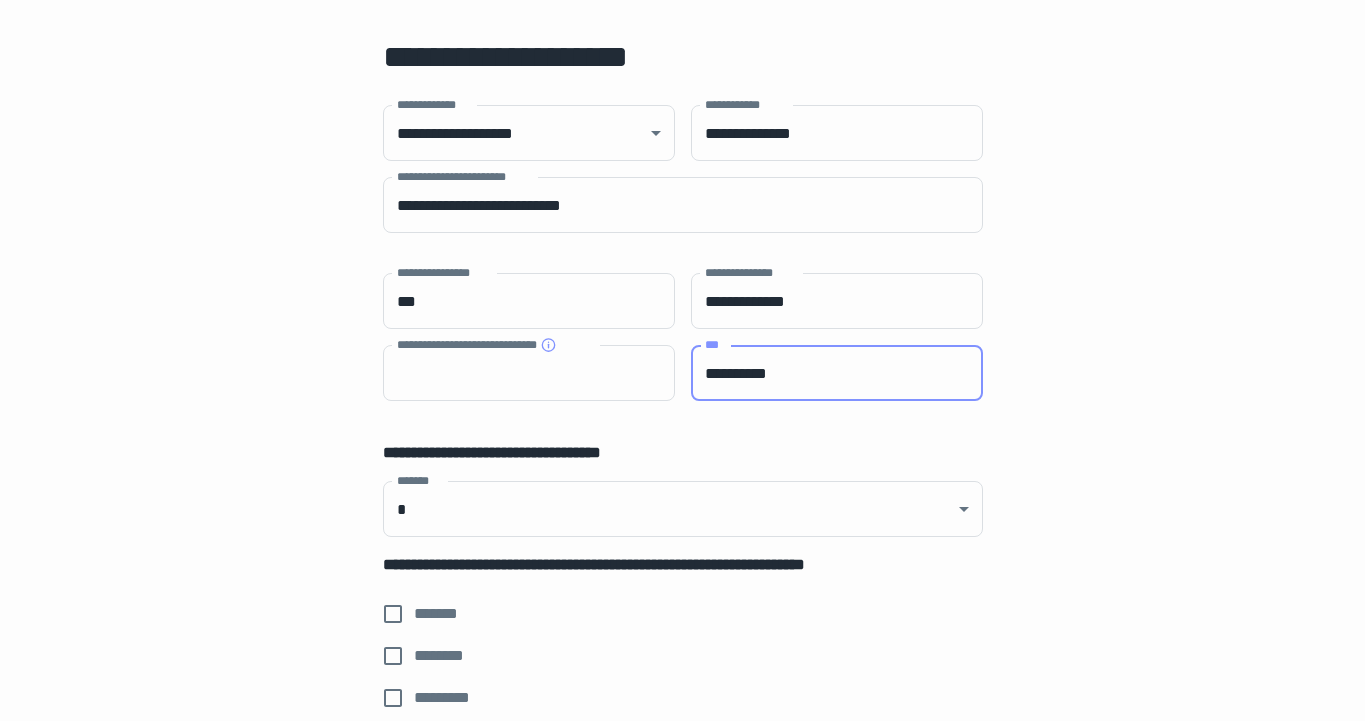 type on "**********" 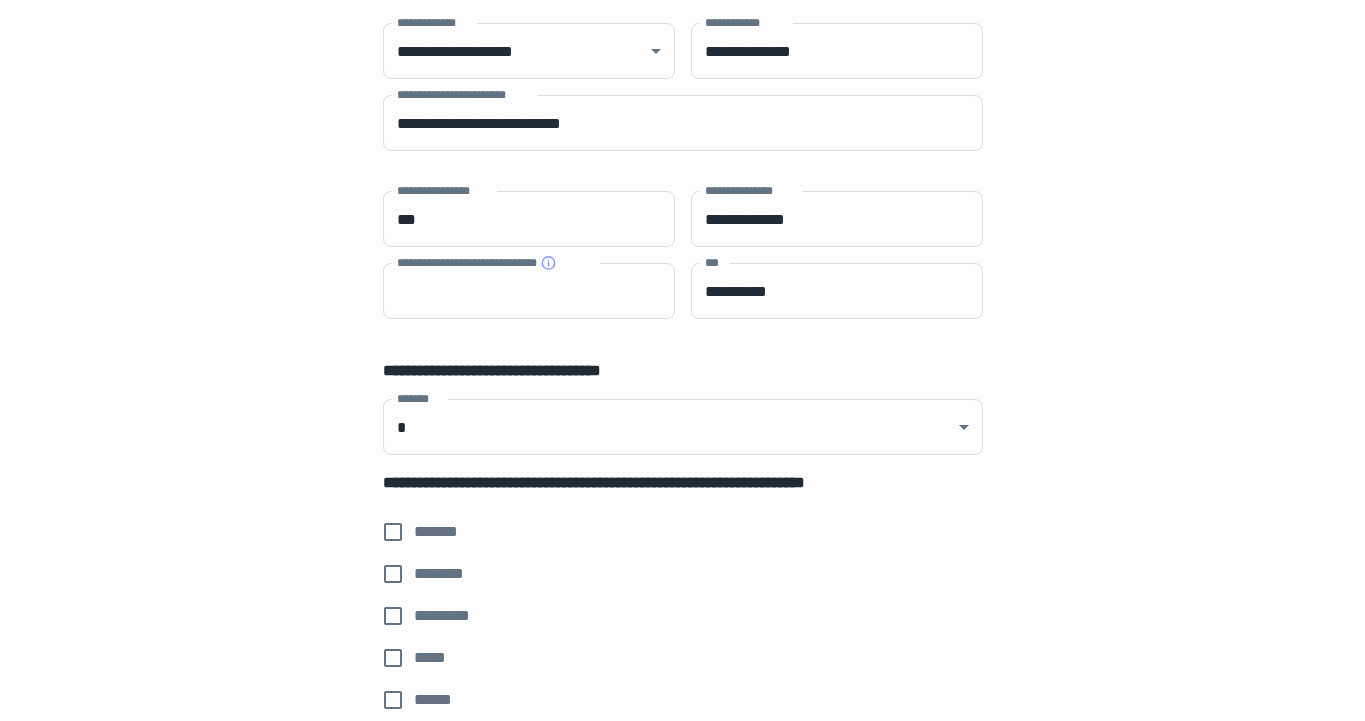 scroll, scrollTop: 365, scrollLeft: 0, axis: vertical 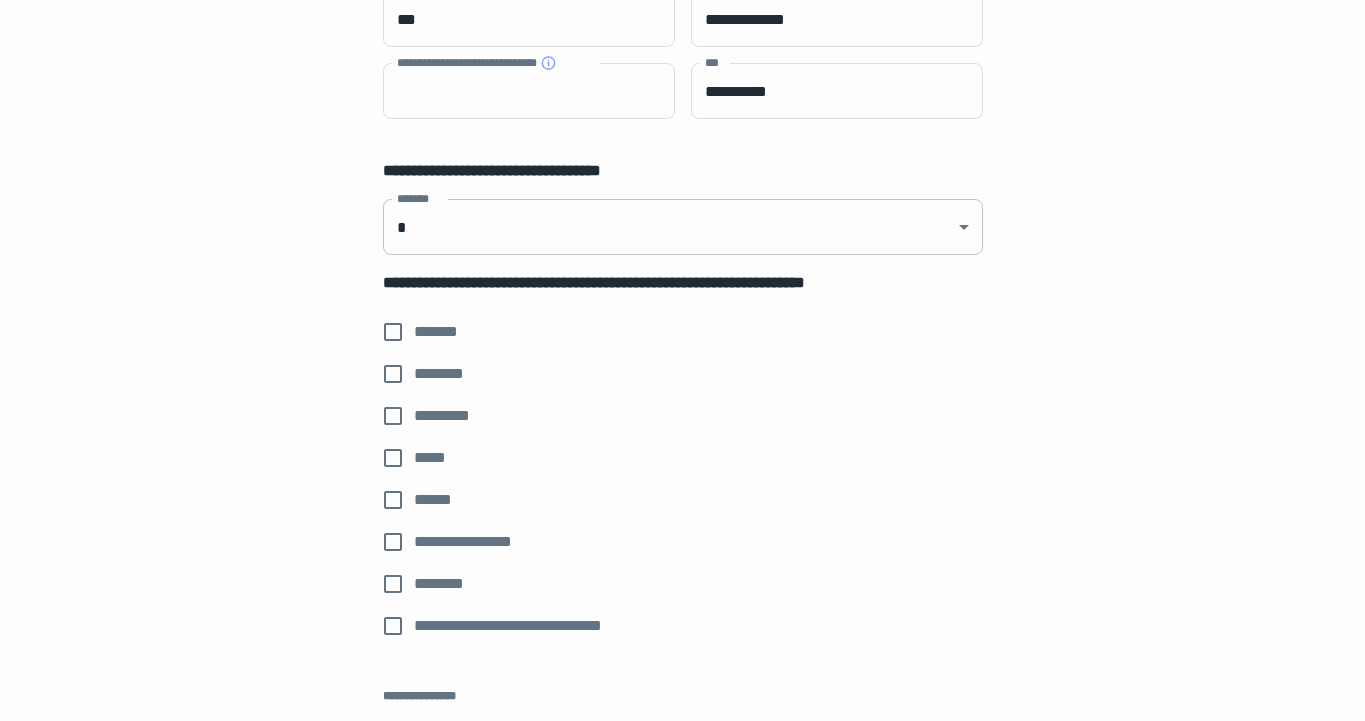 click on "[FIRST] [LAST] [STREET] [CITY], [STATE] [ZIP]" at bounding box center (682, -5) 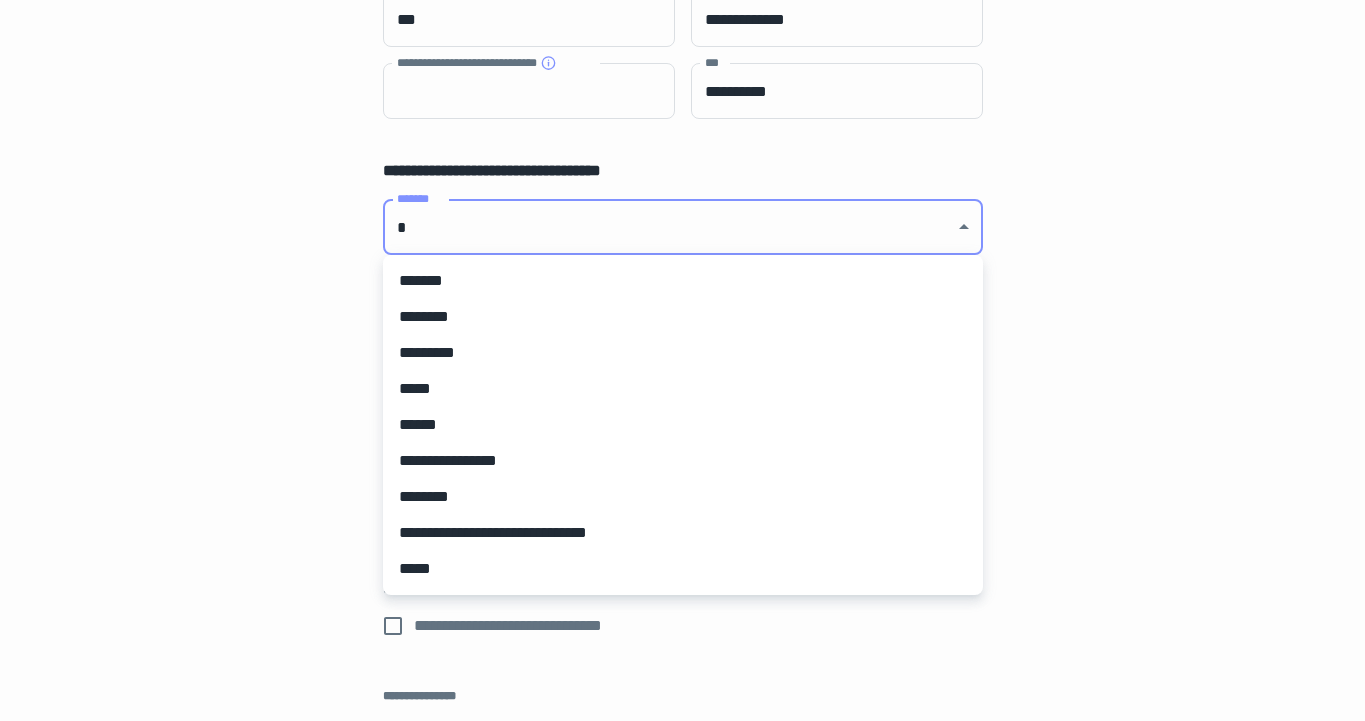 click at bounding box center [682, 360] 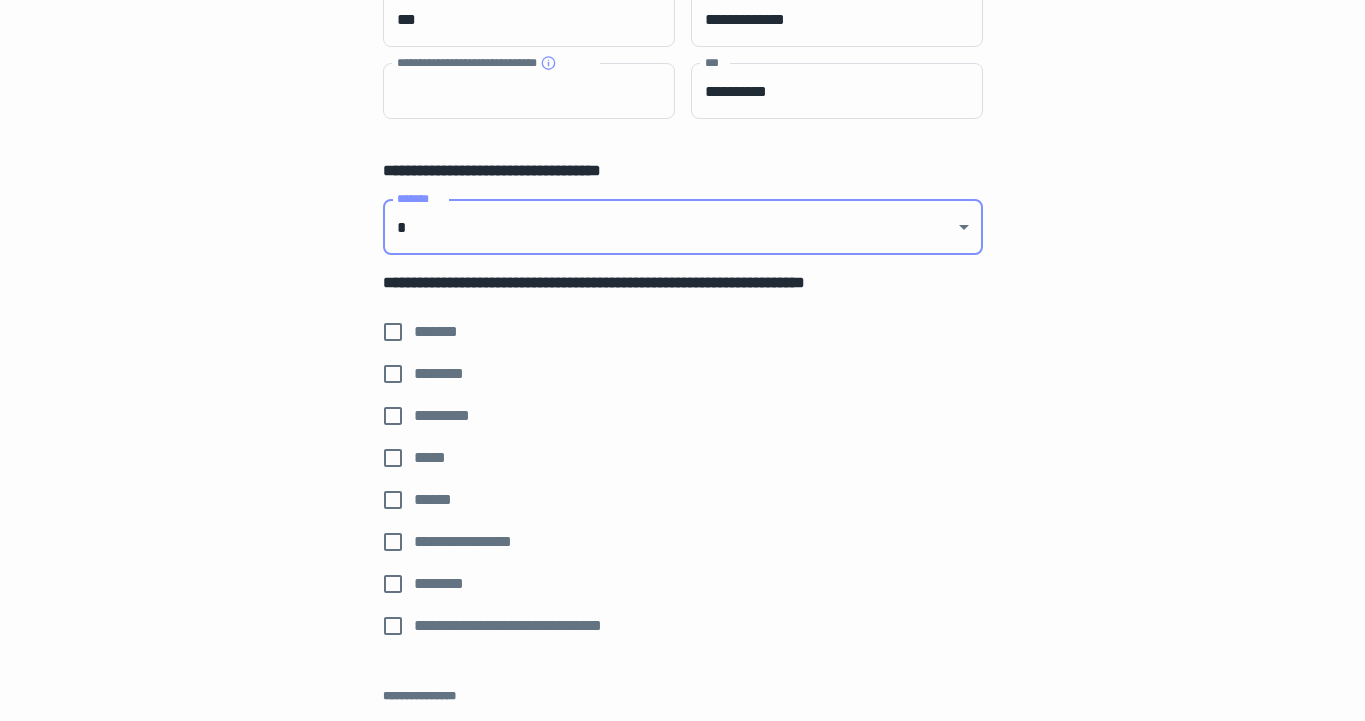 scroll, scrollTop: 213, scrollLeft: 0, axis: vertical 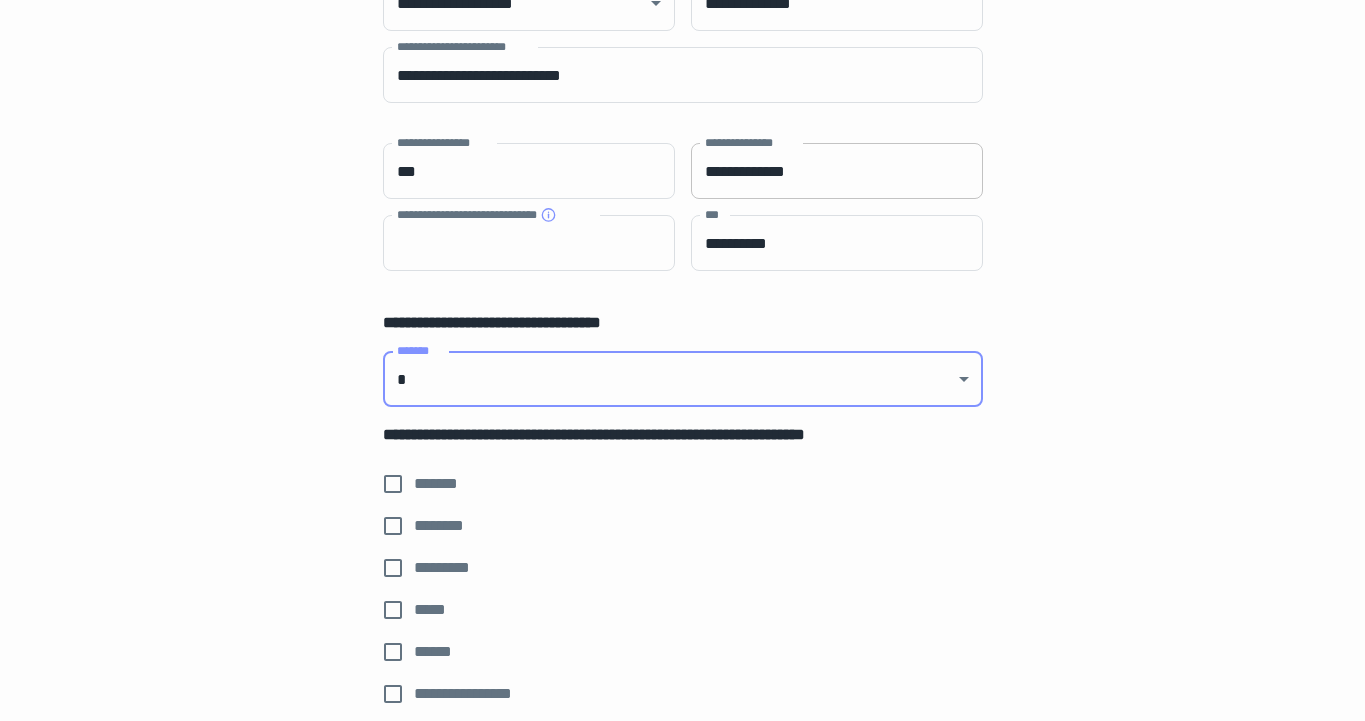 click on "**********" at bounding box center [837, 171] 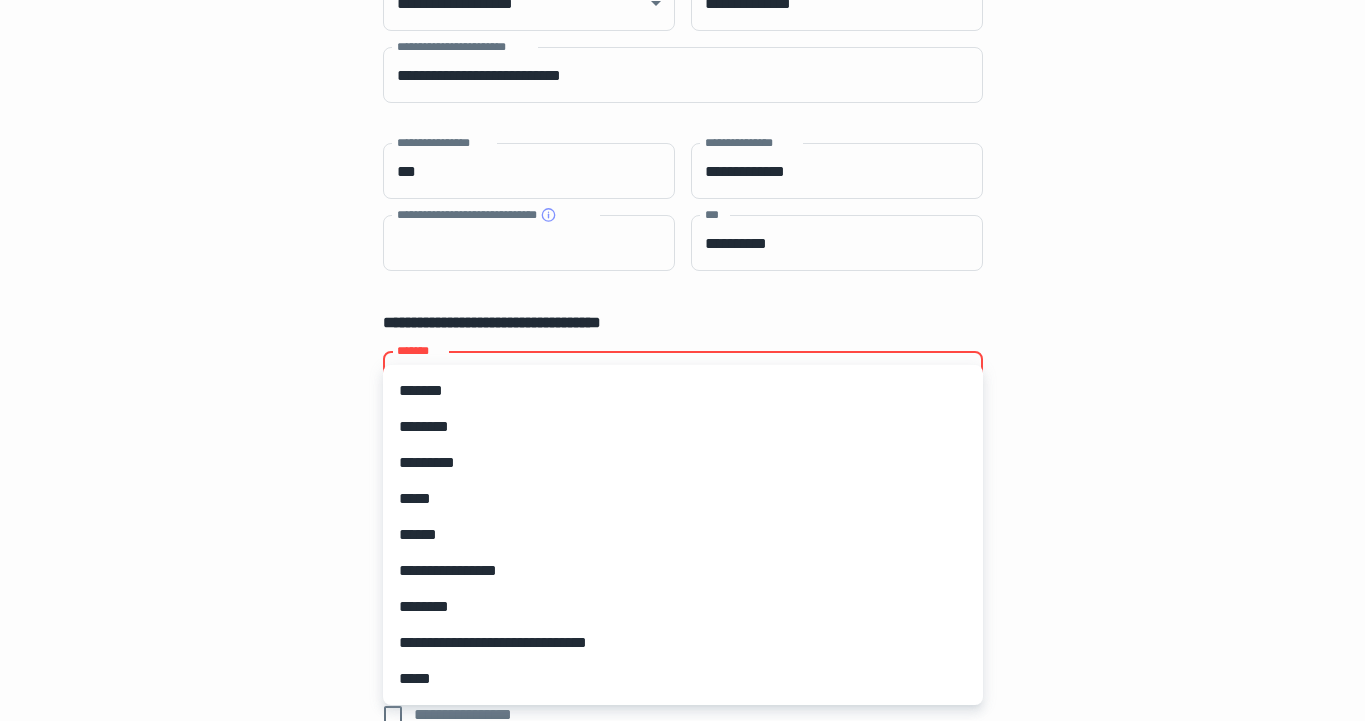 click on "[FIRST] [LAST] [STREET] [CITY], [STATE] [ZIP]
[FIRST] [LAST] [STREET] [CITY], [STATE]" at bounding box center (682, 147) 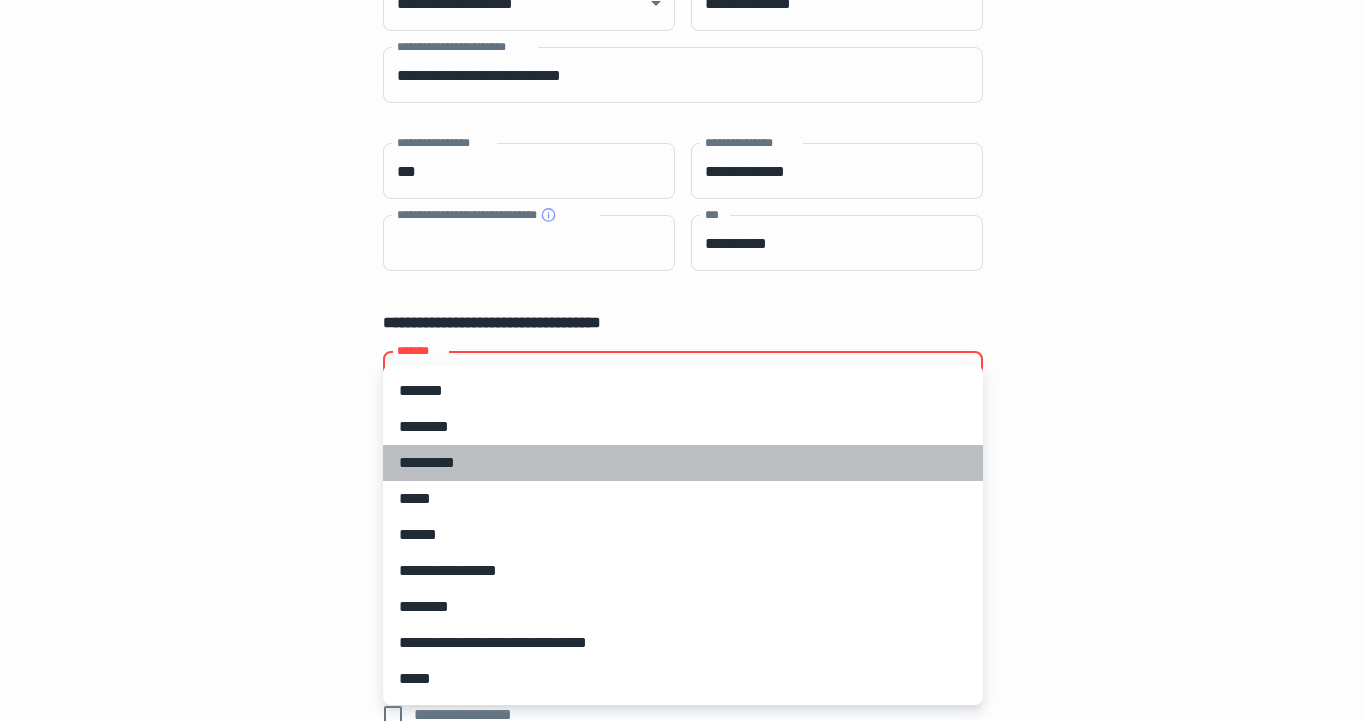 click on "*********" at bounding box center [683, 463] 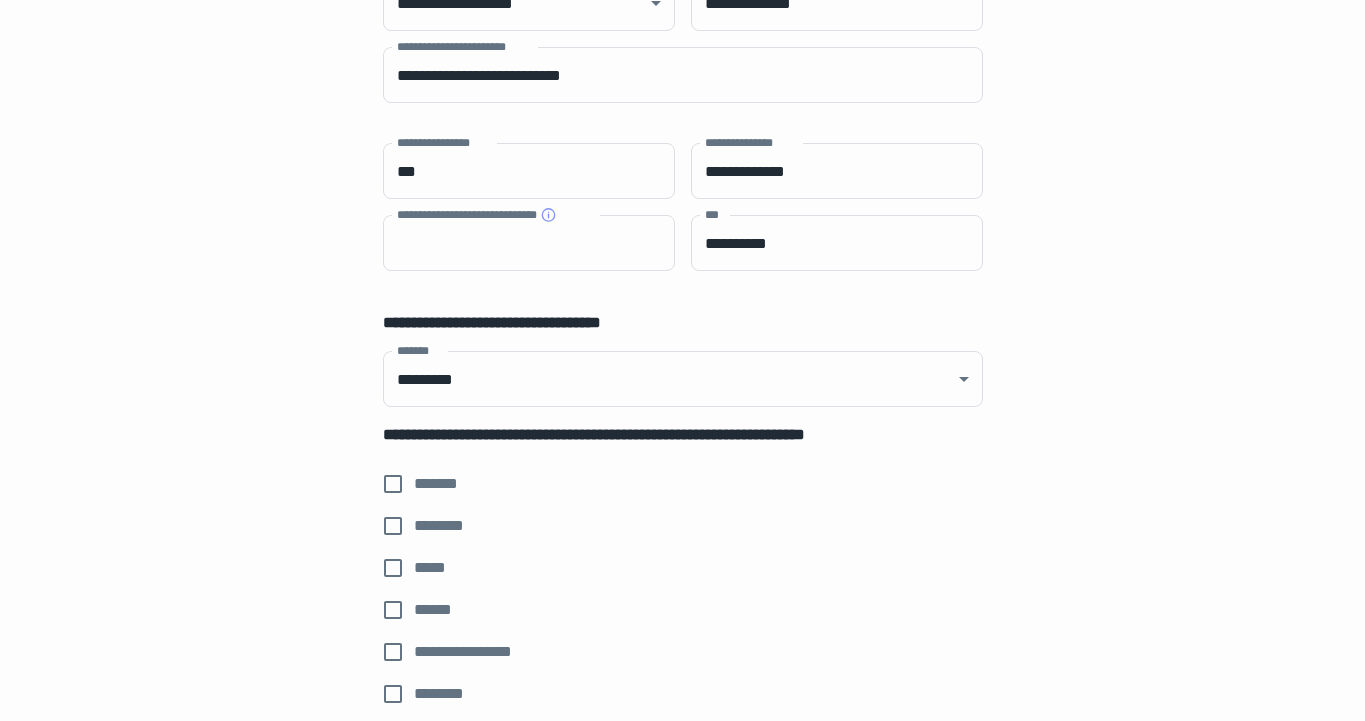 click on "[FIRST] [LAST] [STREET] [CITY], [STATE] [ZIP]" at bounding box center [683, 613] 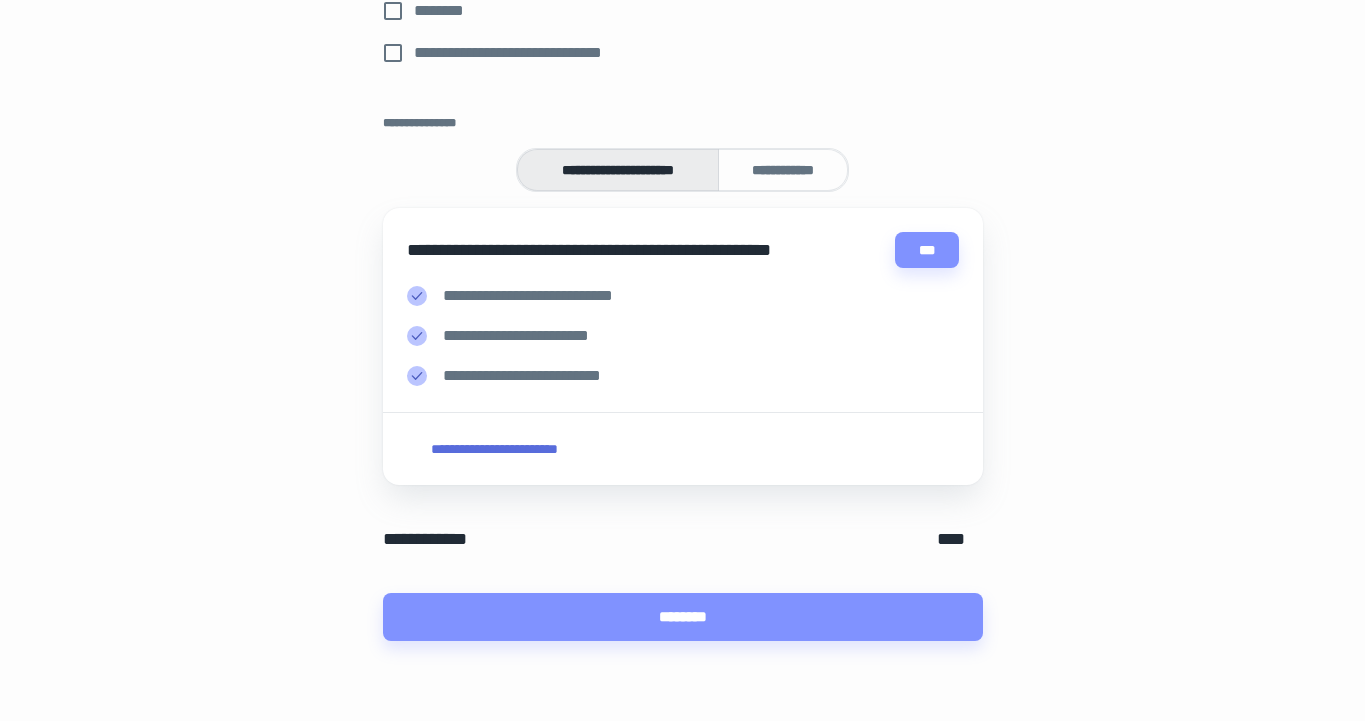 scroll, scrollTop: 896, scrollLeft: 0, axis: vertical 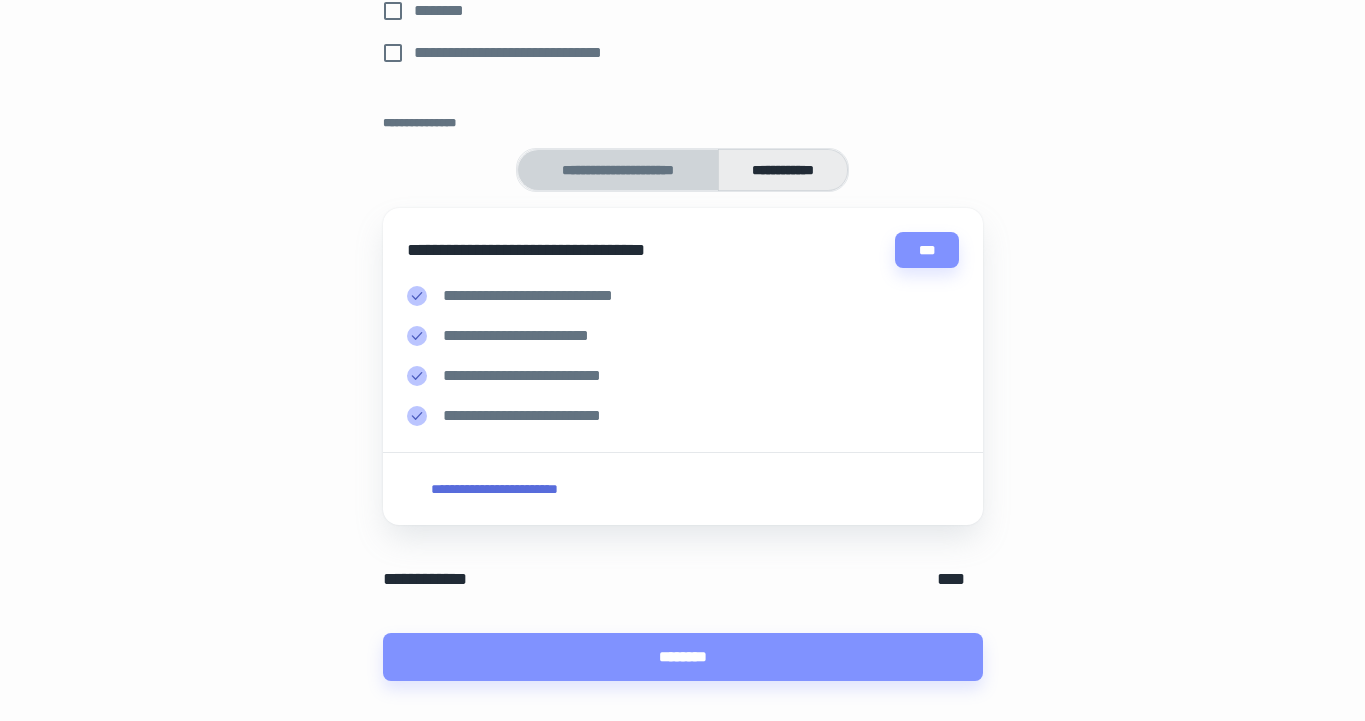 click on "**********" at bounding box center [618, 170] 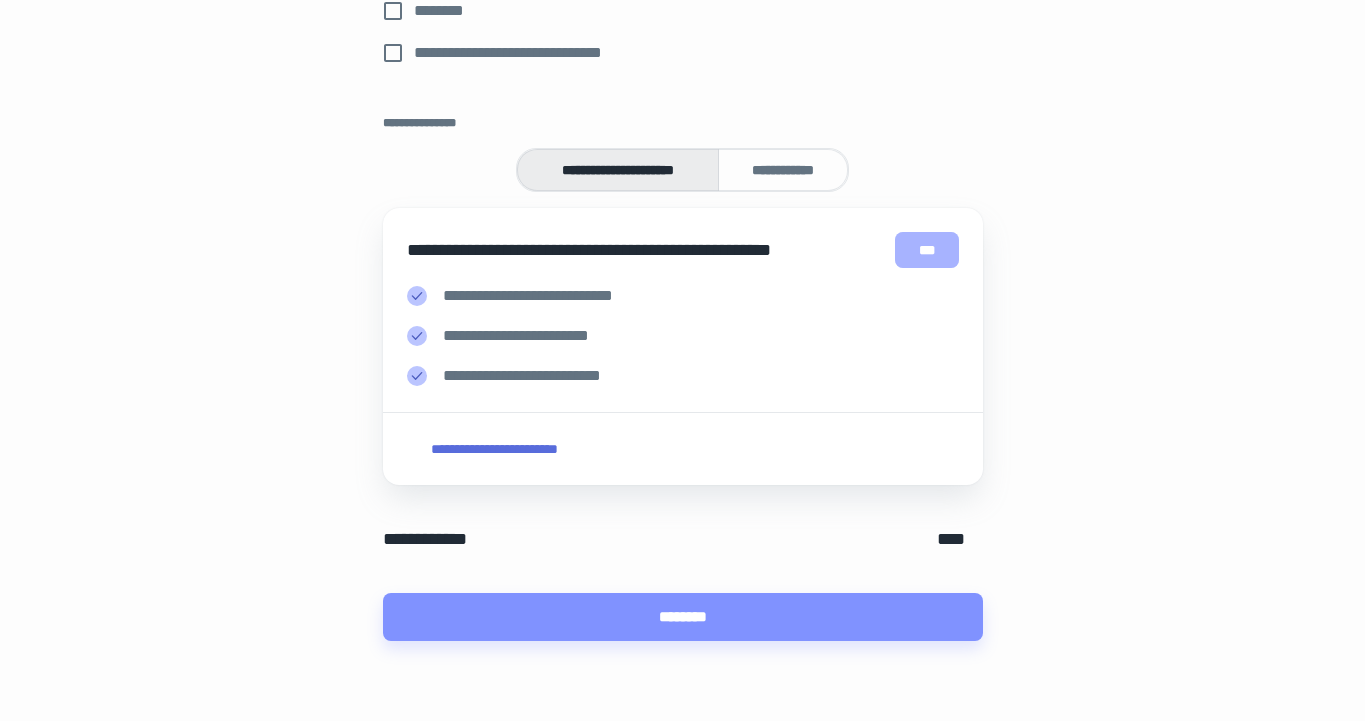 click on "***" at bounding box center (927, 250) 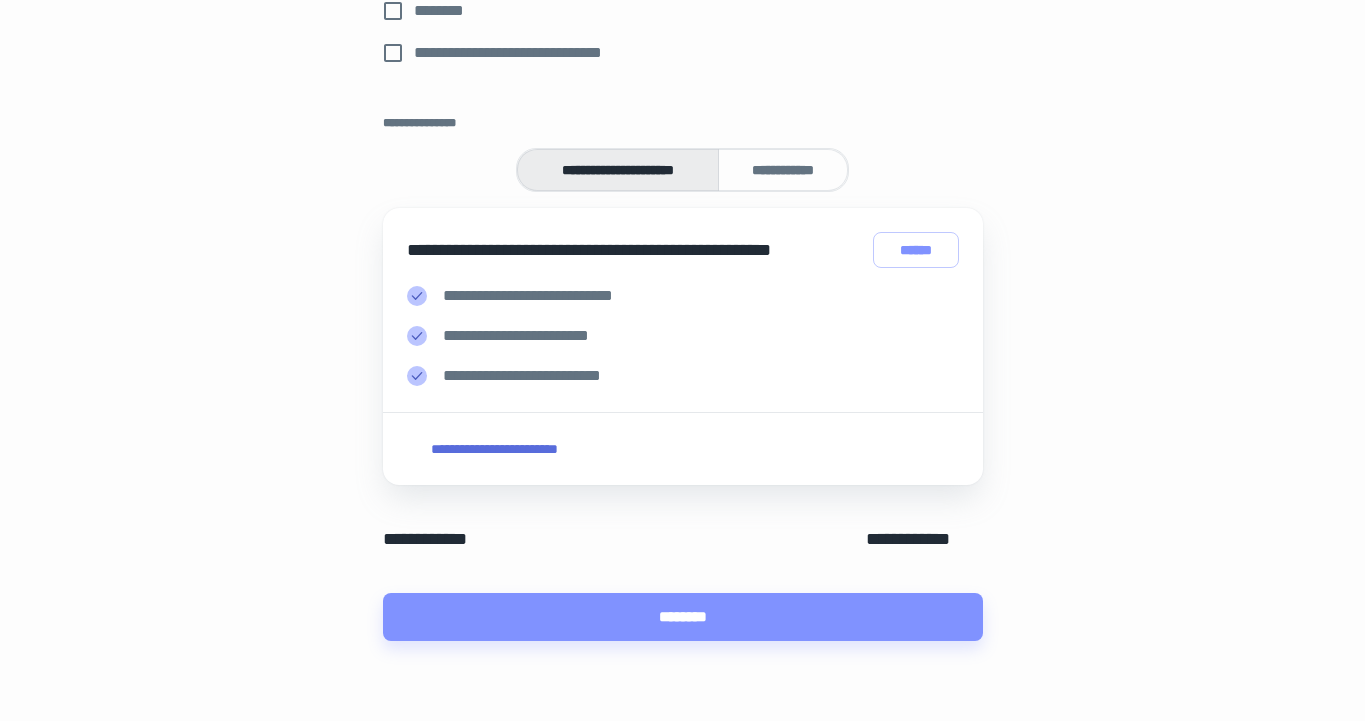 click on "******" at bounding box center [915, 250] 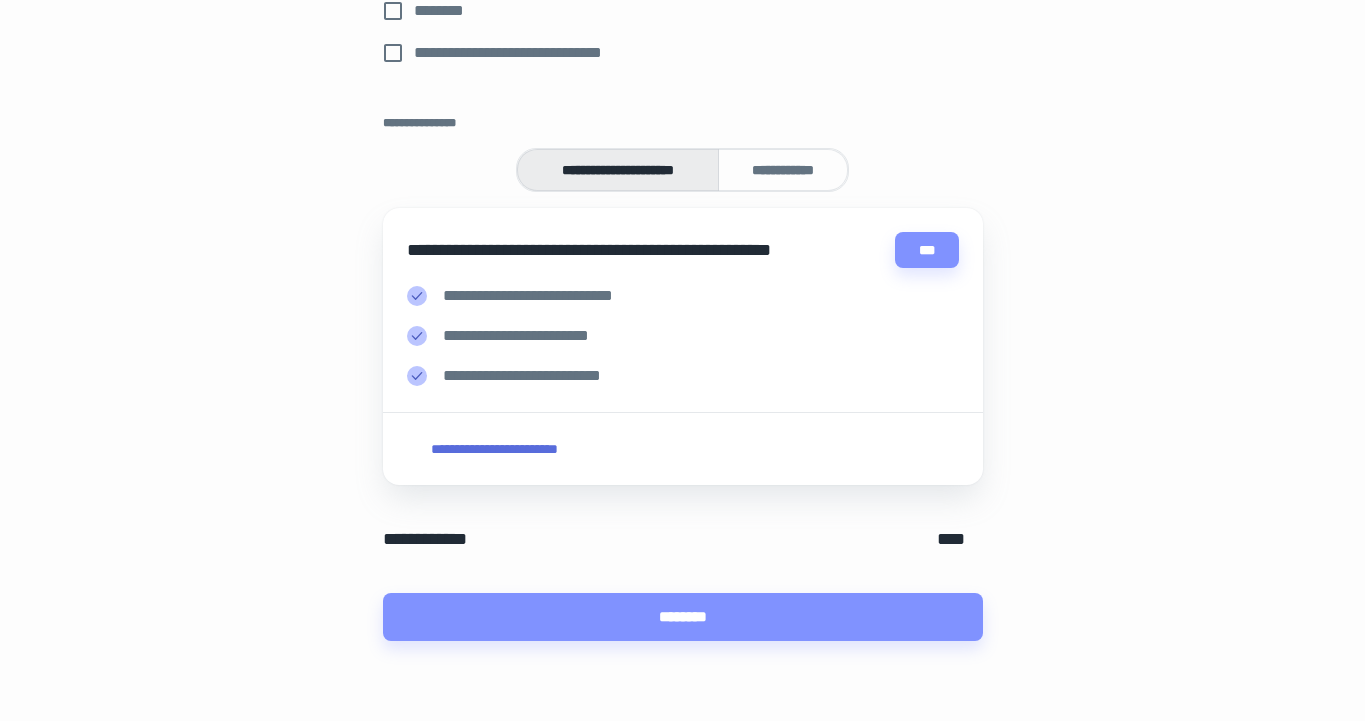 click on "**********" at bounding box center (783, 170) 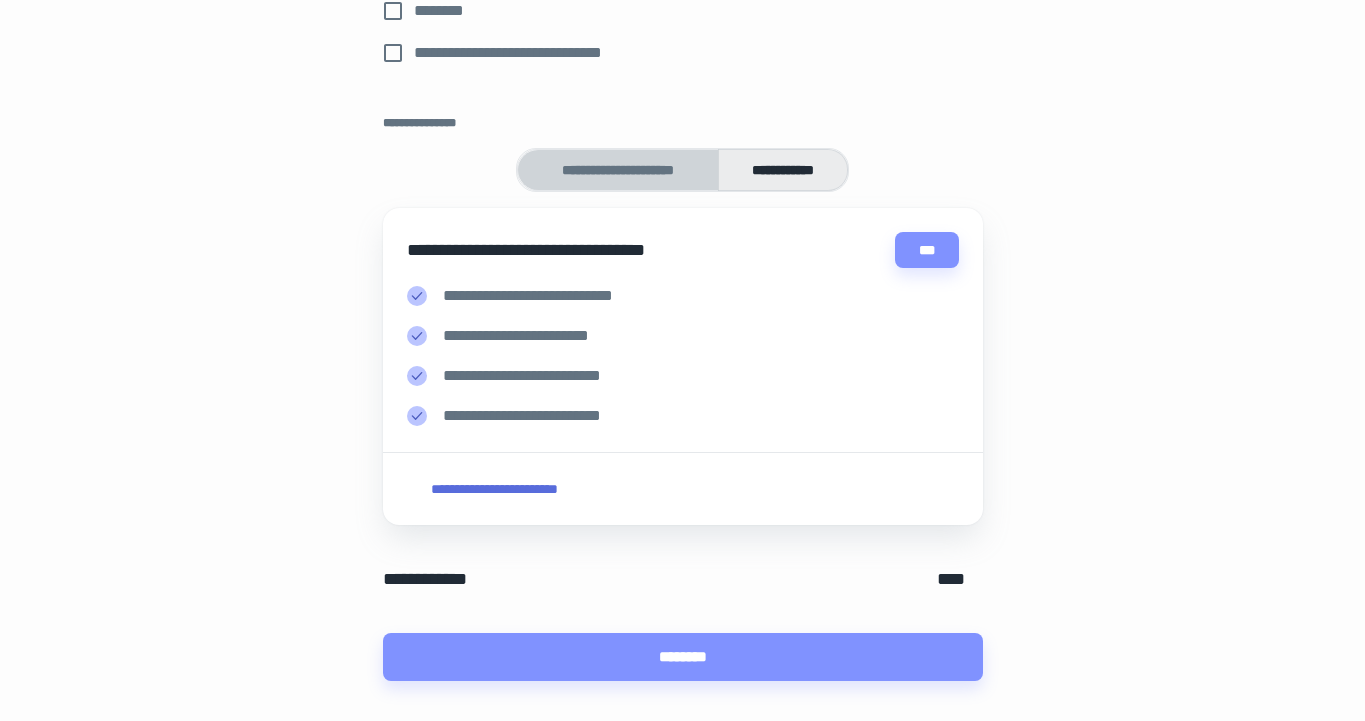 click on "**********" at bounding box center (618, 170) 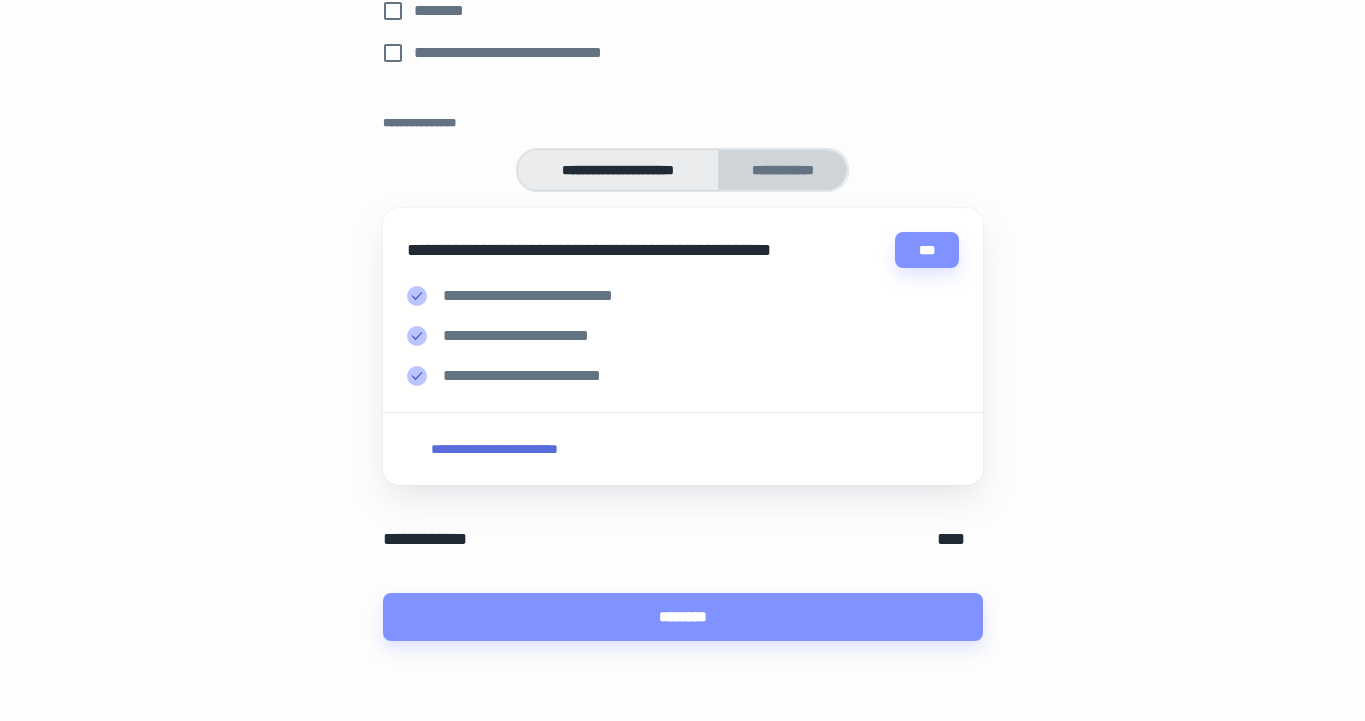 click on "**********" at bounding box center (783, 170) 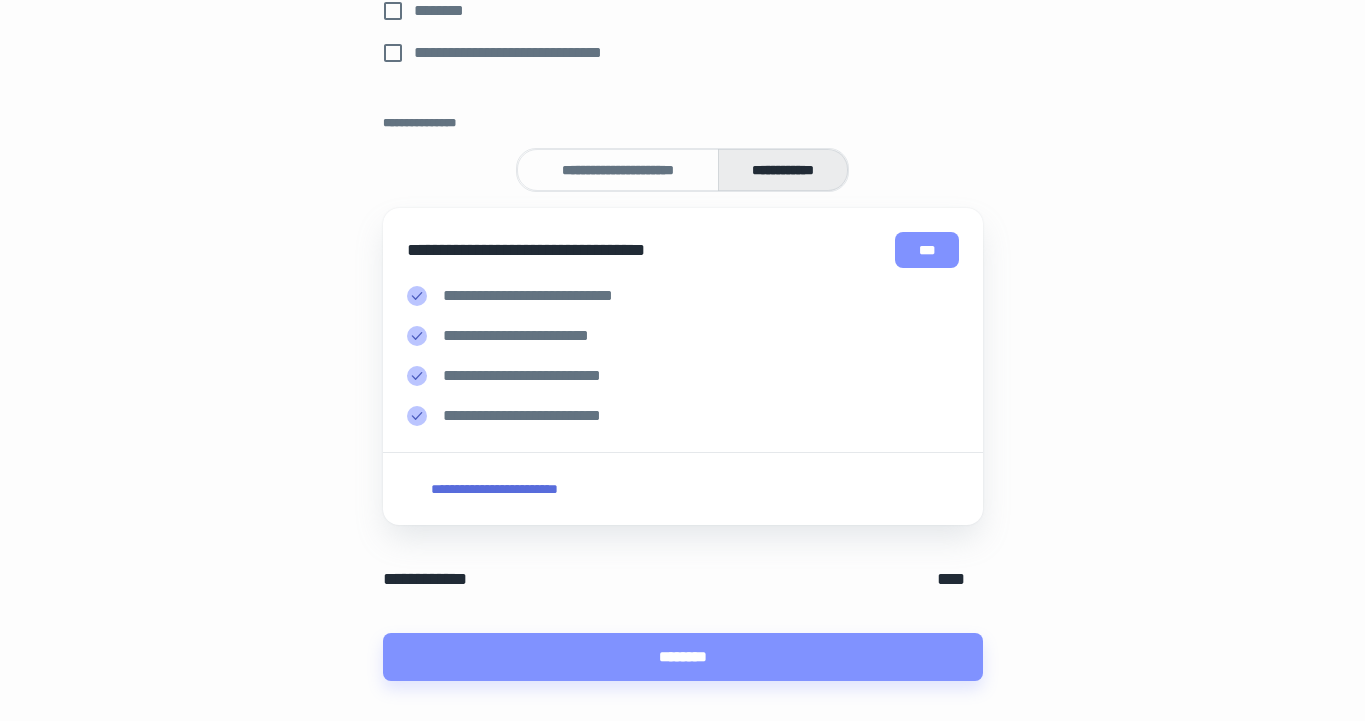 click on "***" at bounding box center (927, 250) 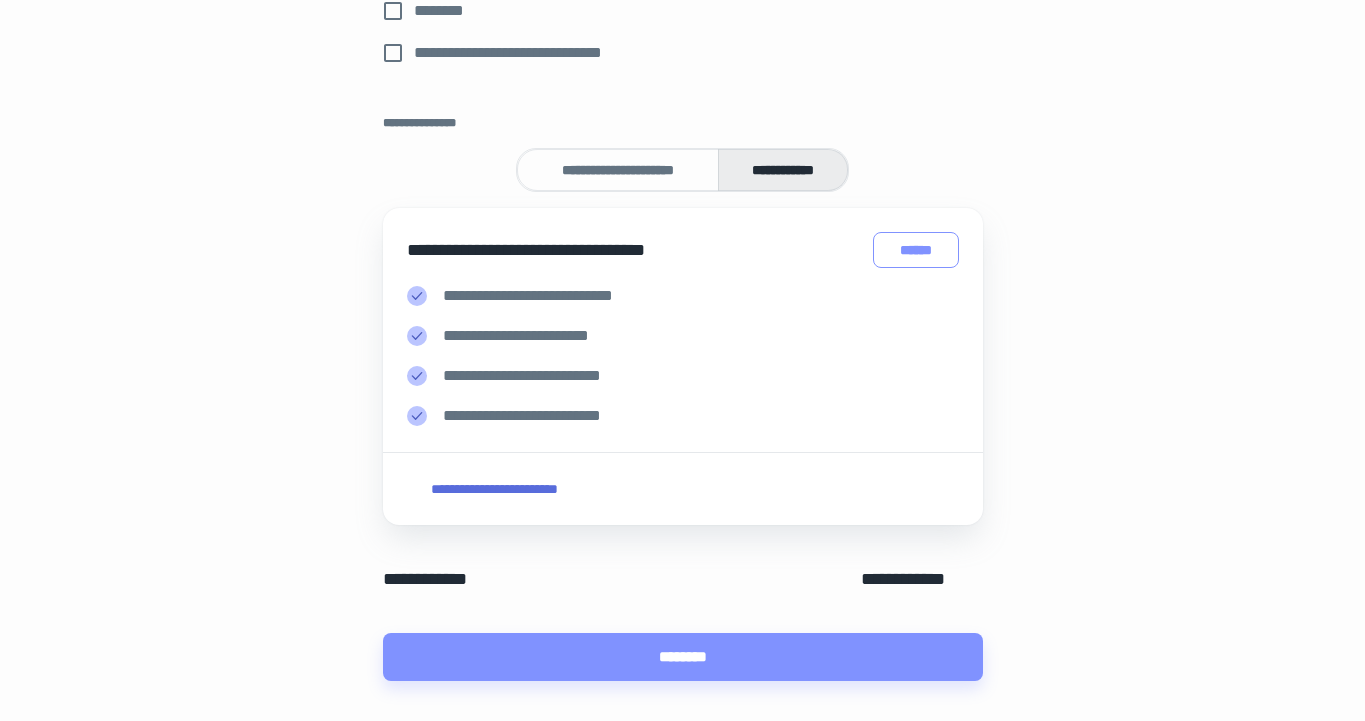 click on "******" at bounding box center [915, 250] 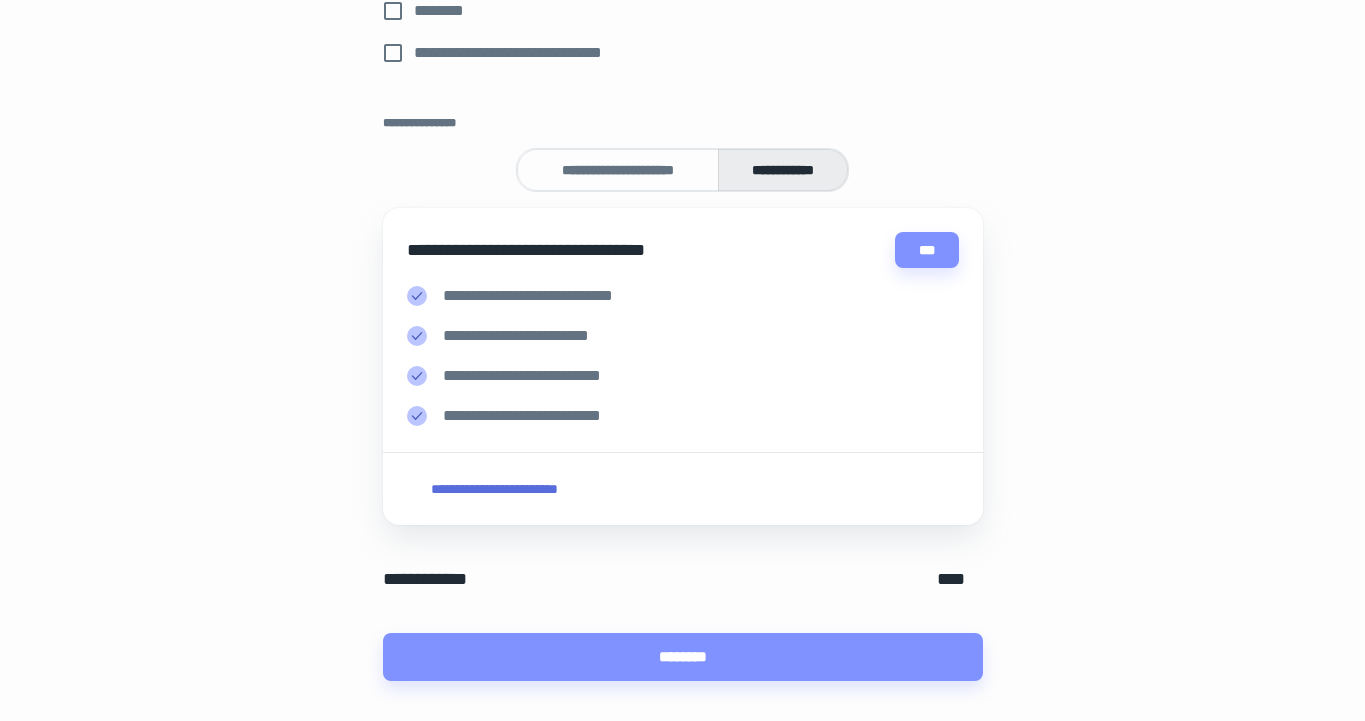 click on "**********" at bounding box center [618, 170] 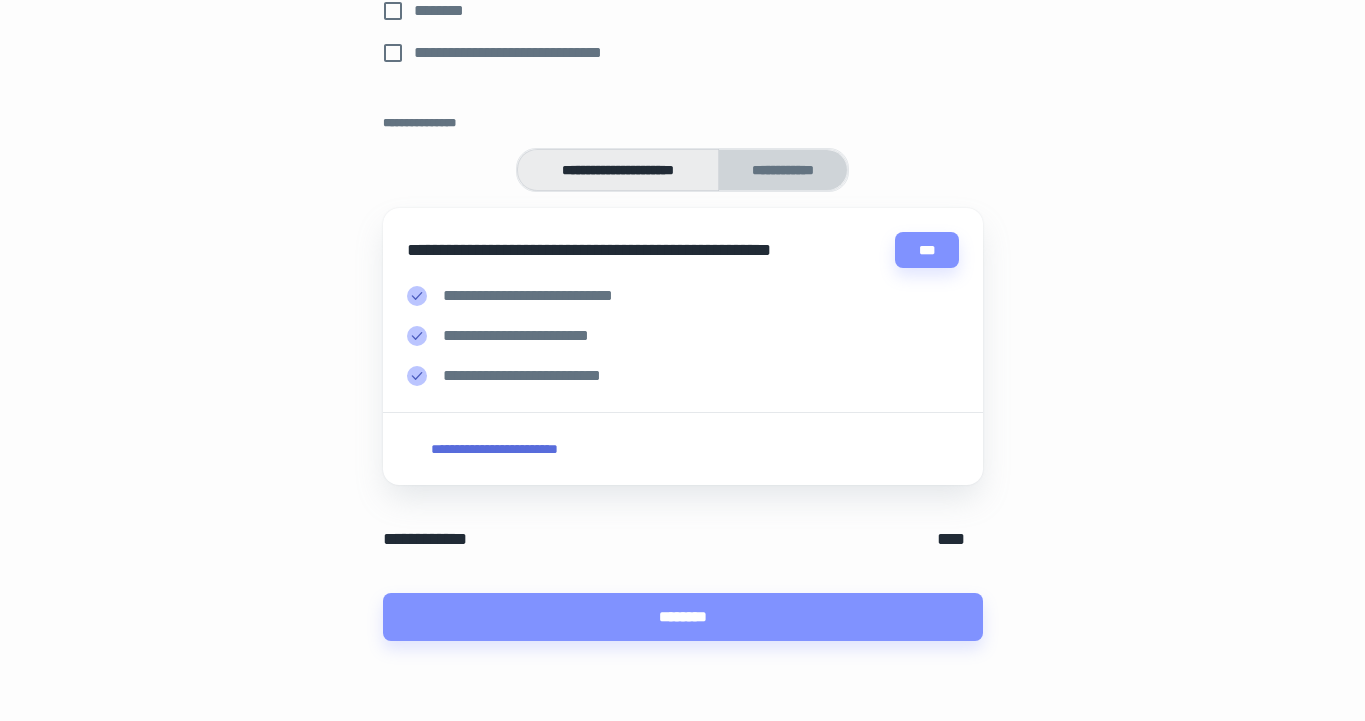 click on "**********" at bounding box center [783, 170] 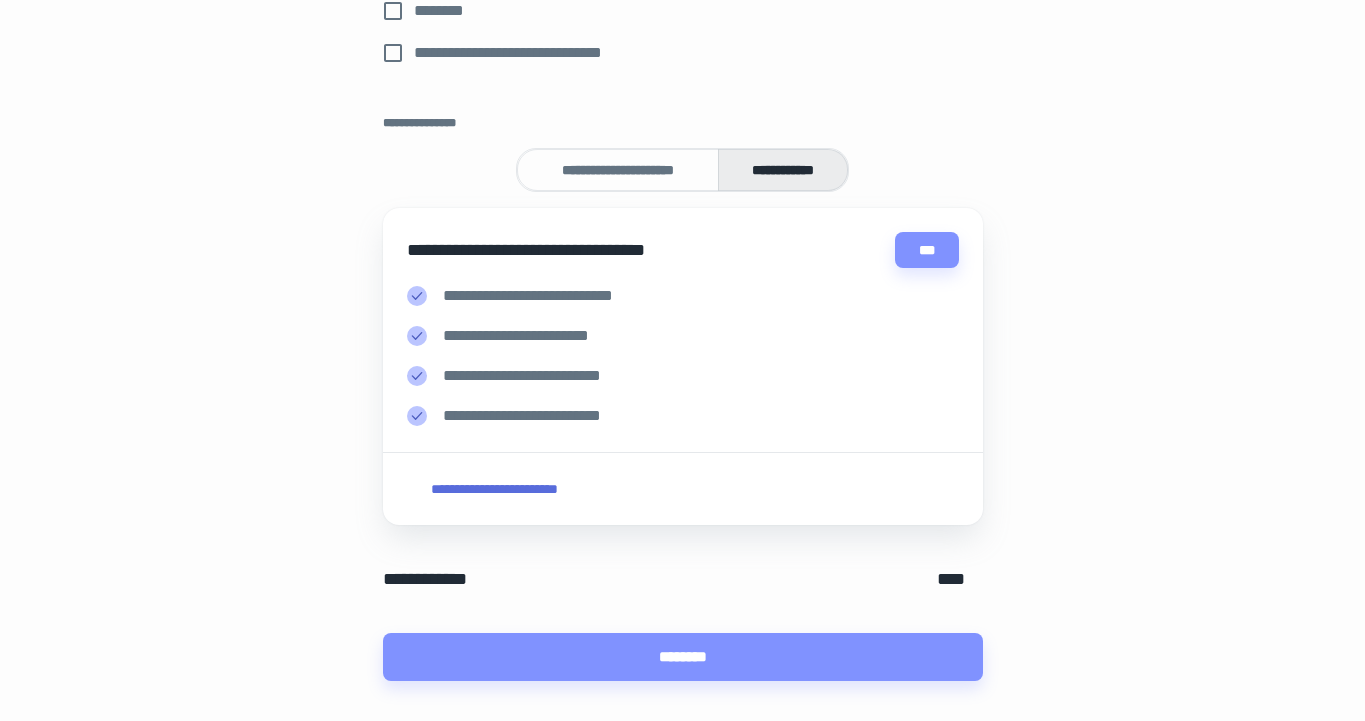 click on "**********" at bounding box center (618, 170) 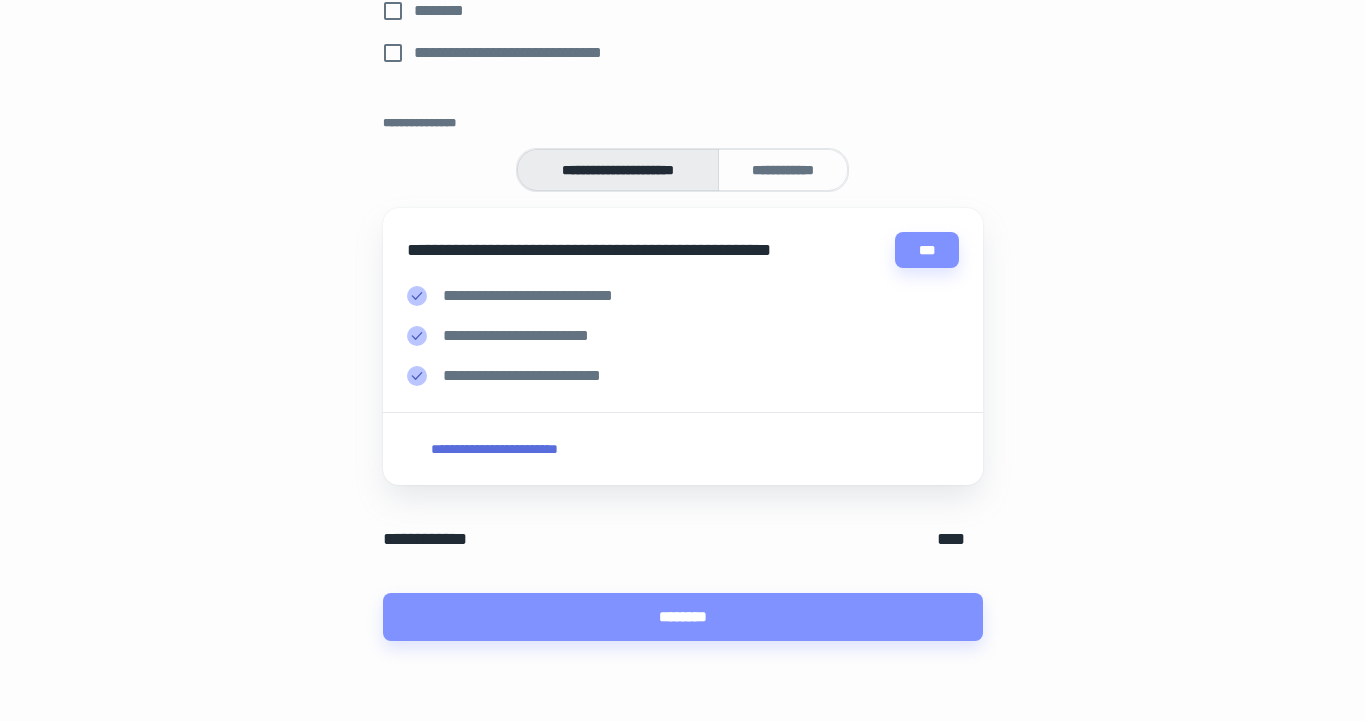 click on "**********" at bounding box center [783, 170] 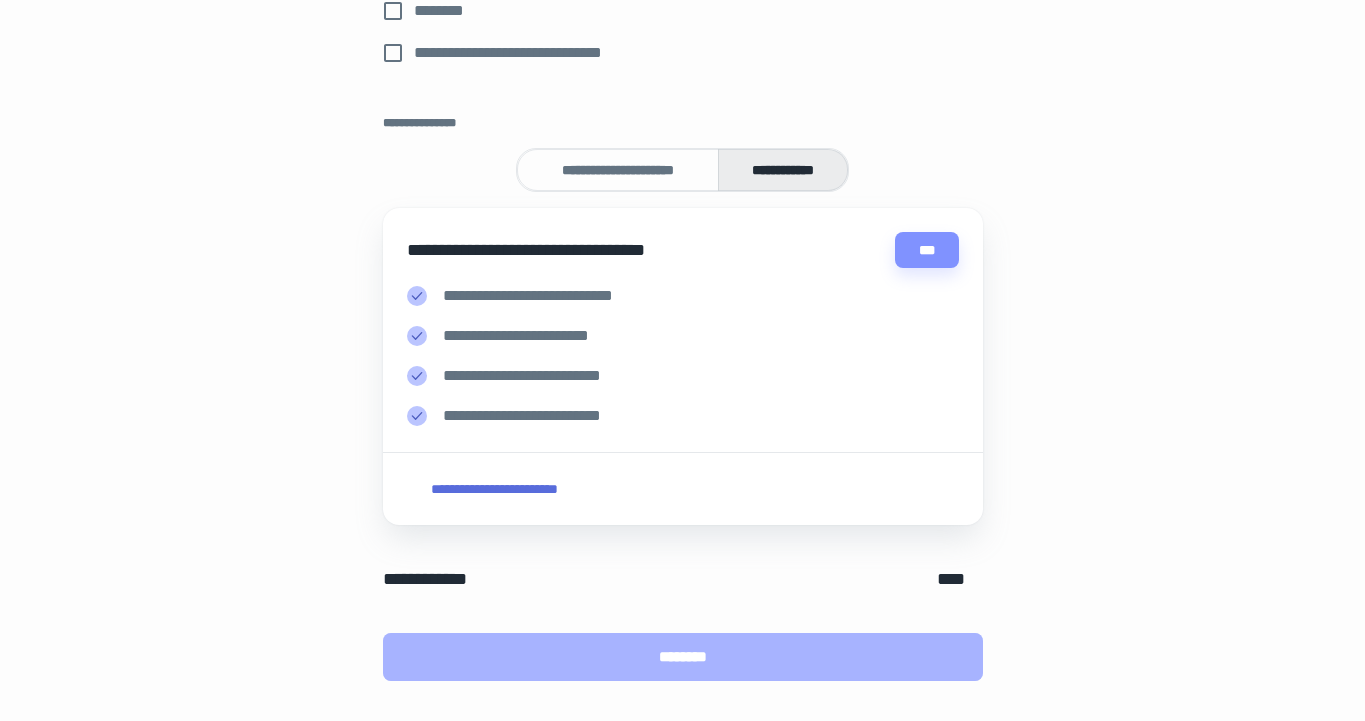 click on "********" at bounding box center (683, 657) 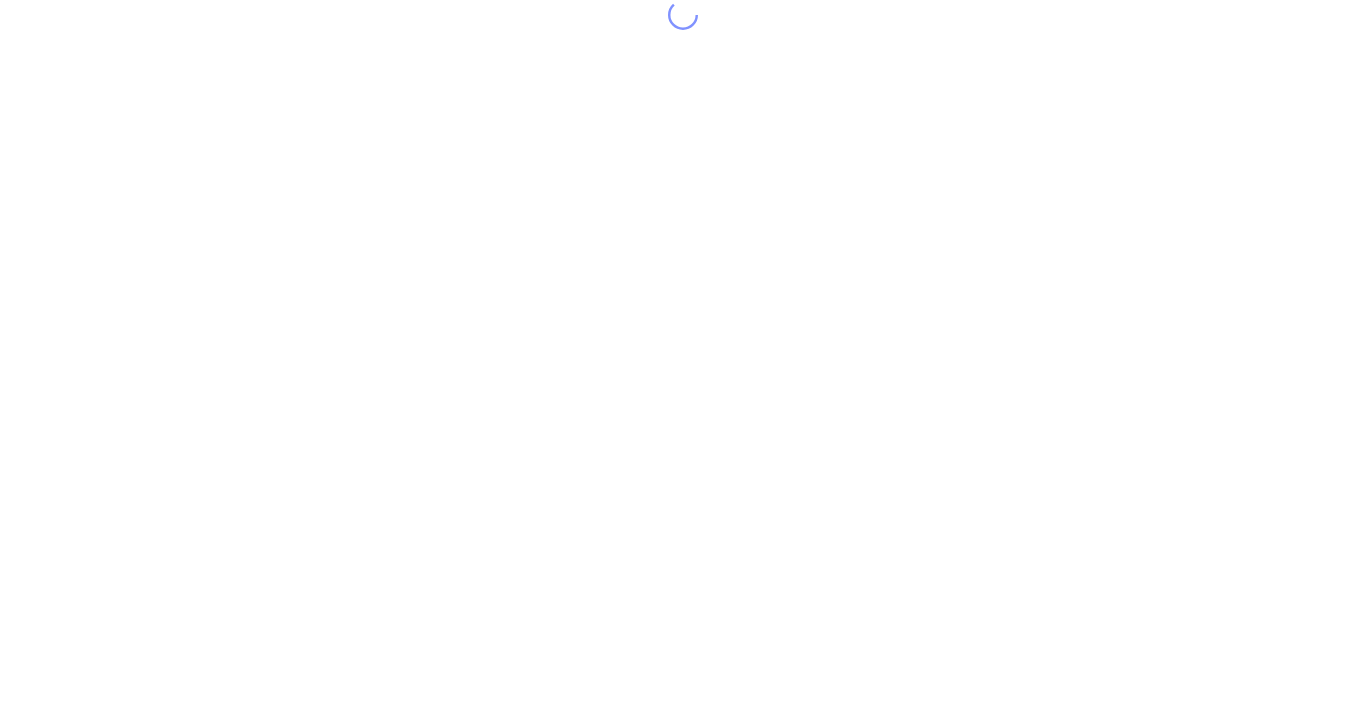 scroll, scrollTop: 0, scrollLeft: 0, axis: both 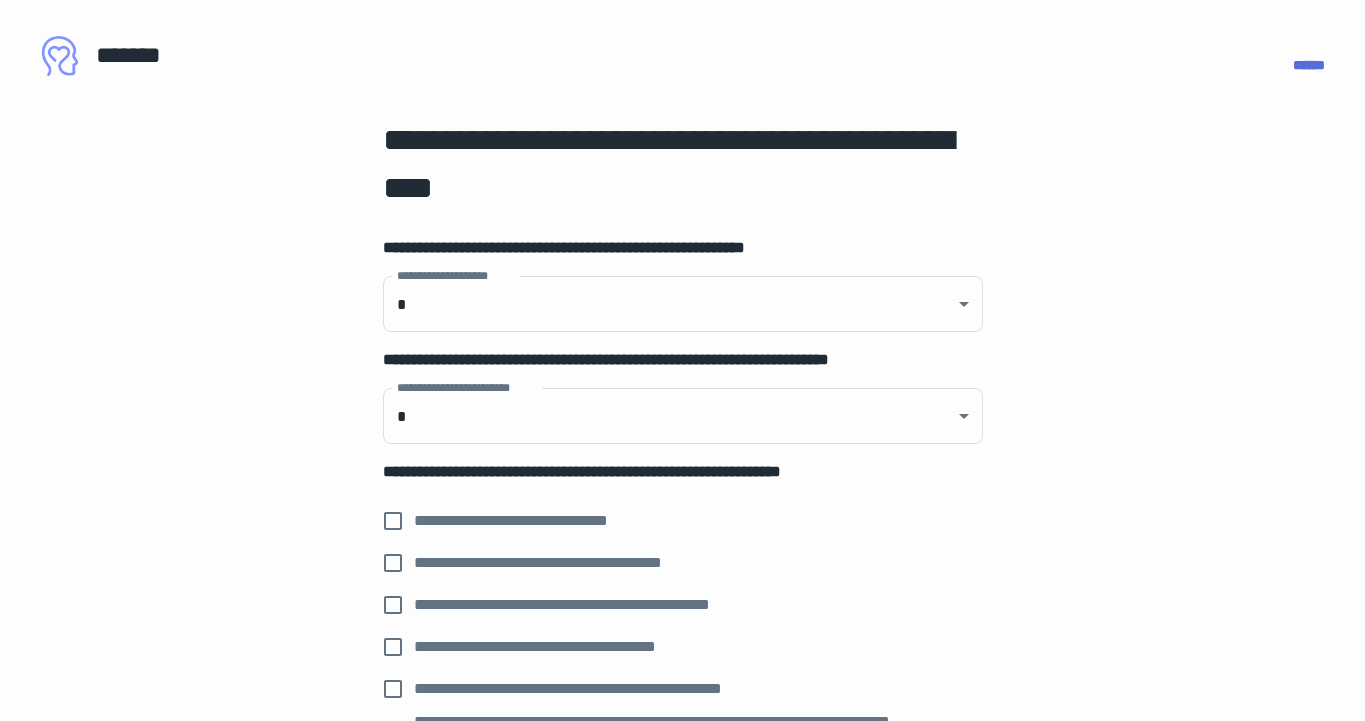 click on "**********" at bounding box center [682, 360] 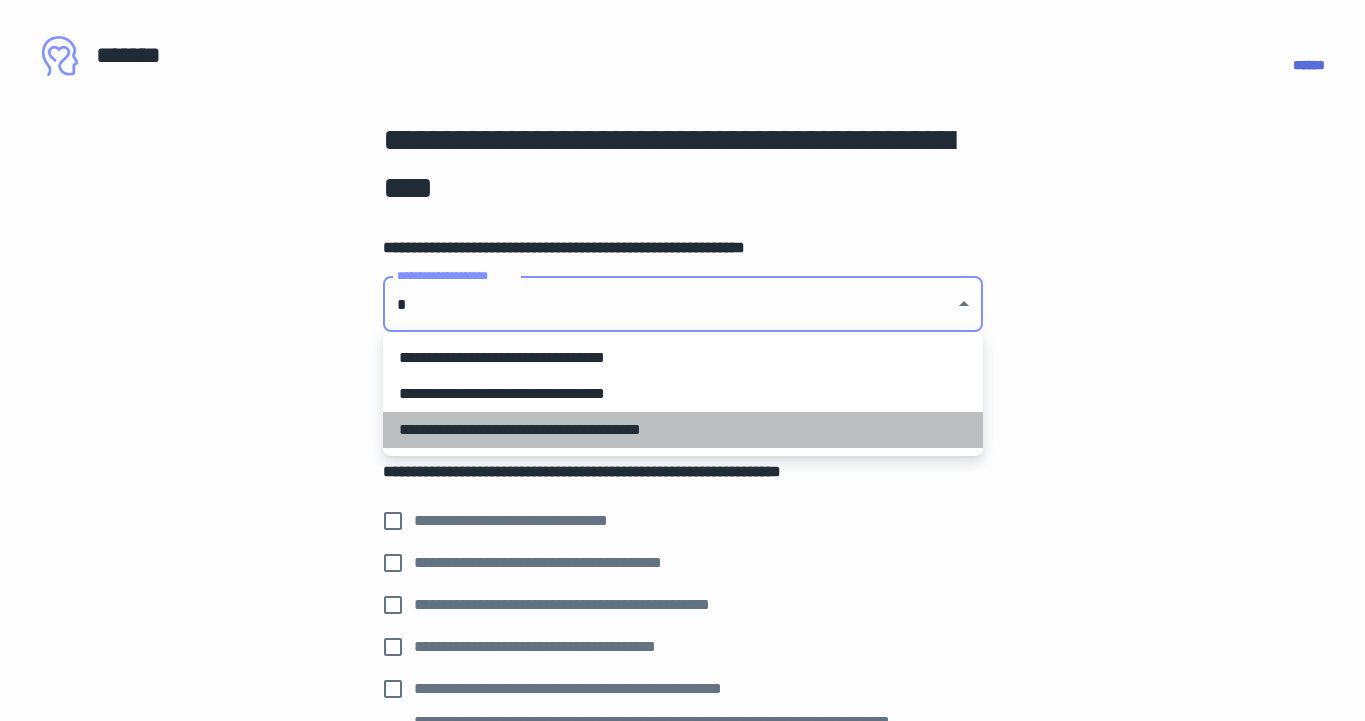 click on "**********" at bounding box center (683, 430) 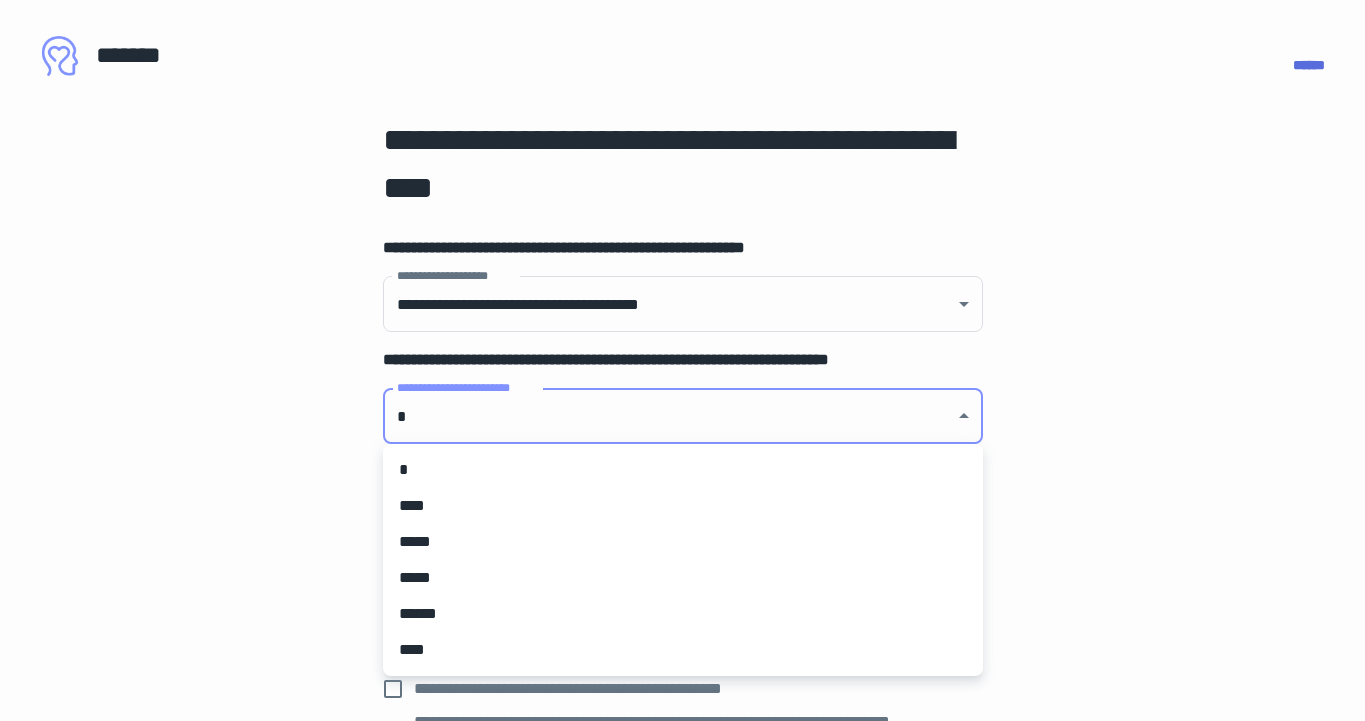 click on "**********" at bounding box center [682, 360] 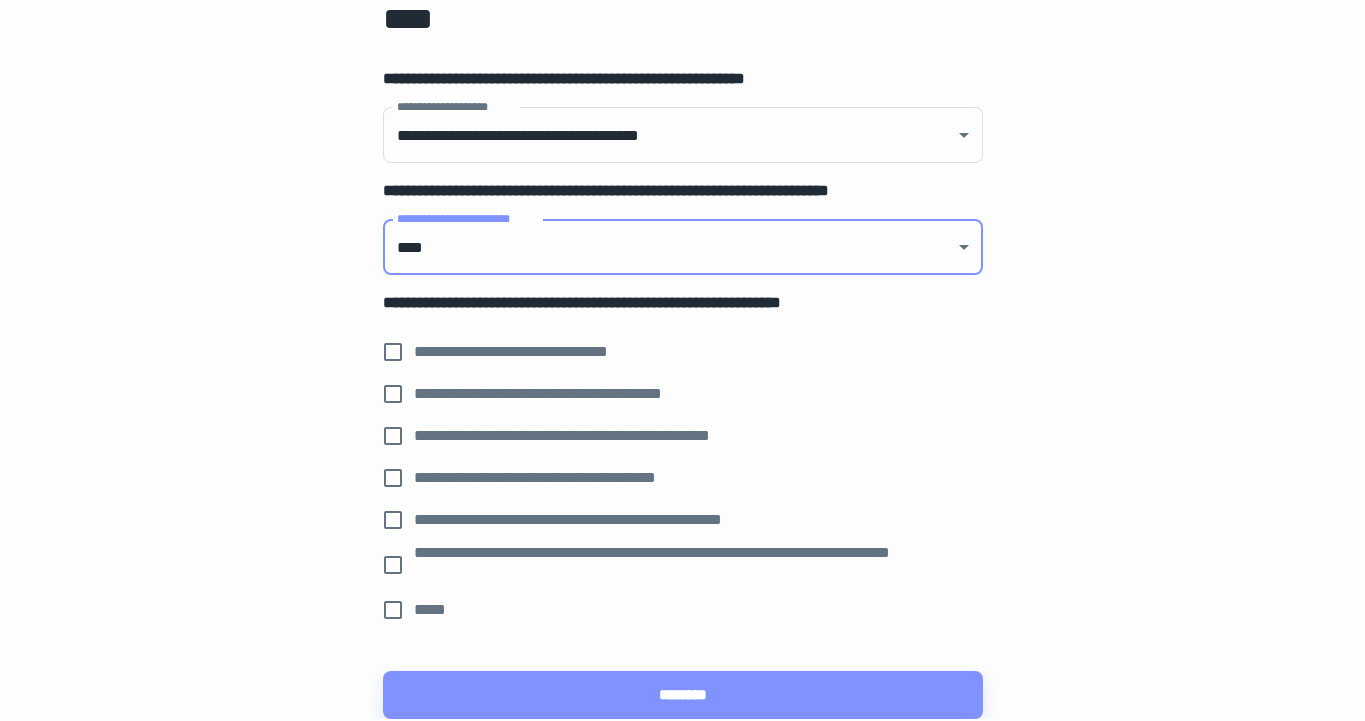 scroll, scrollTop: 177, scrollLeft: 0, axis: vertical 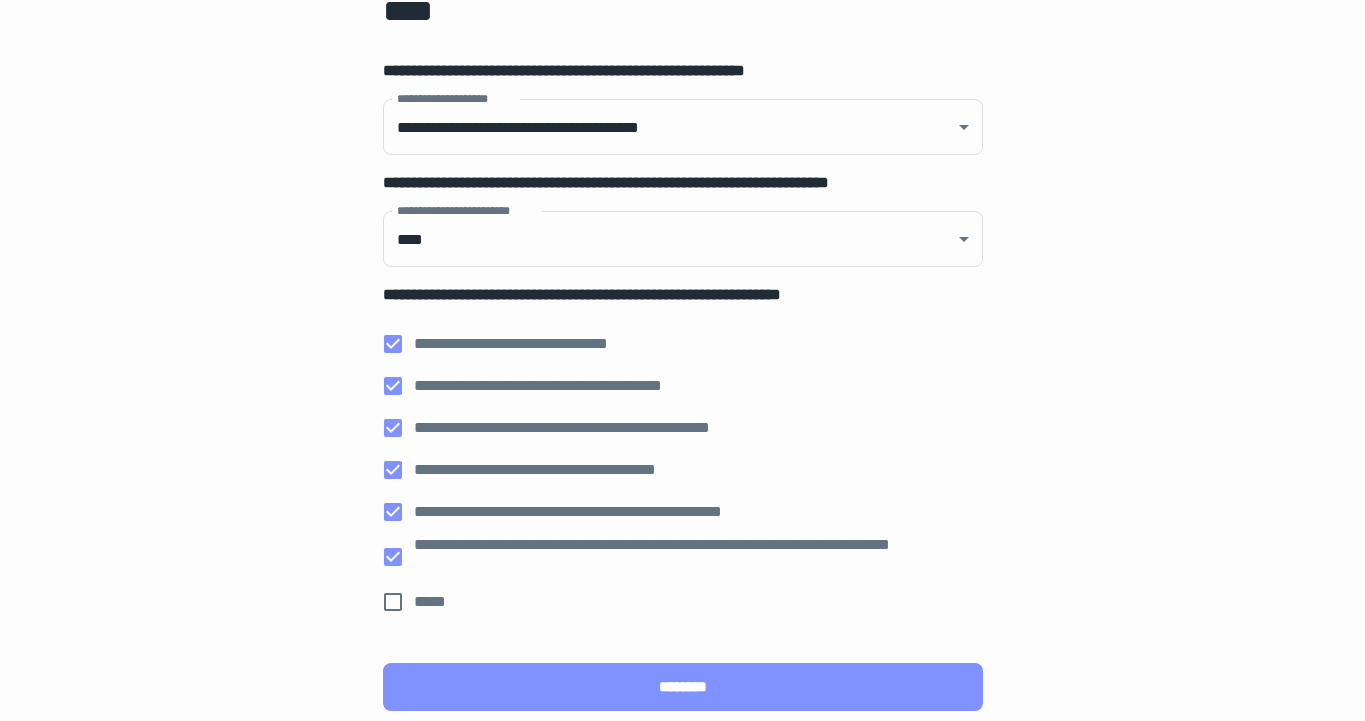 click on "********" at bounding box center (683, 687) 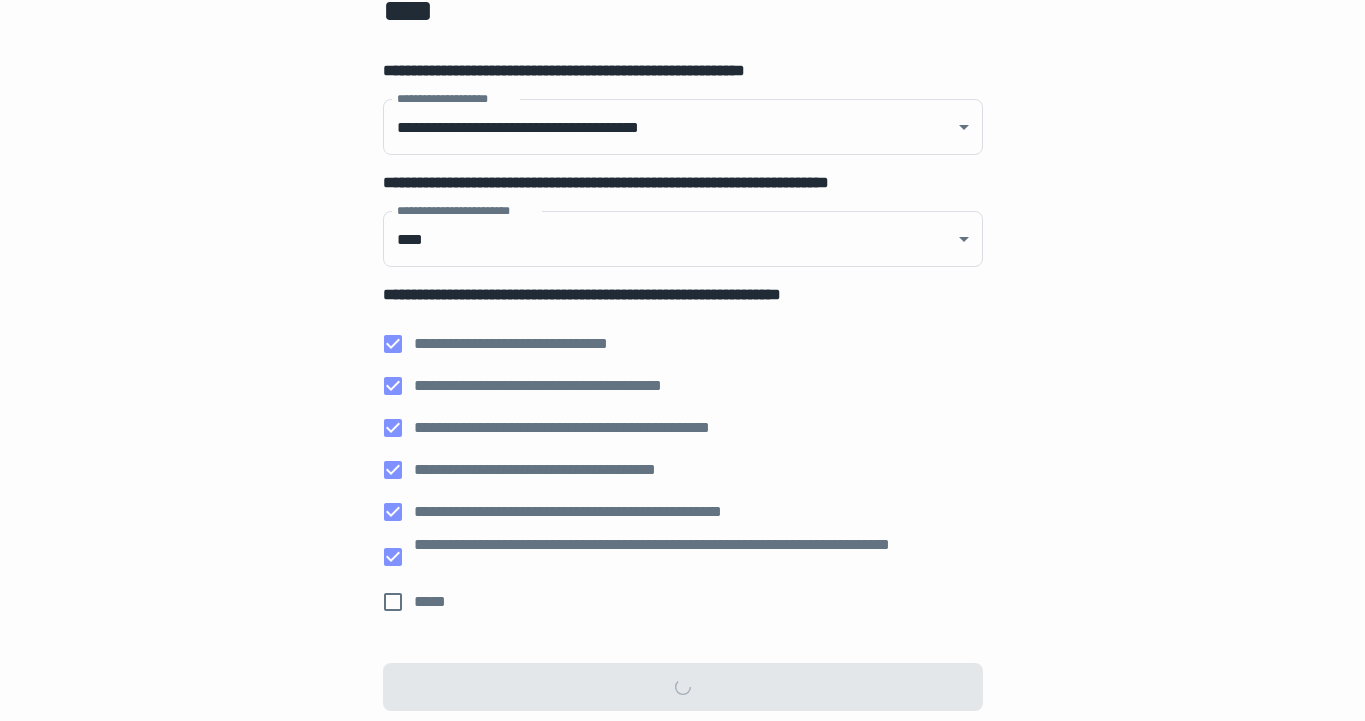 scroll, scrollTop: 0, scrollLeft: 0, axis: both 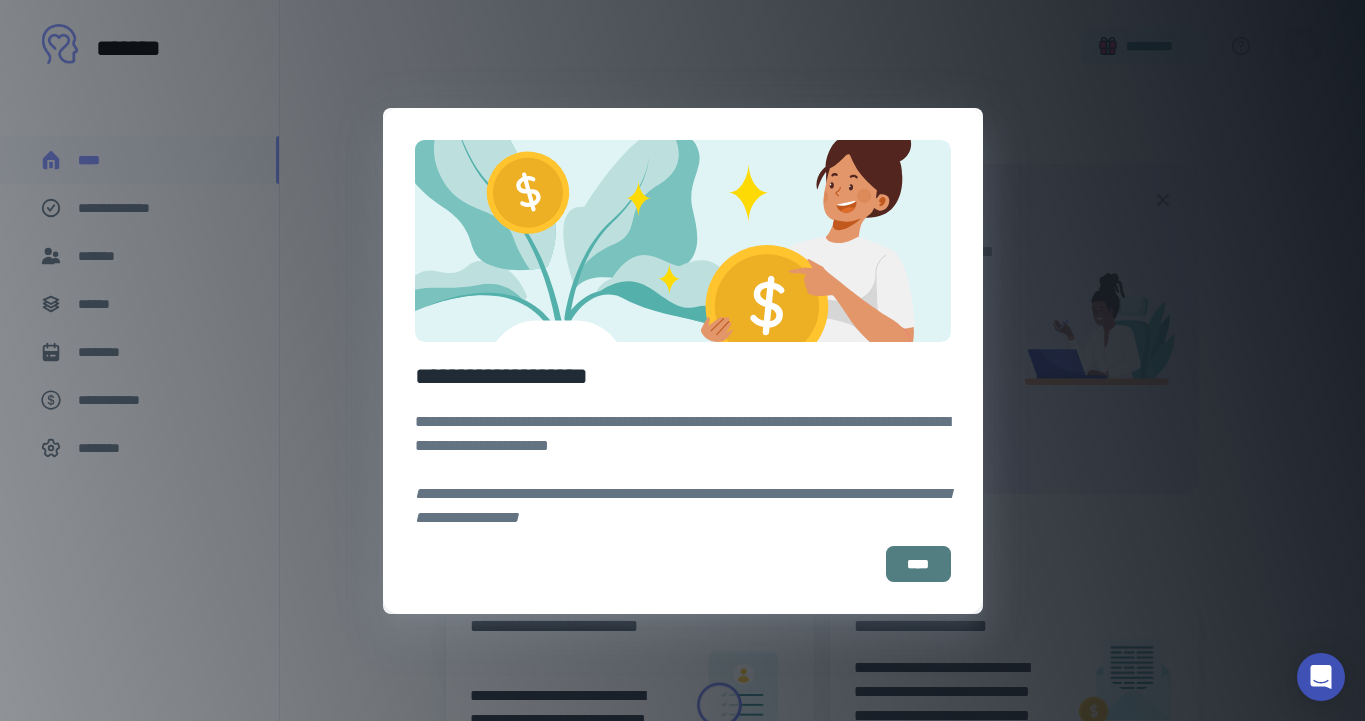 click on "****" at bounding box center [918, 564] 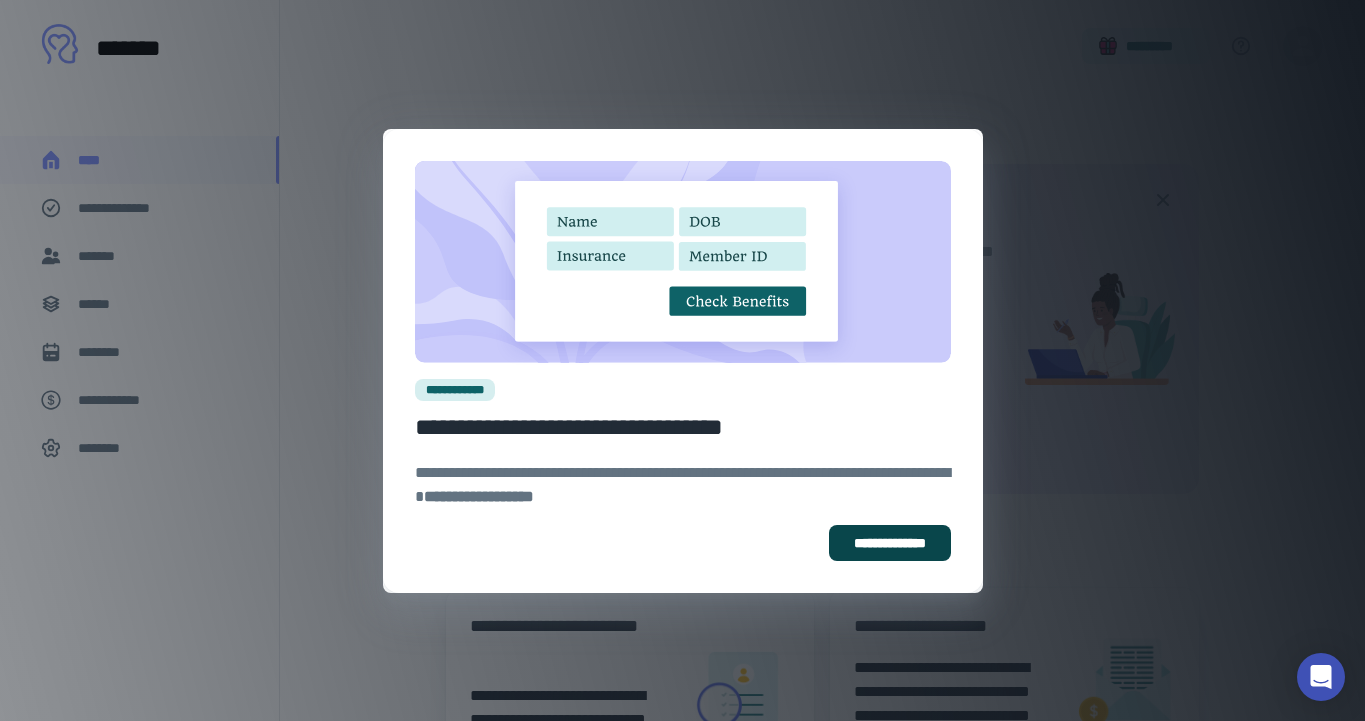 click on "**********" at bounding box center (890, 543) 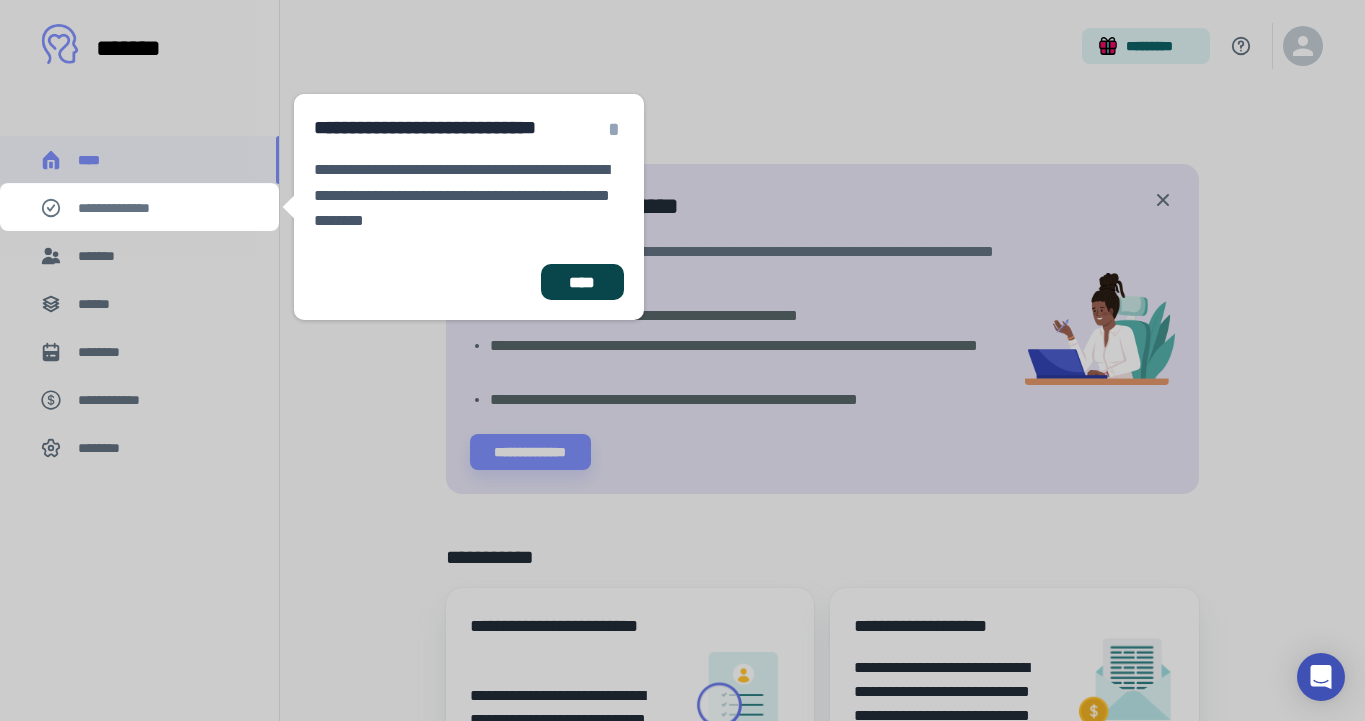 click on "****" at bounding box center [582, 282] 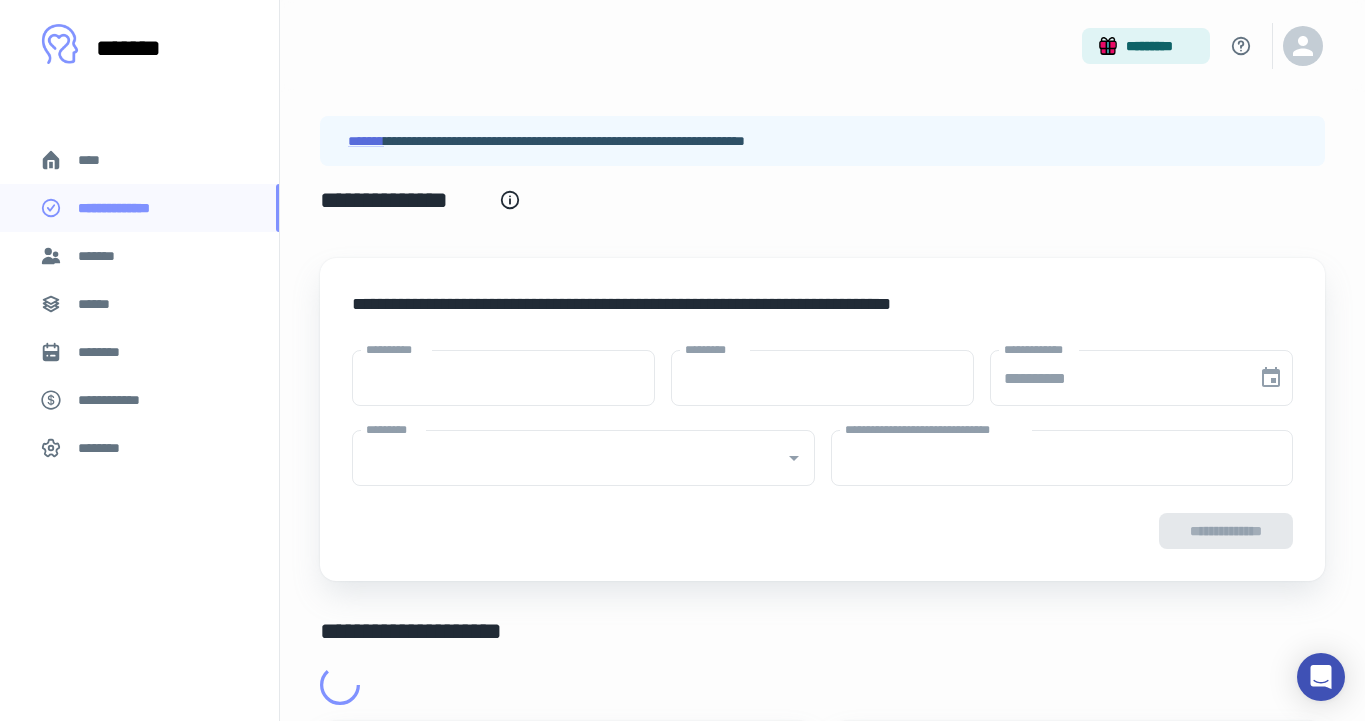 type on "****" 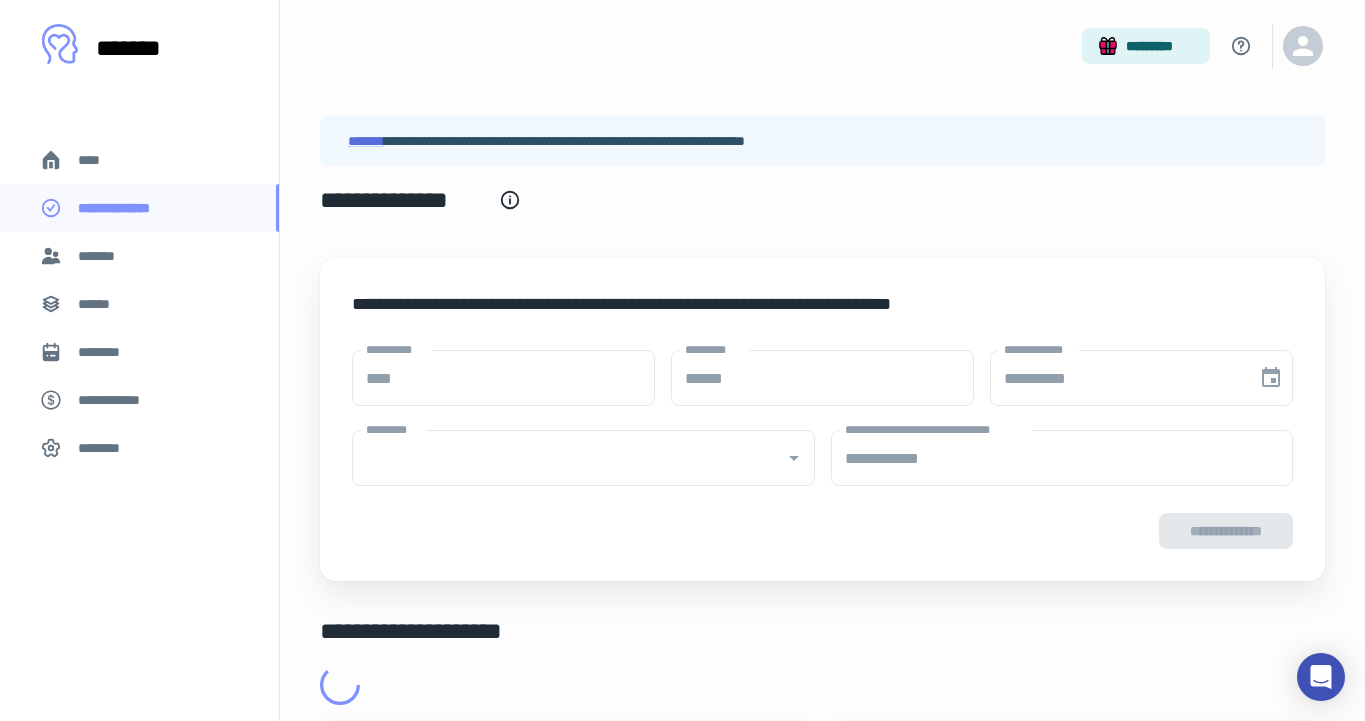 type on "**********" 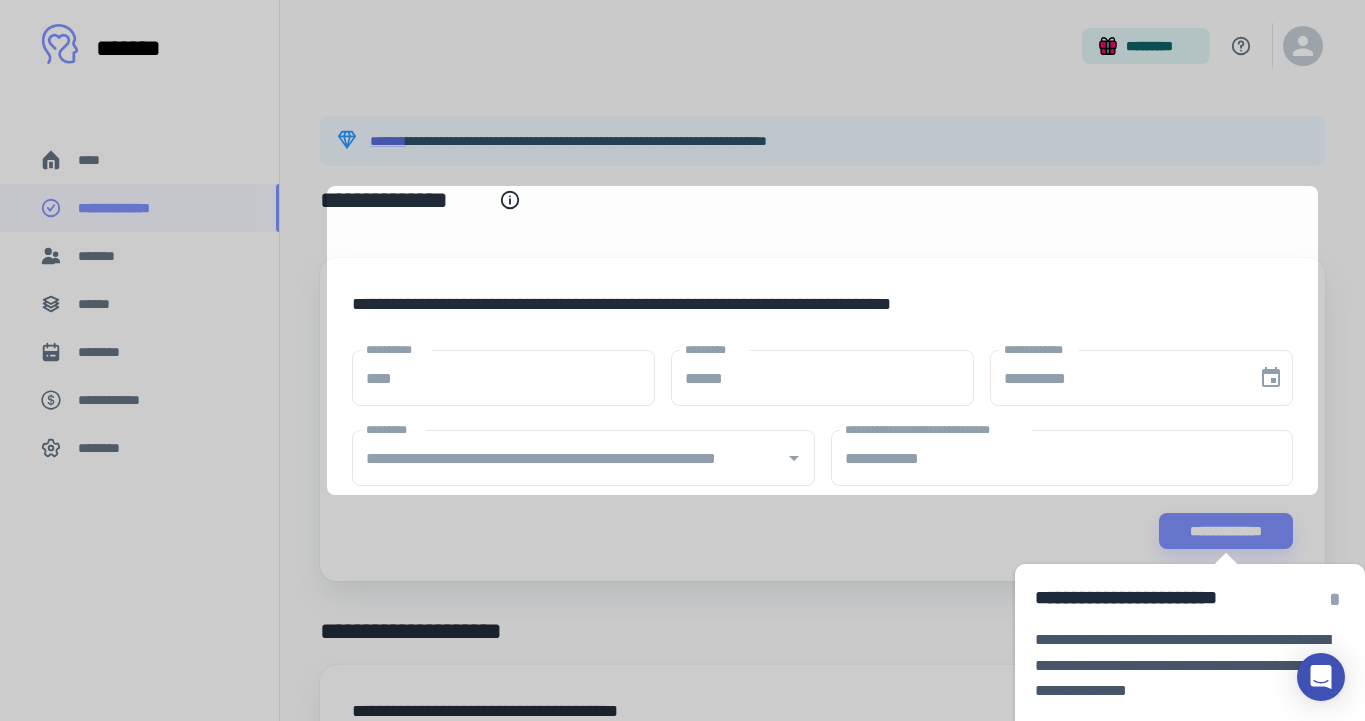 scroll, scrollTop: 171, scrollLeft: 0, axis: vertical 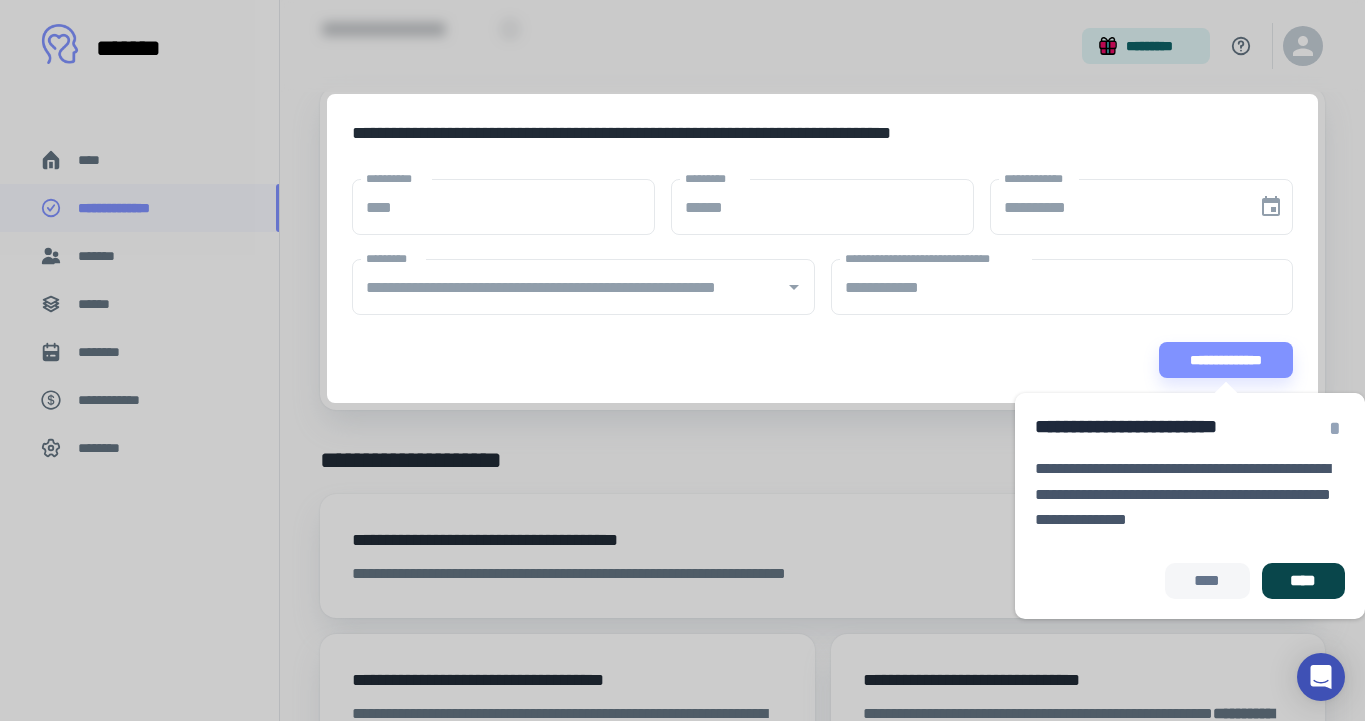 click on "****" at bounding box center (1303, 581) 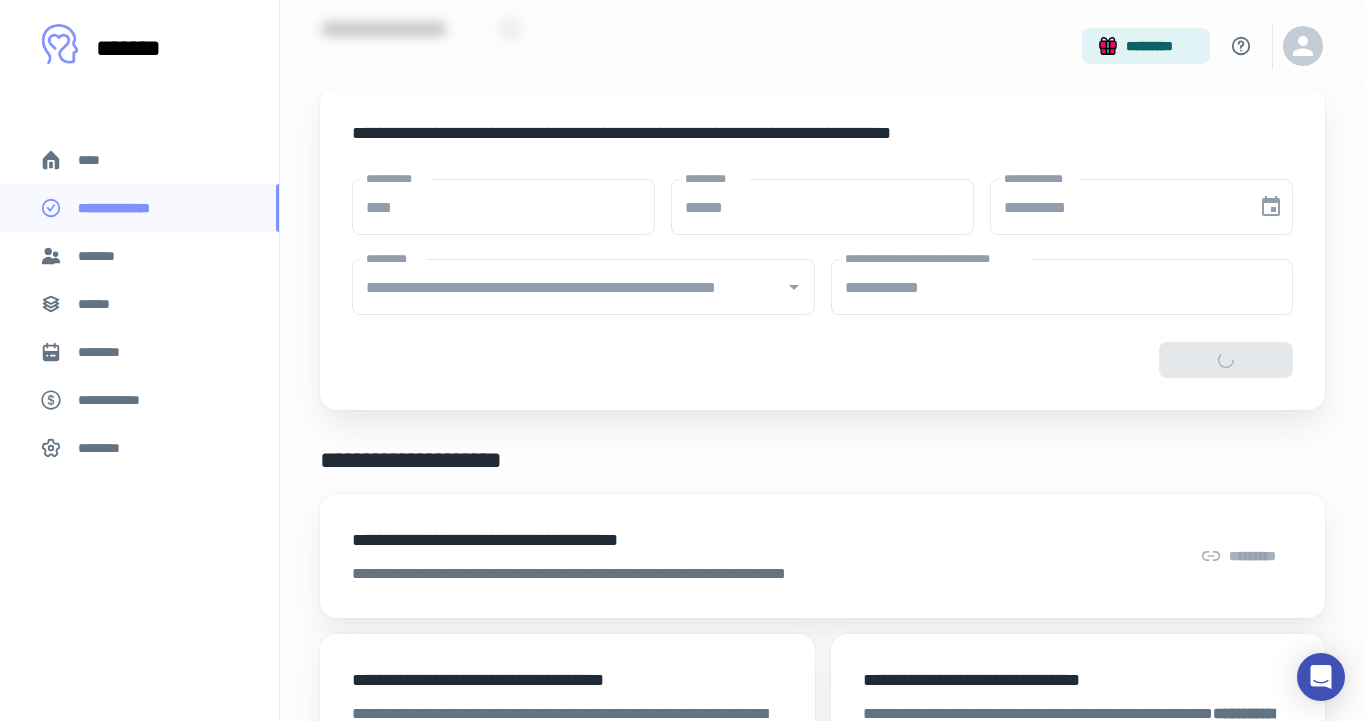 scroll, scrollTop: 59, scrollLeft: 0, axis: vertical 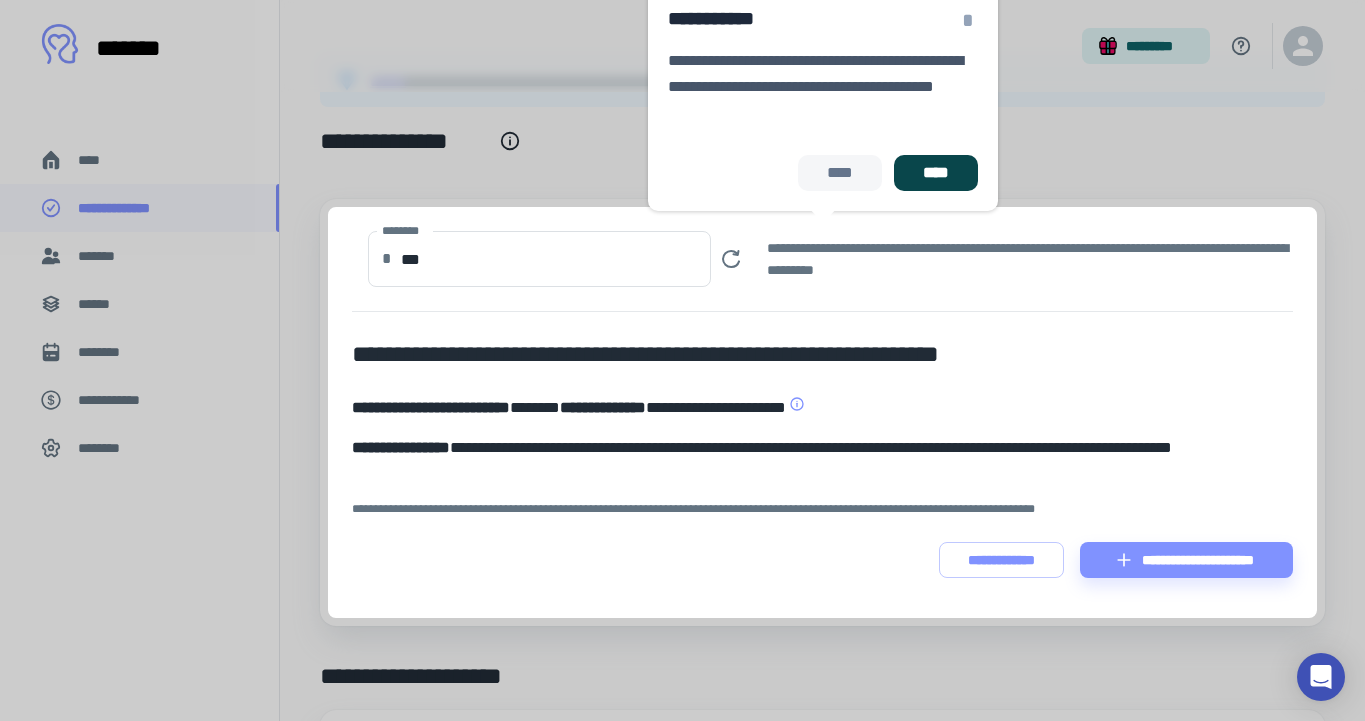 click on "****" at bounding box center (935, 173) 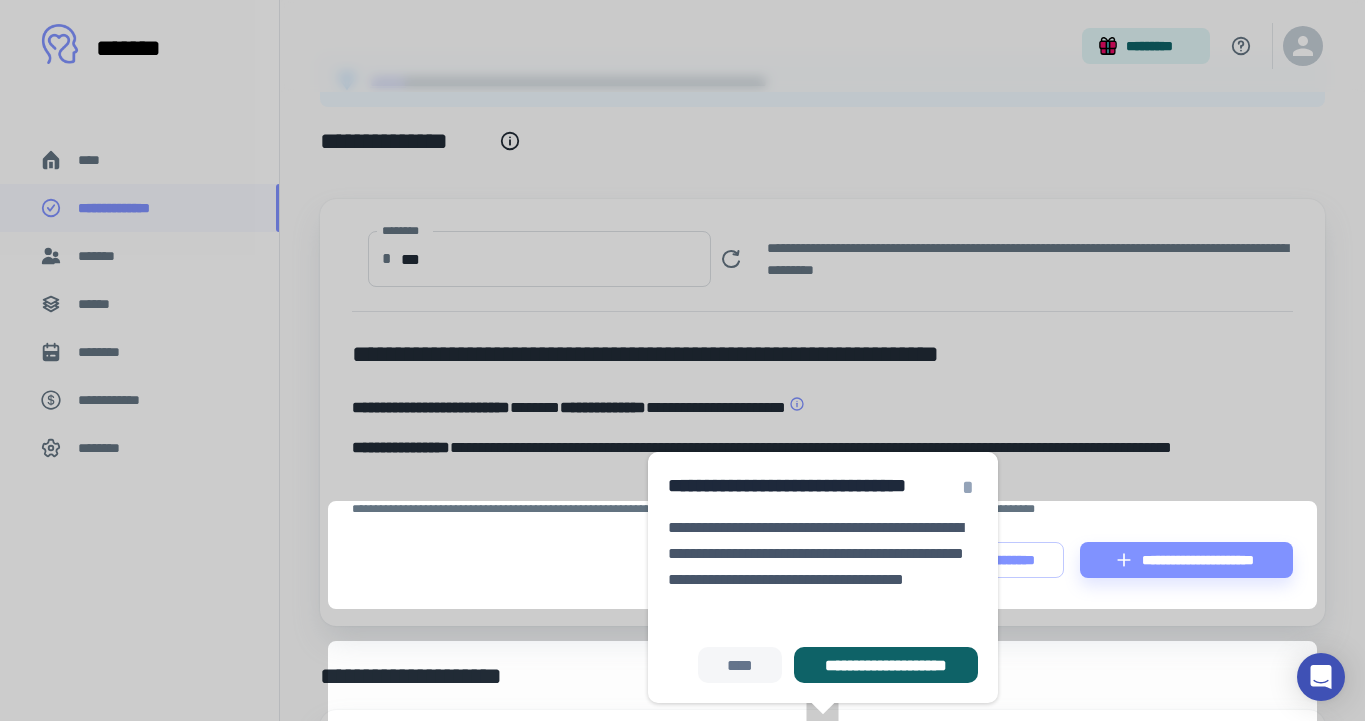 scroll, scrollTop: 471, scrollLeft: 0, axis: vertical 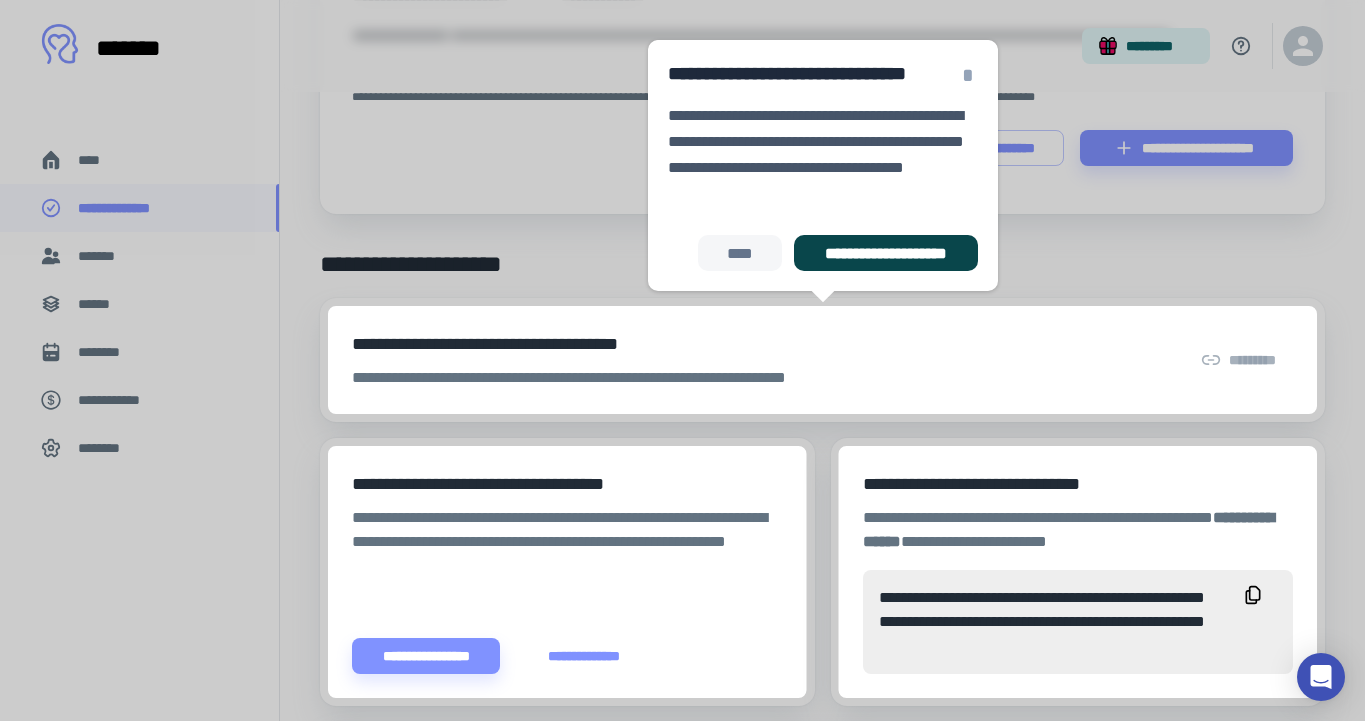 click on "**********" at bounding box center (885, 253) 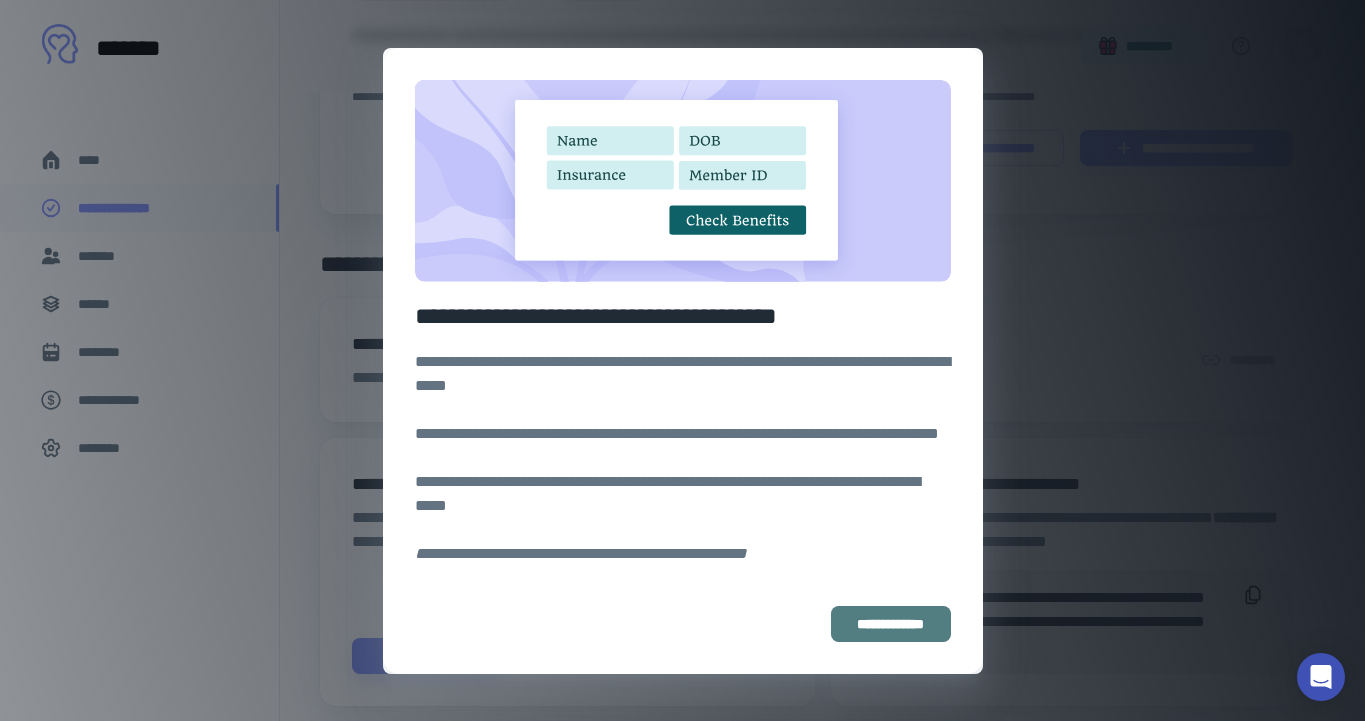 click on "**********" at bounding box center [890, 624] 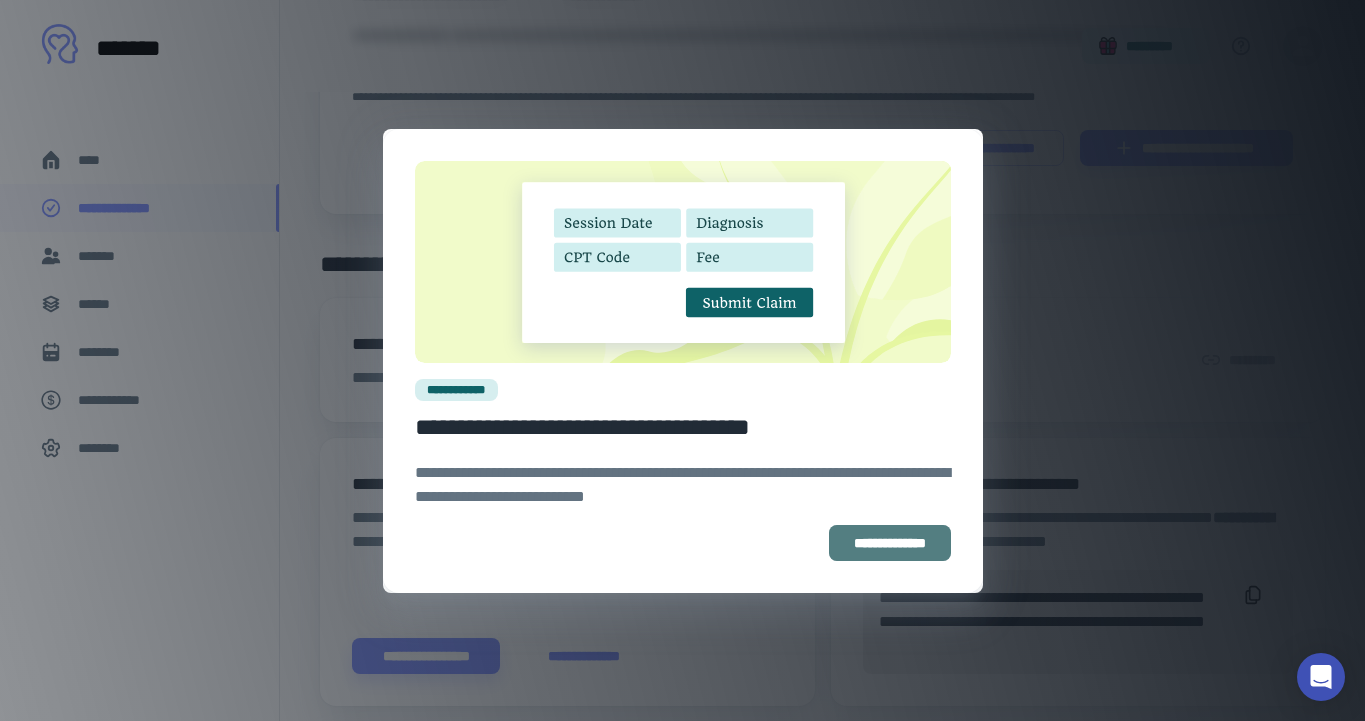 click on "**********" at bounding box center (890, 543) 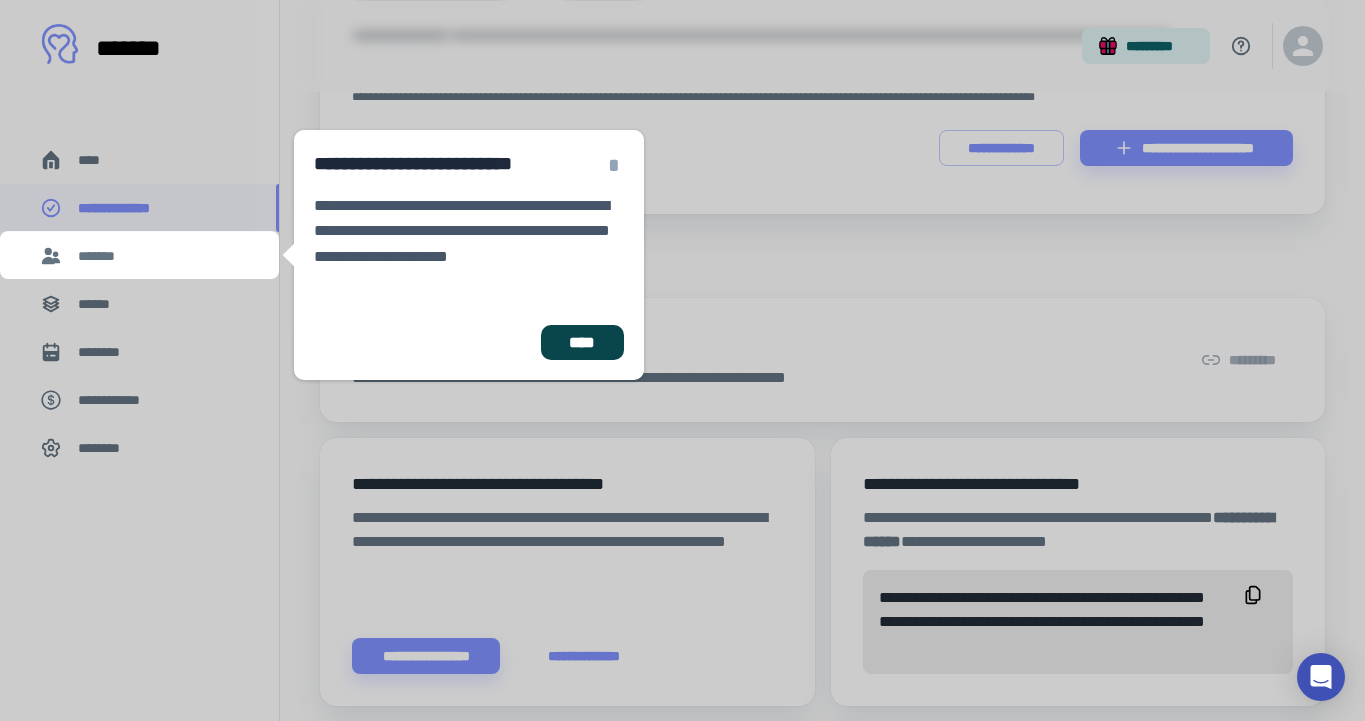 click on "****" at bounding box center [582, 343] 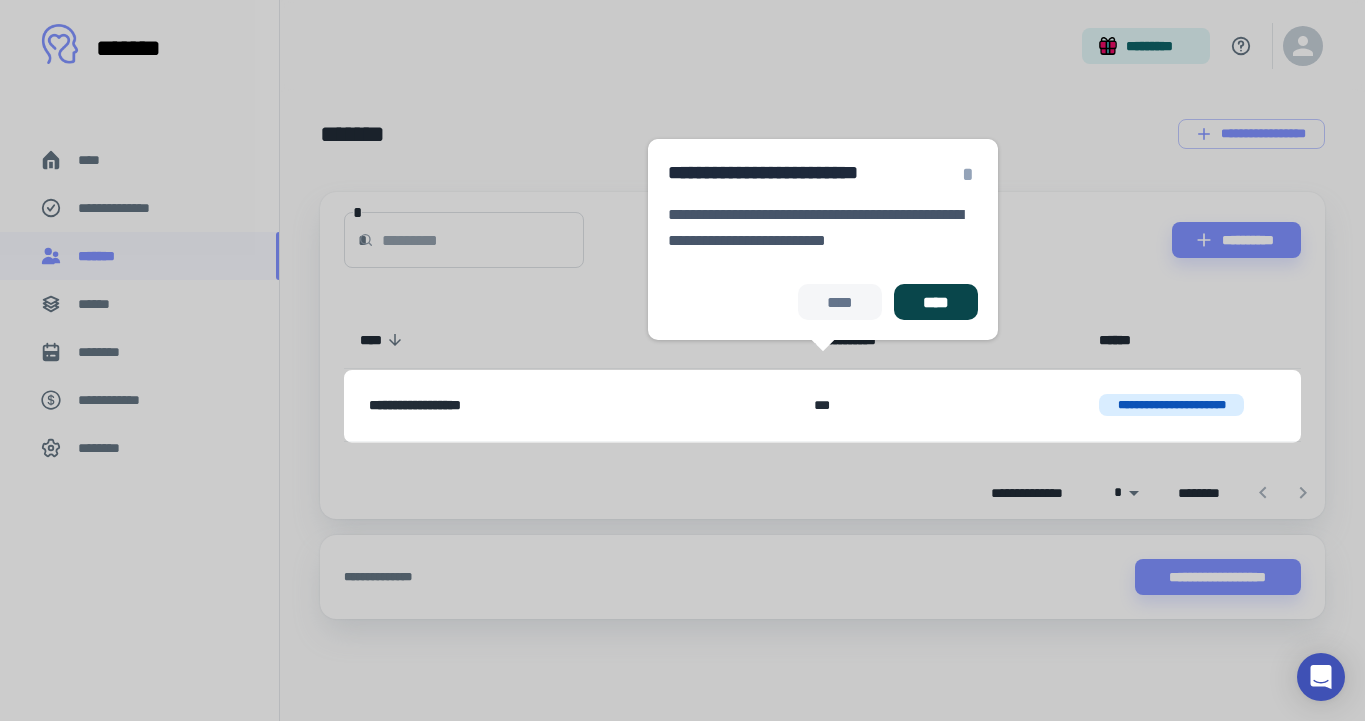 click on "****" at bounding box center [935, 302] 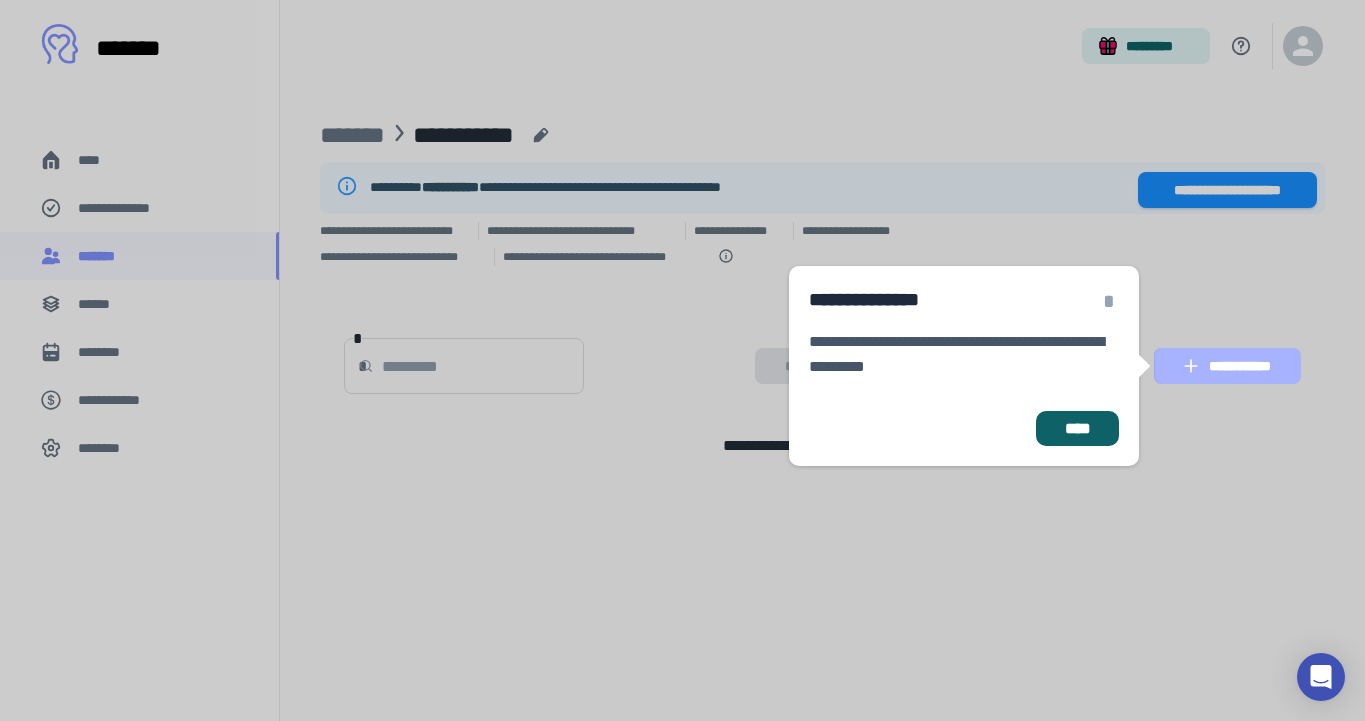 click on "**********" at bounding box center [1227, 366] 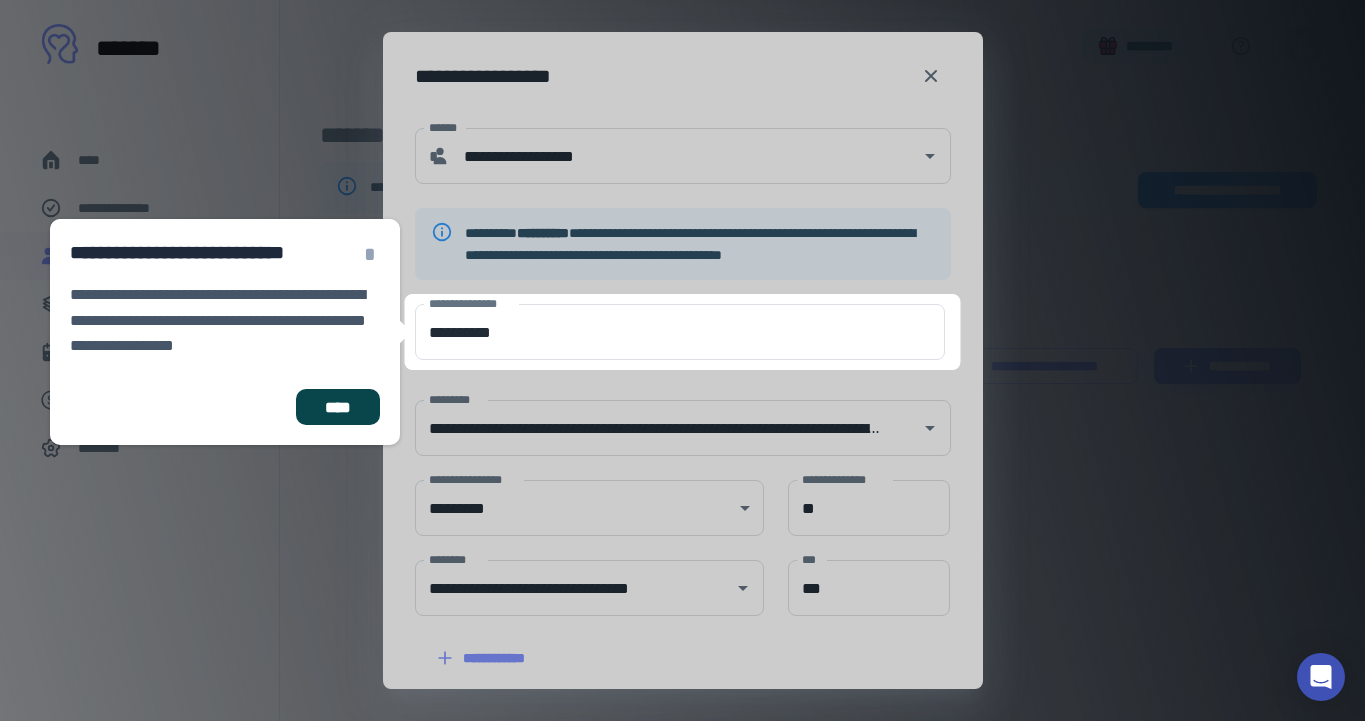 click on "****" at bounding box center (337, 407) 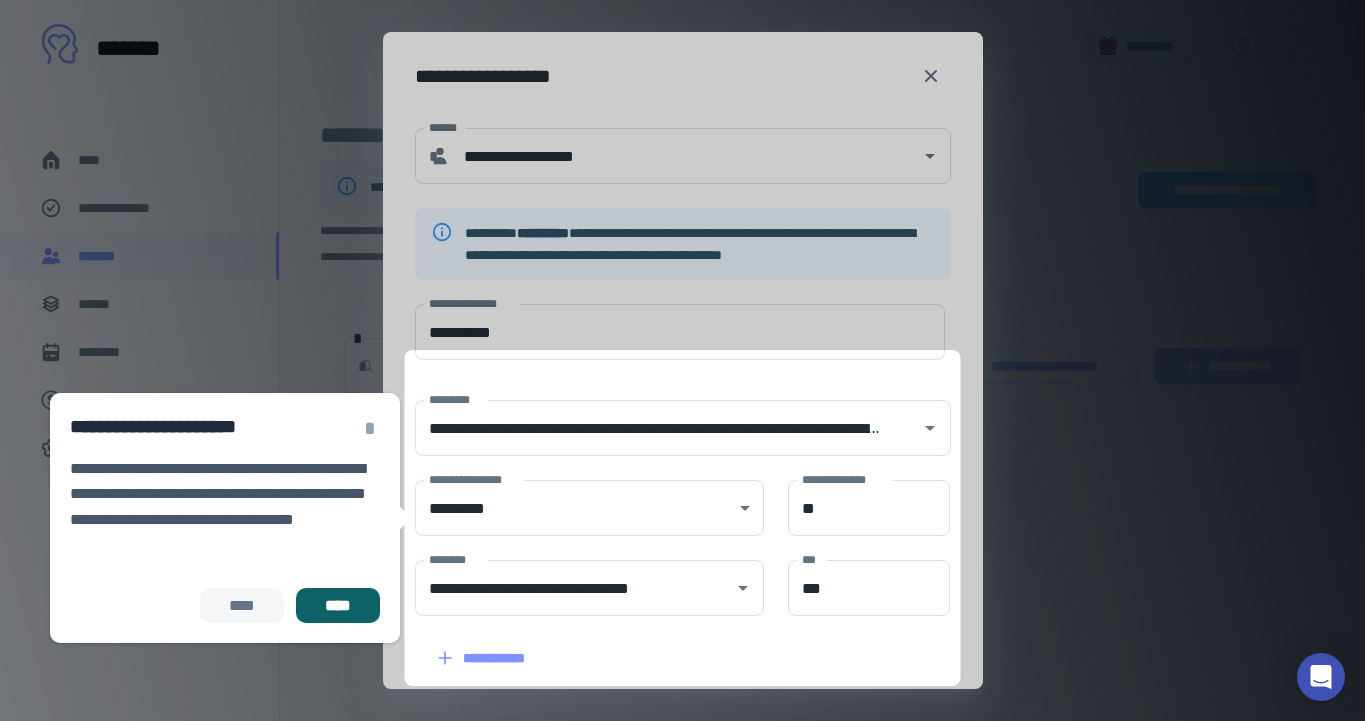 scroll, scrollTop: 158, scrollLeft: 0, axis: vertical 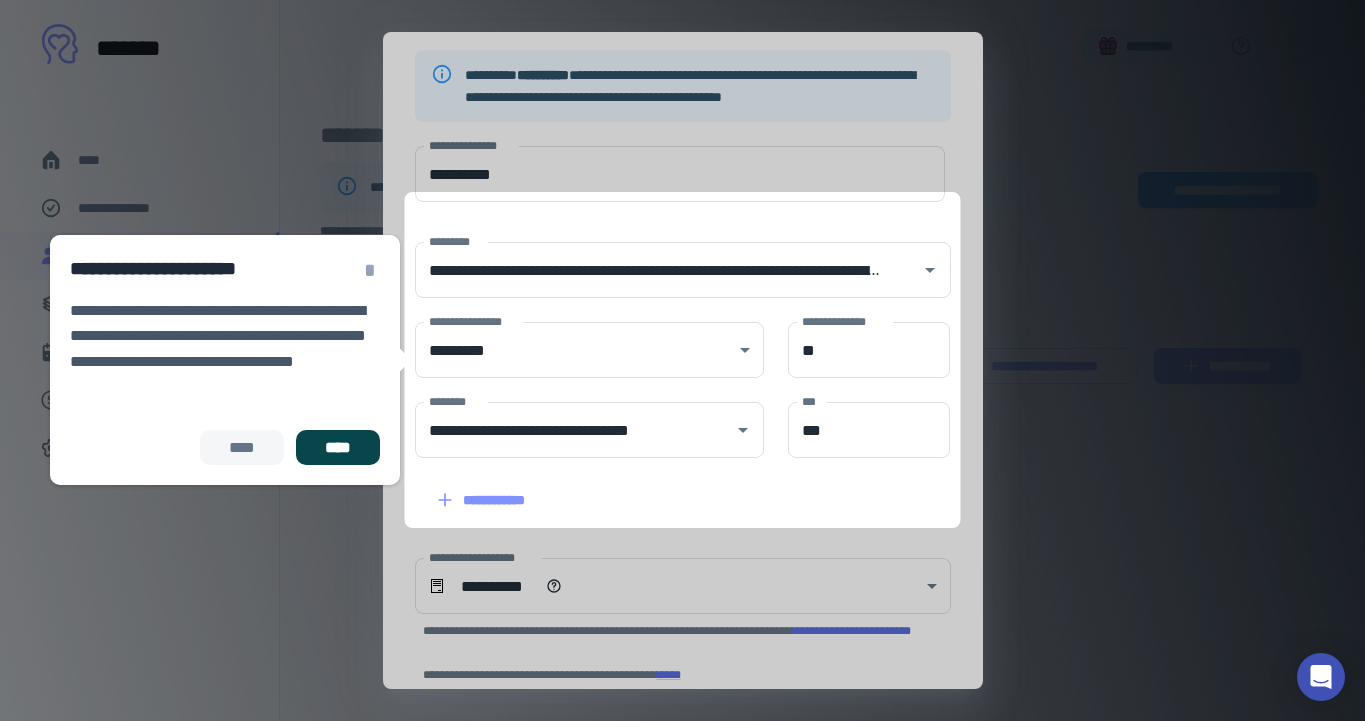 click on "****" at bounding box center (337, 448) 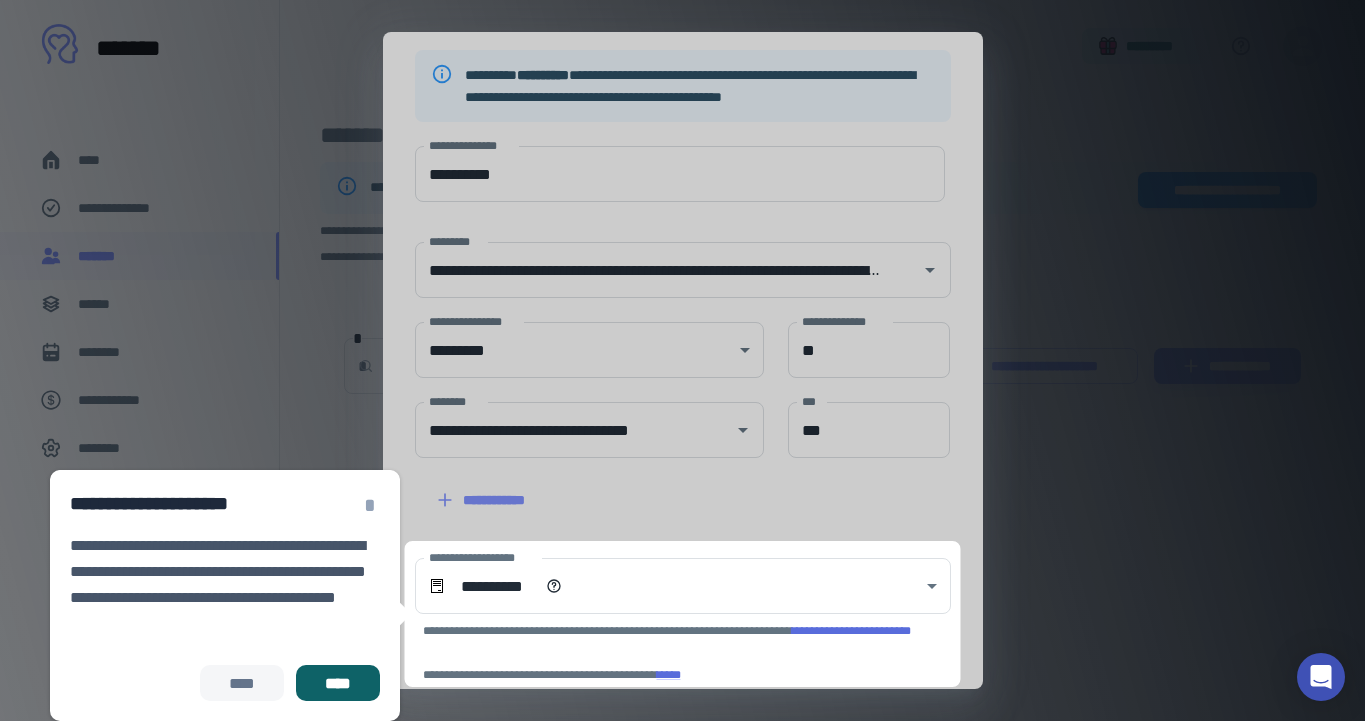scroll, scrollTop: 343, scrollLeft: 0, axis: vertical 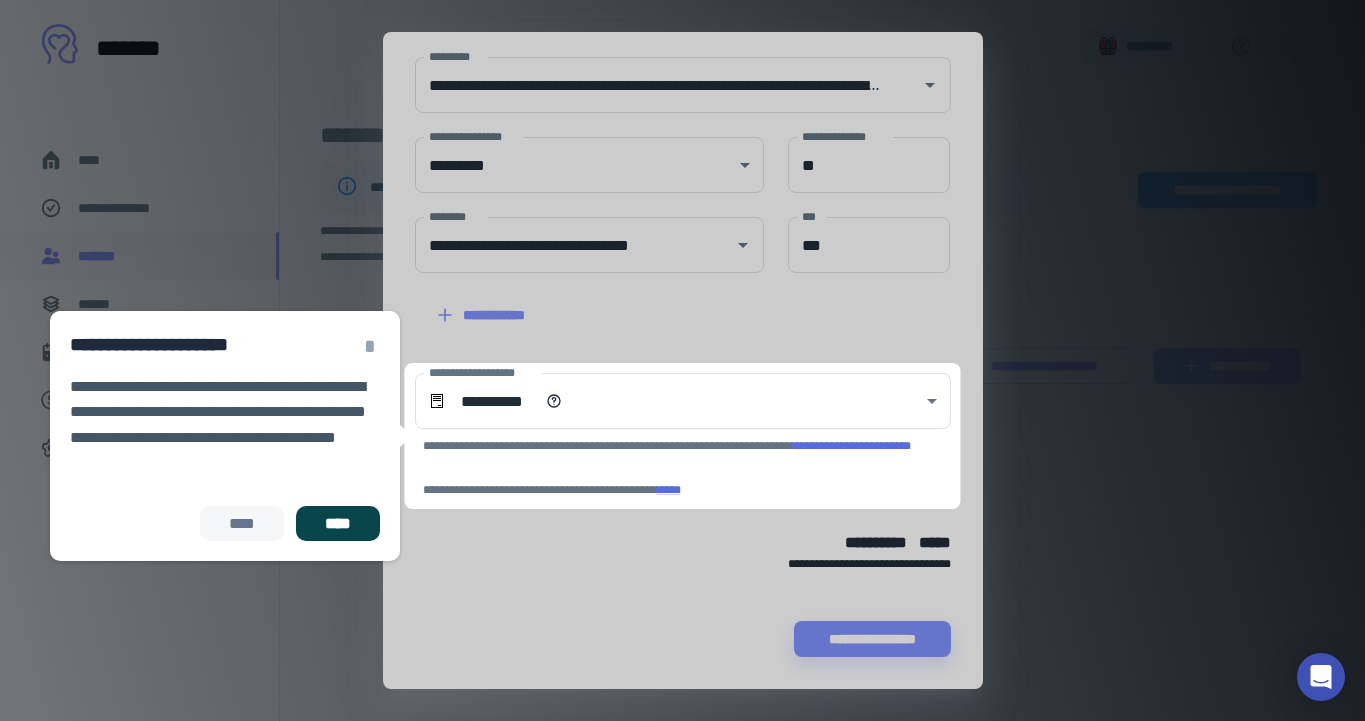 click on "****" at bounding box center (337, 524) 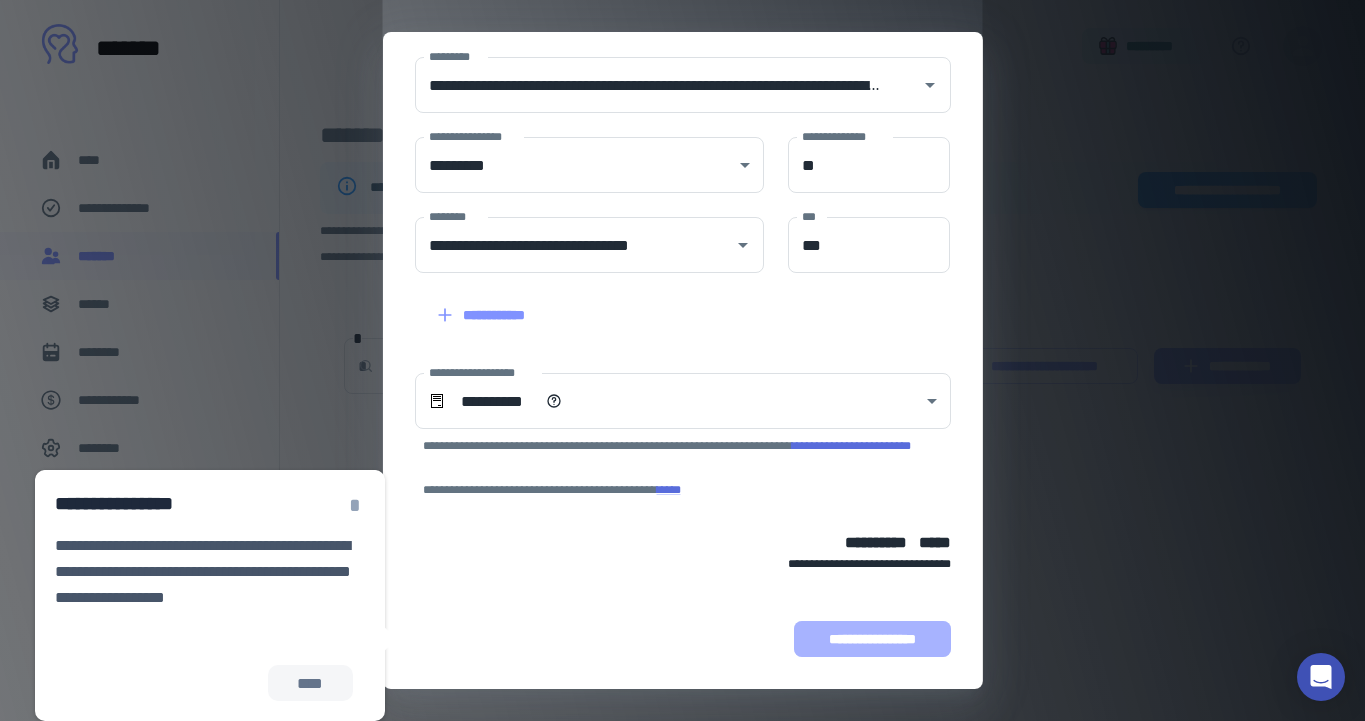 click on "**********" at bounding box center [872, 639] 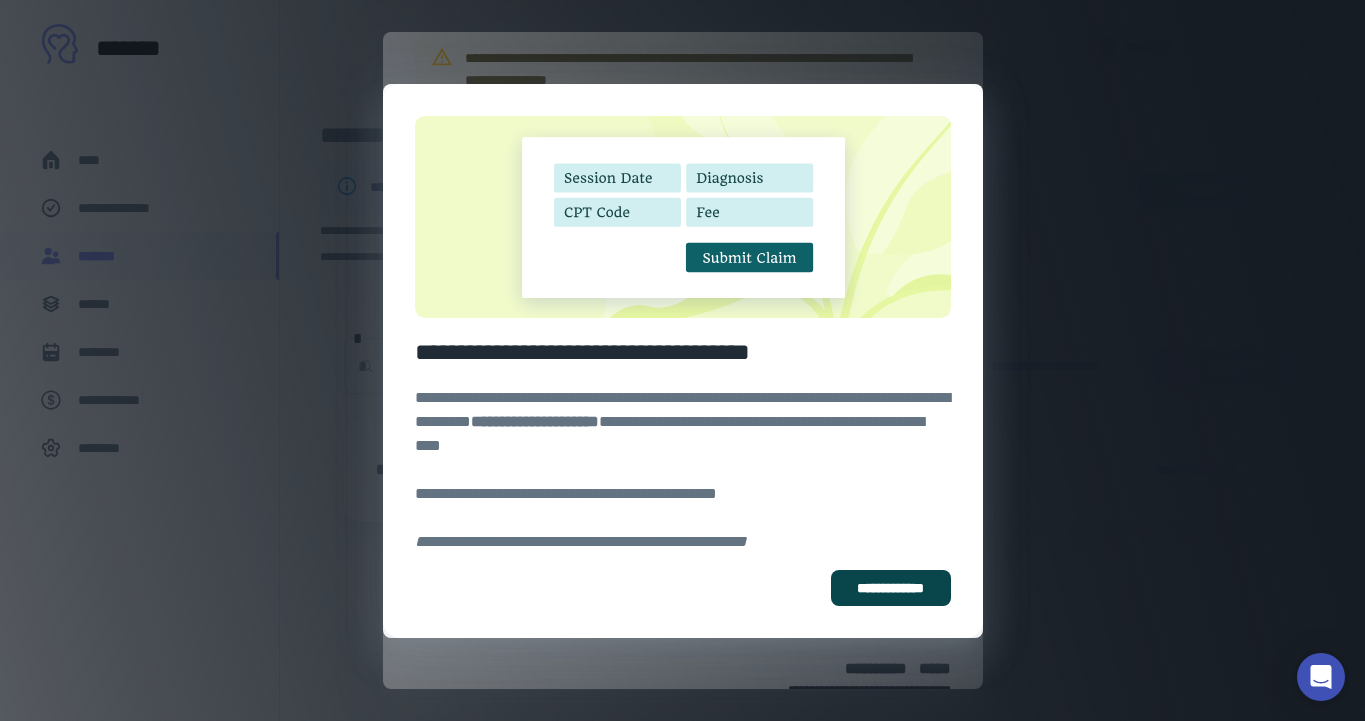 click on "**********" at bounding box center [890, 588] 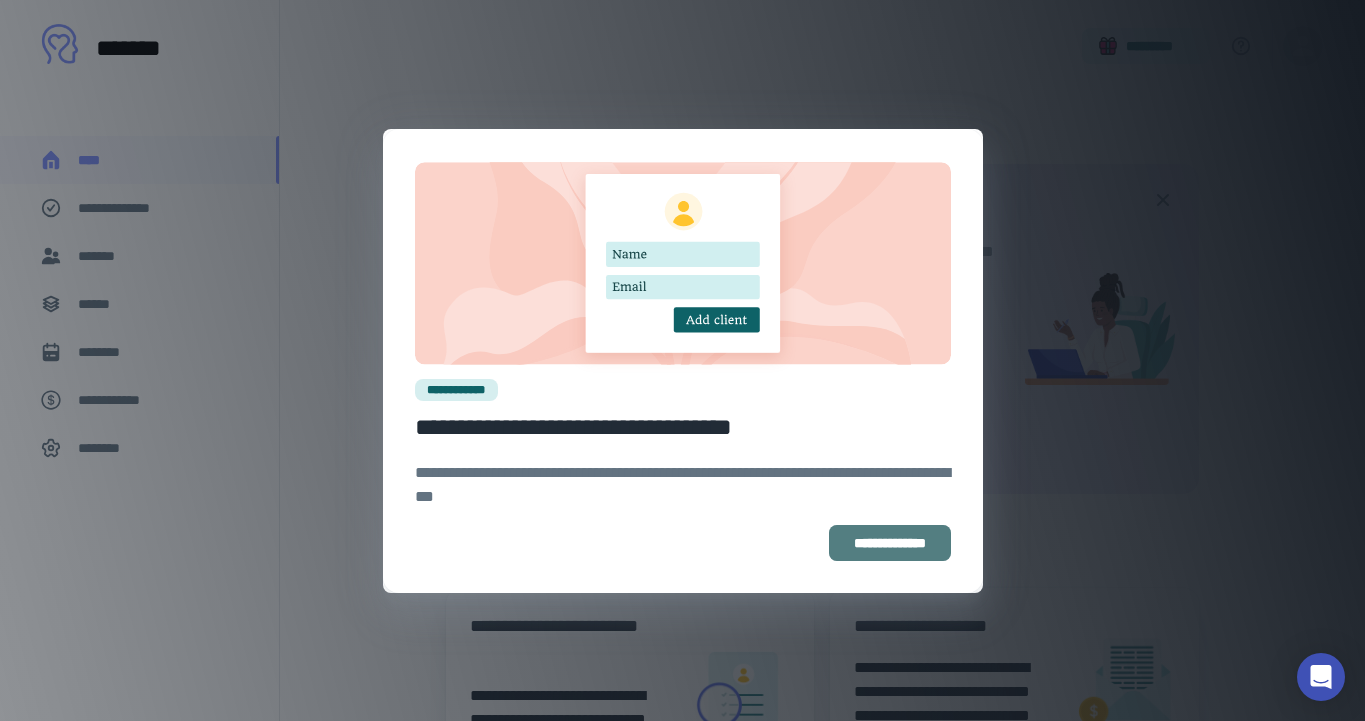 click on "**********" at bounding box center (890, 543) 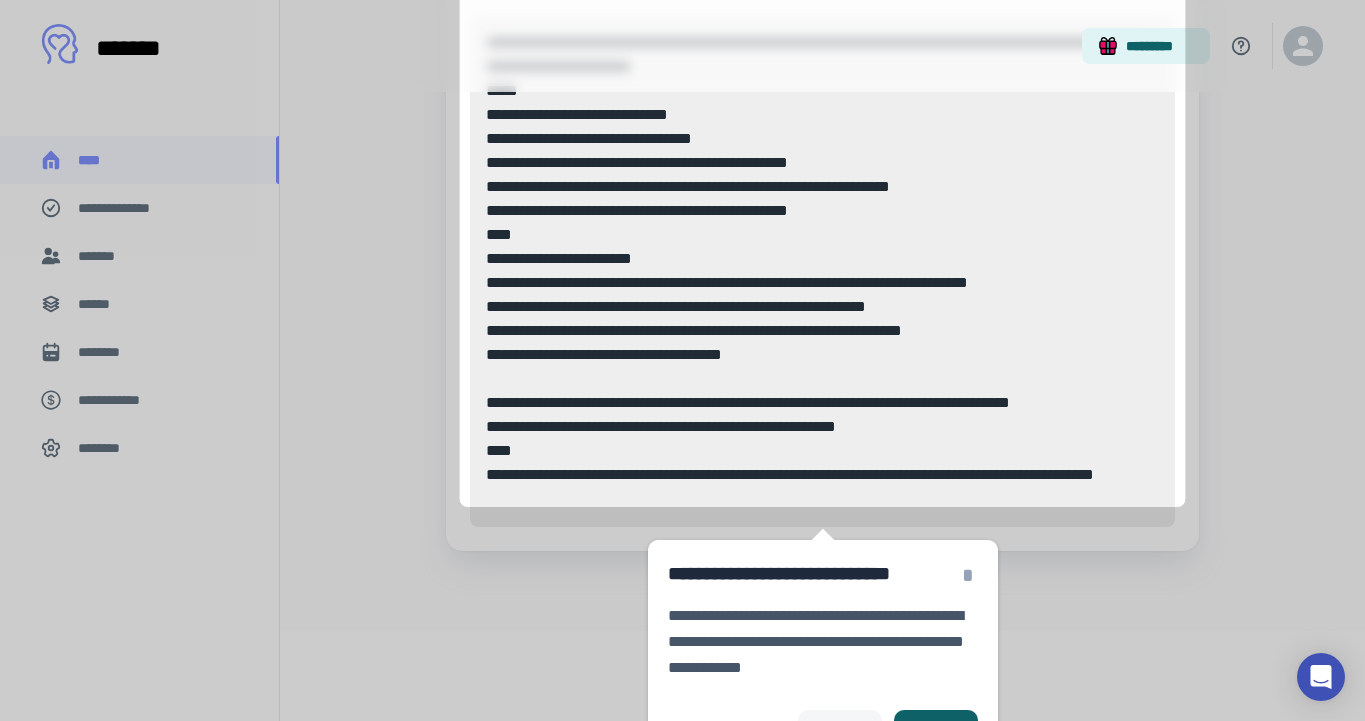 scroll, scrollTop: 1229, scrollLeft: 0, axis: vertical 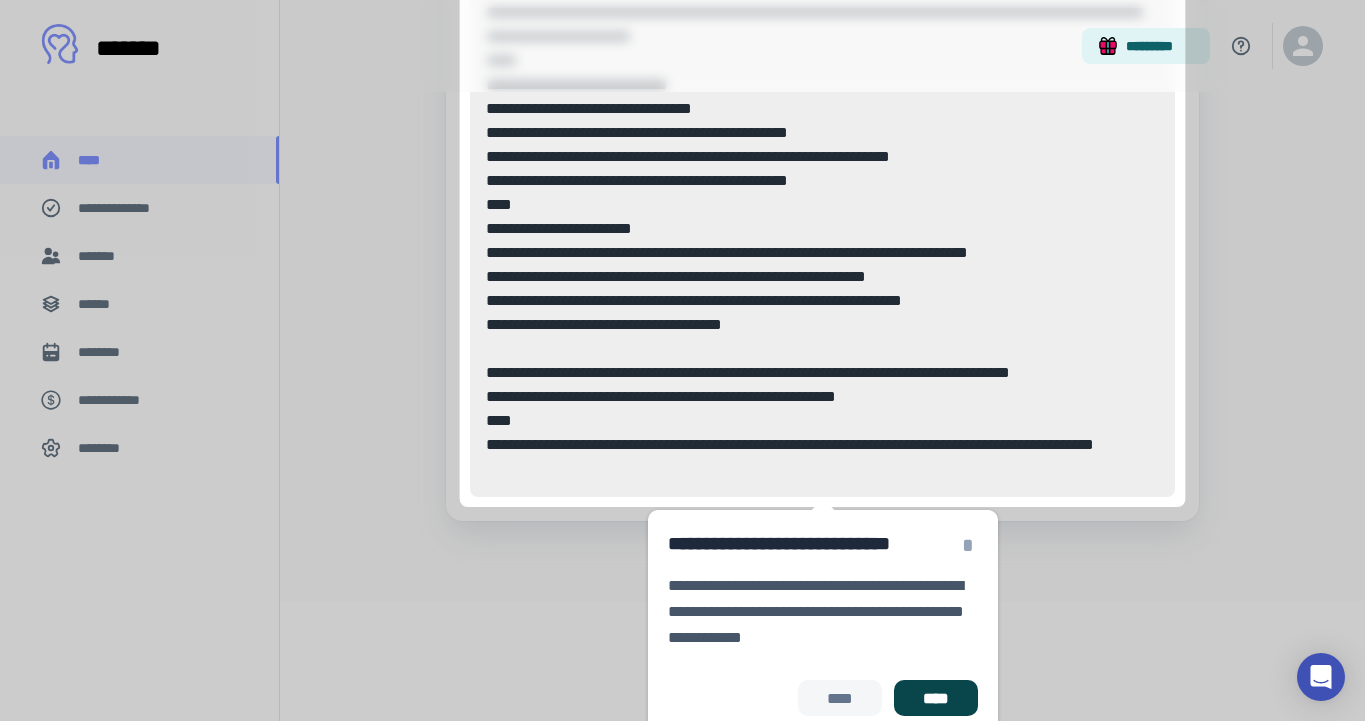 click on "****" at bounding box center (935, 698) 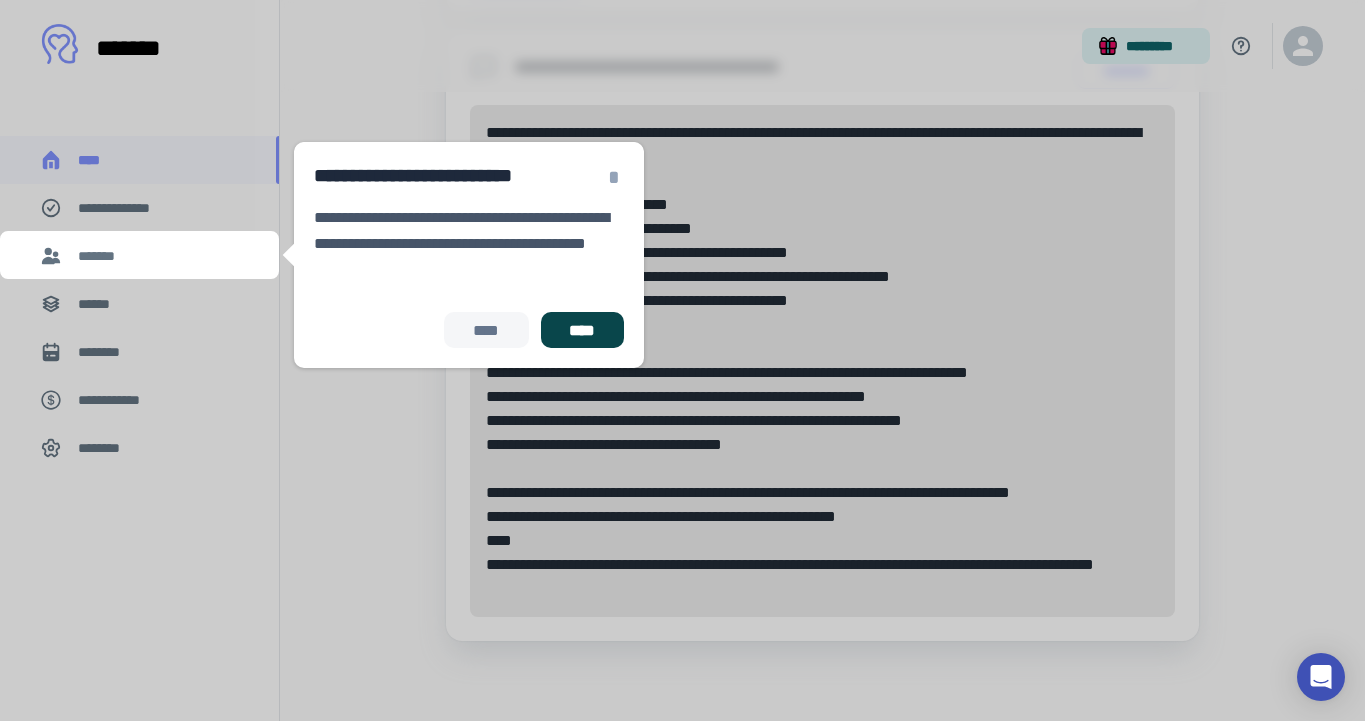 click on "****" at bounding box center [582, 330] 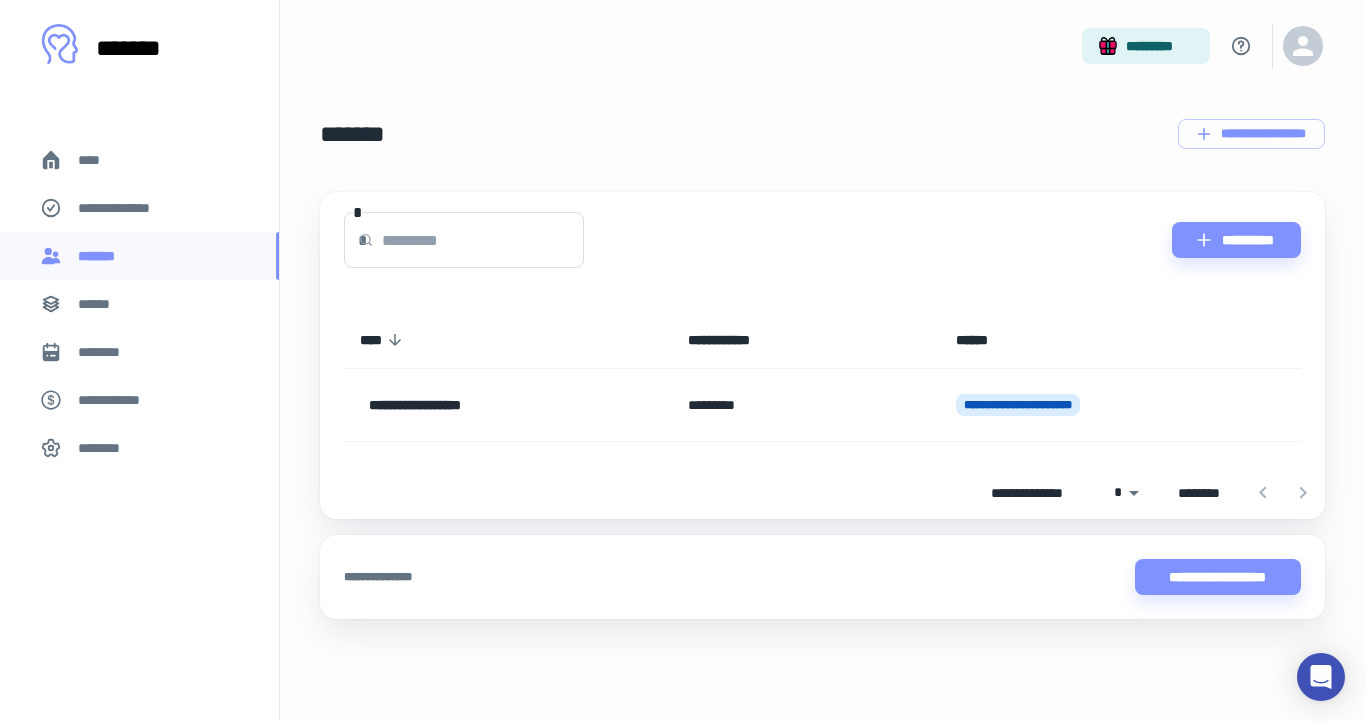 scroll, scrollTop: 0, scrollLeft: 0, axis: both 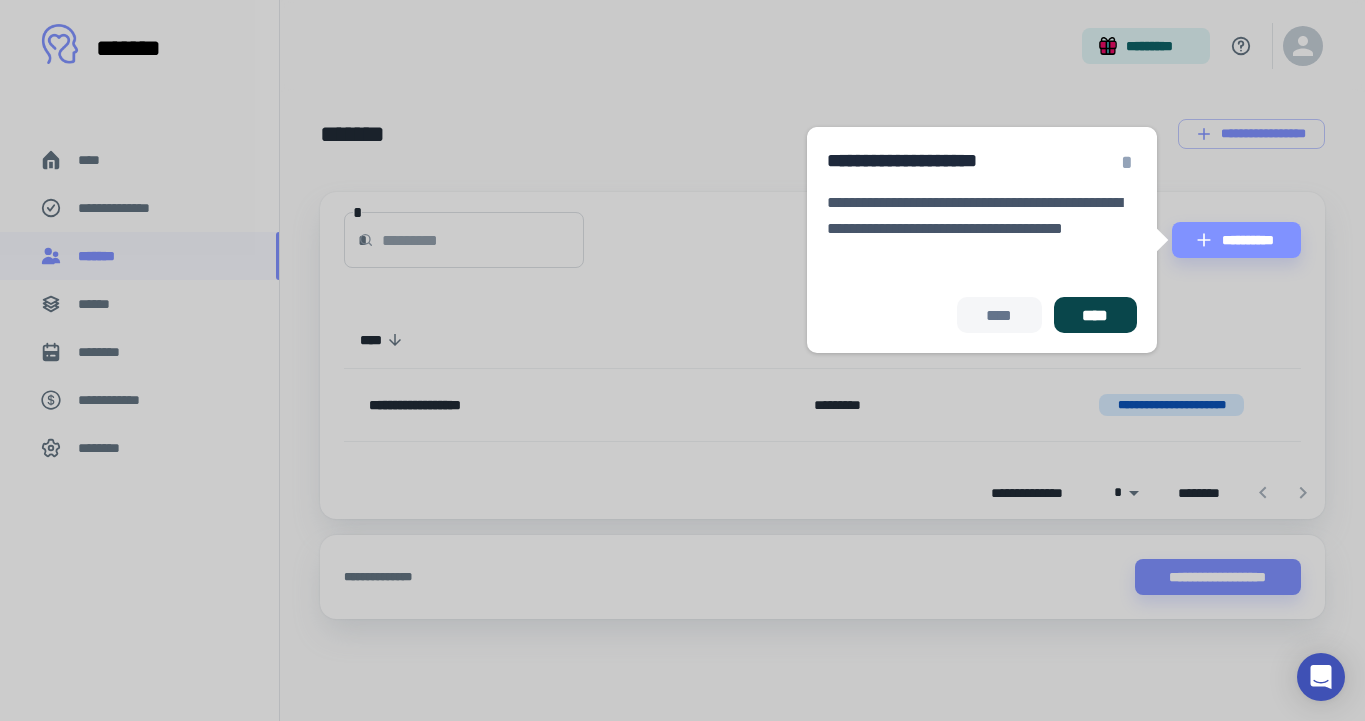 click on "****" at bounding box center [1095, 315] 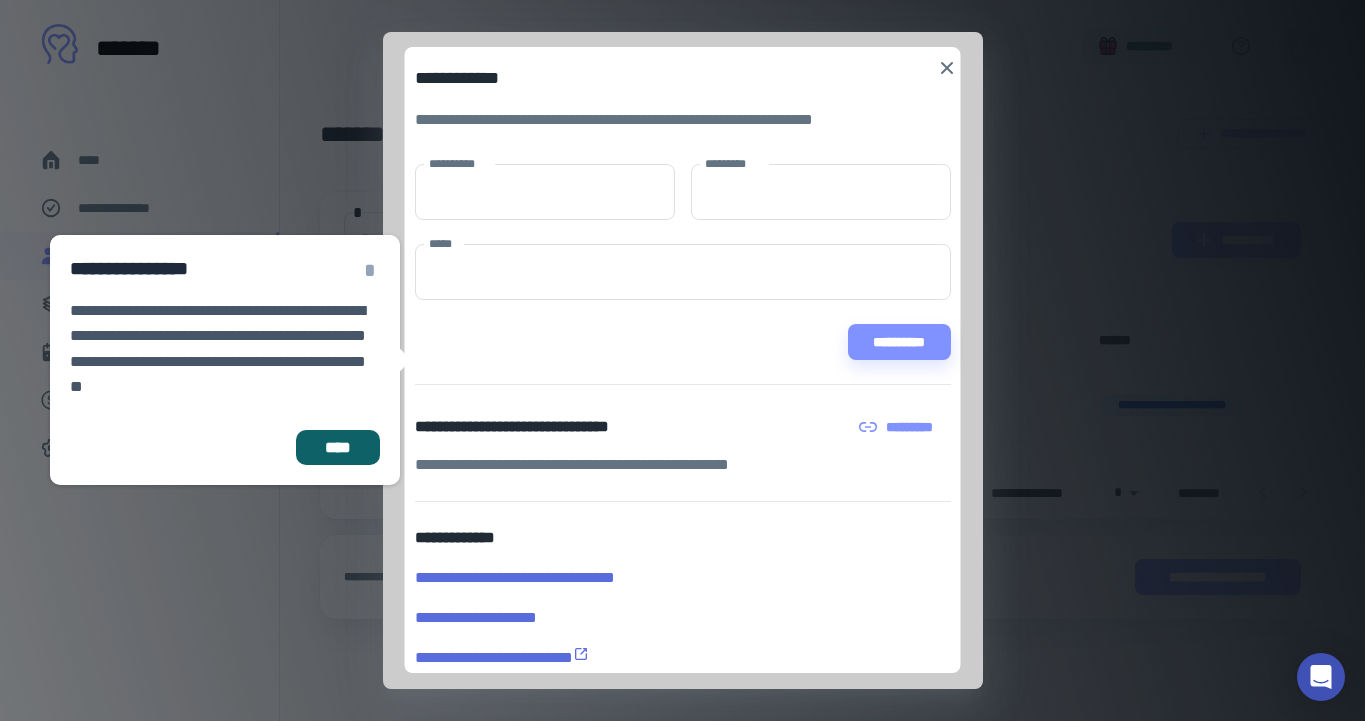 scroll, scrollTop: 7, scrollLeft: 0, axis: vertical 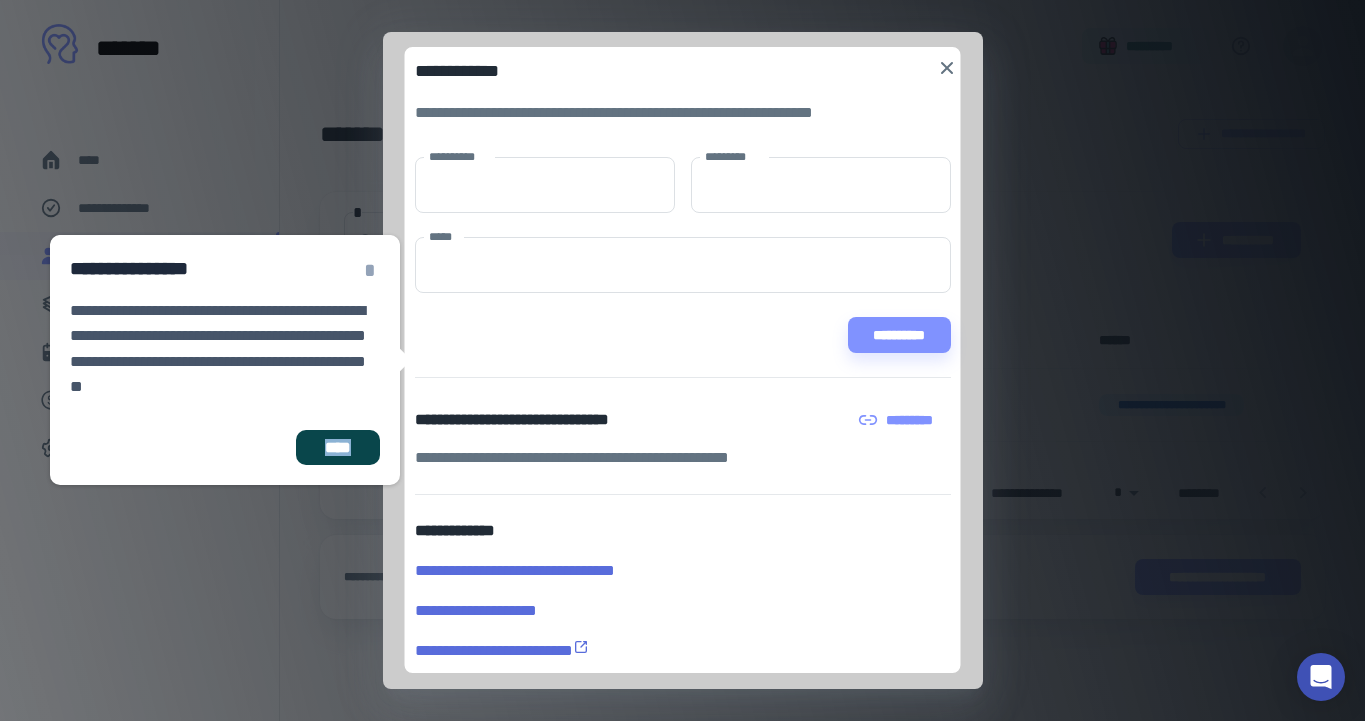 click on "****" at bounding box center (337, 448) 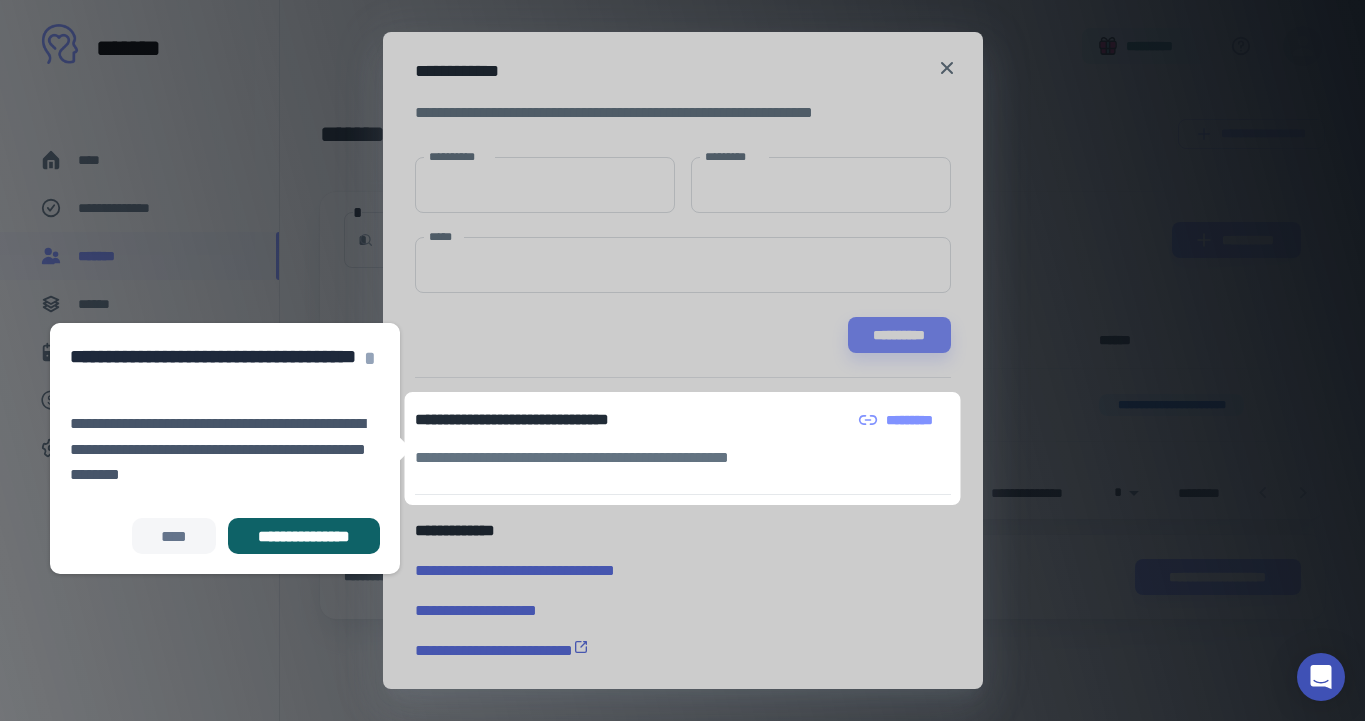scroll, scrollTop: 13, scrollLeft: 0, axis: vertical 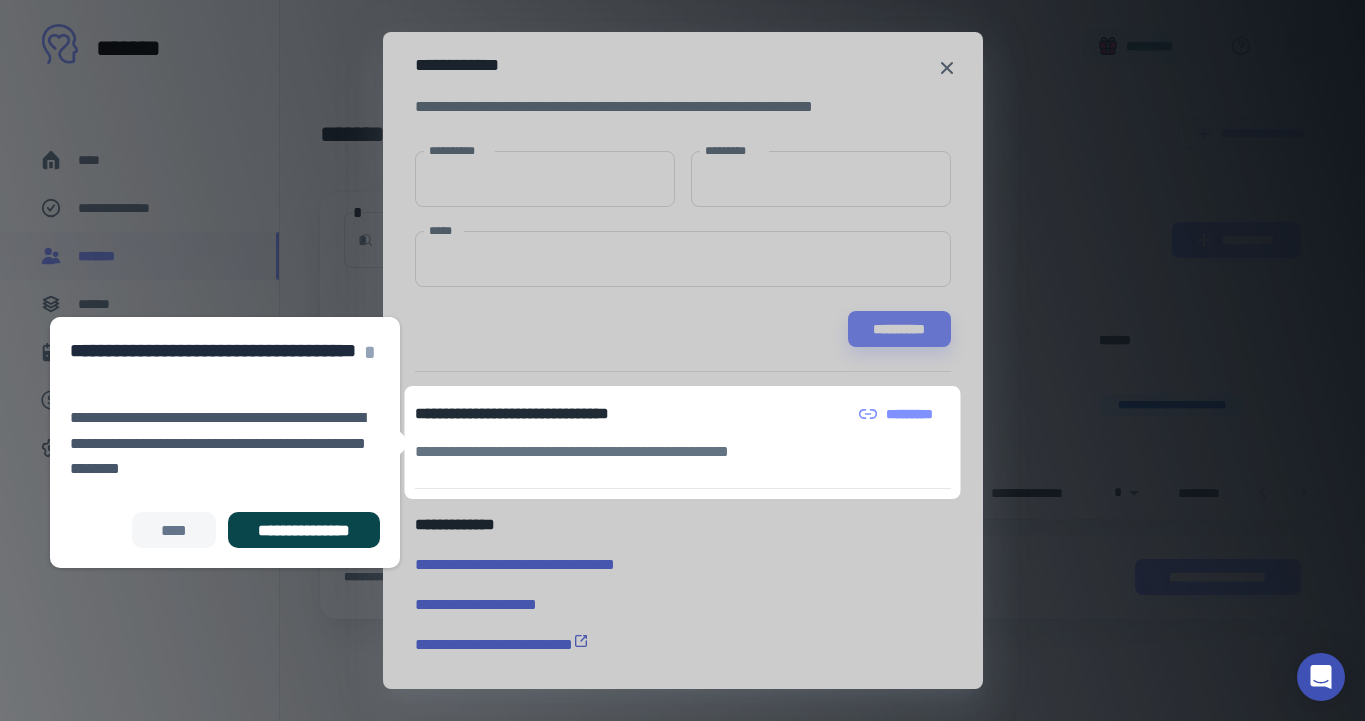 click on "**********" at bounding box center (303, 530) 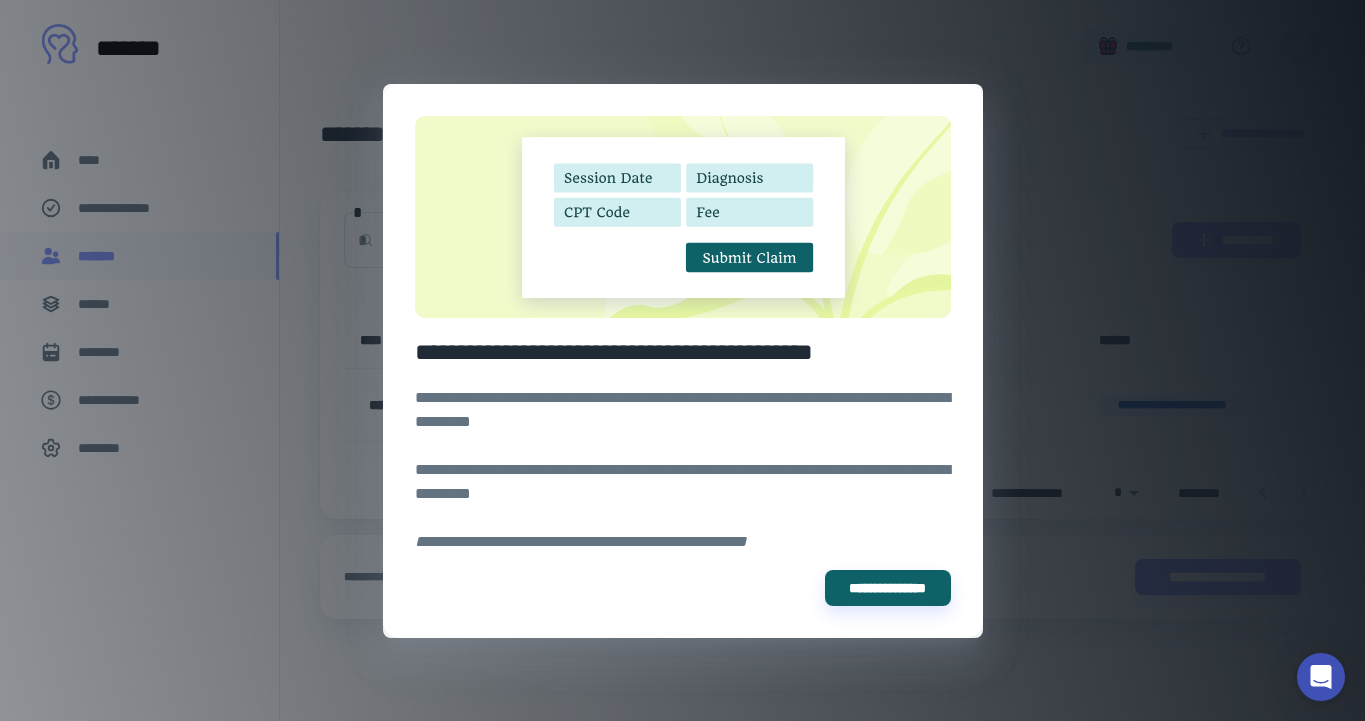 drag, startPoint x: 843, startPoint y: 587, endPoint x: 224, endPoint y: 447, distance: 634.6345 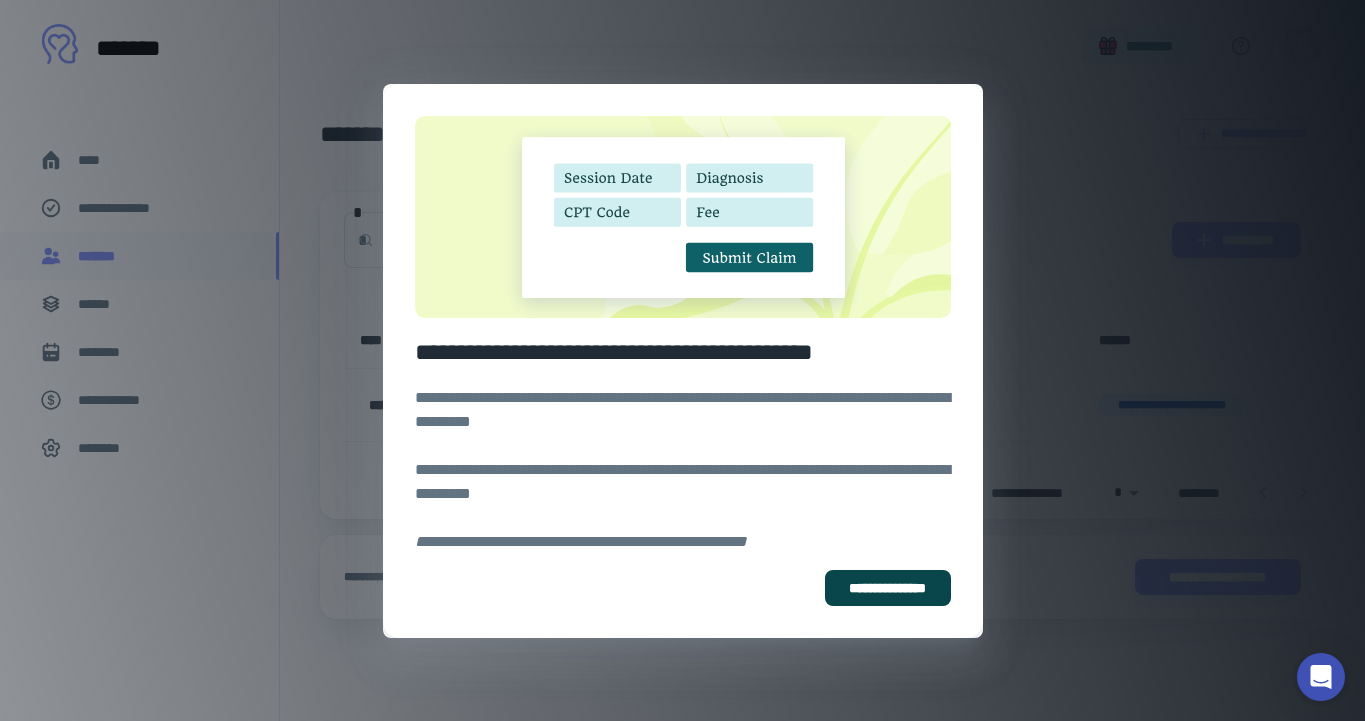 click on "**********" at bounding box center [888, 588] 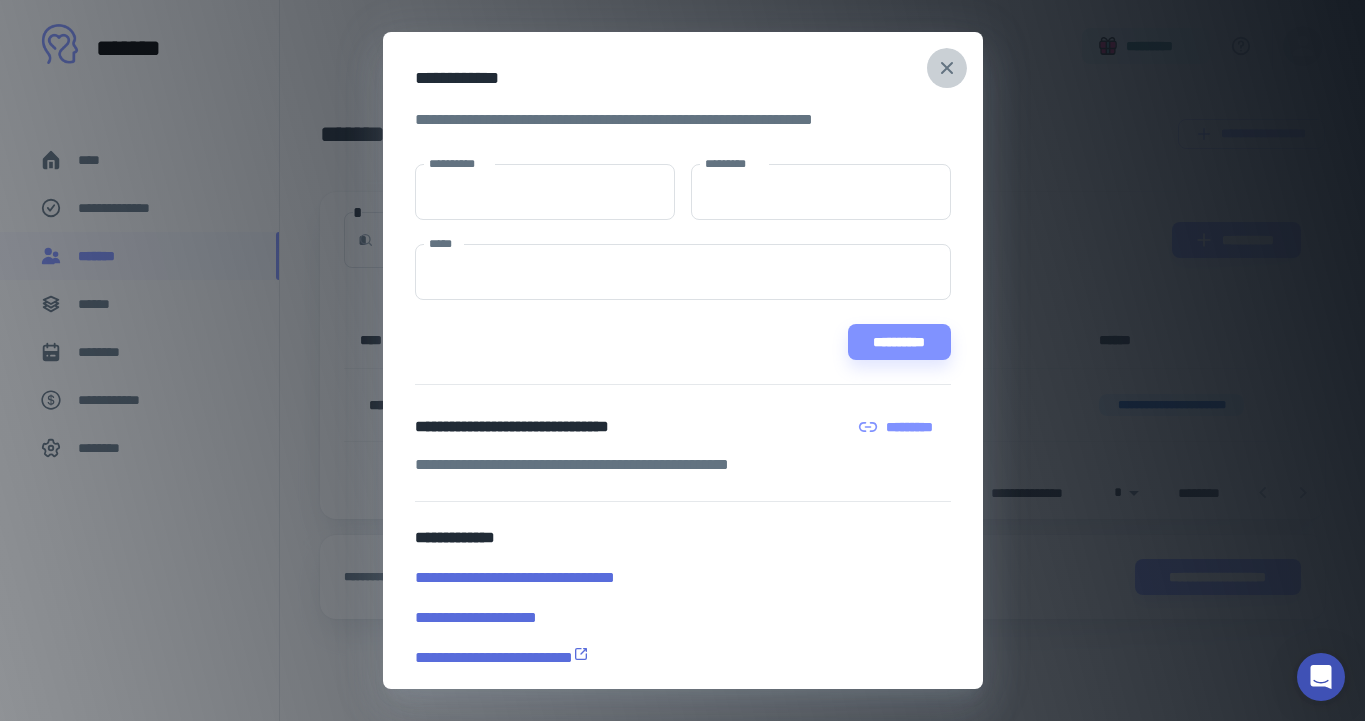 click 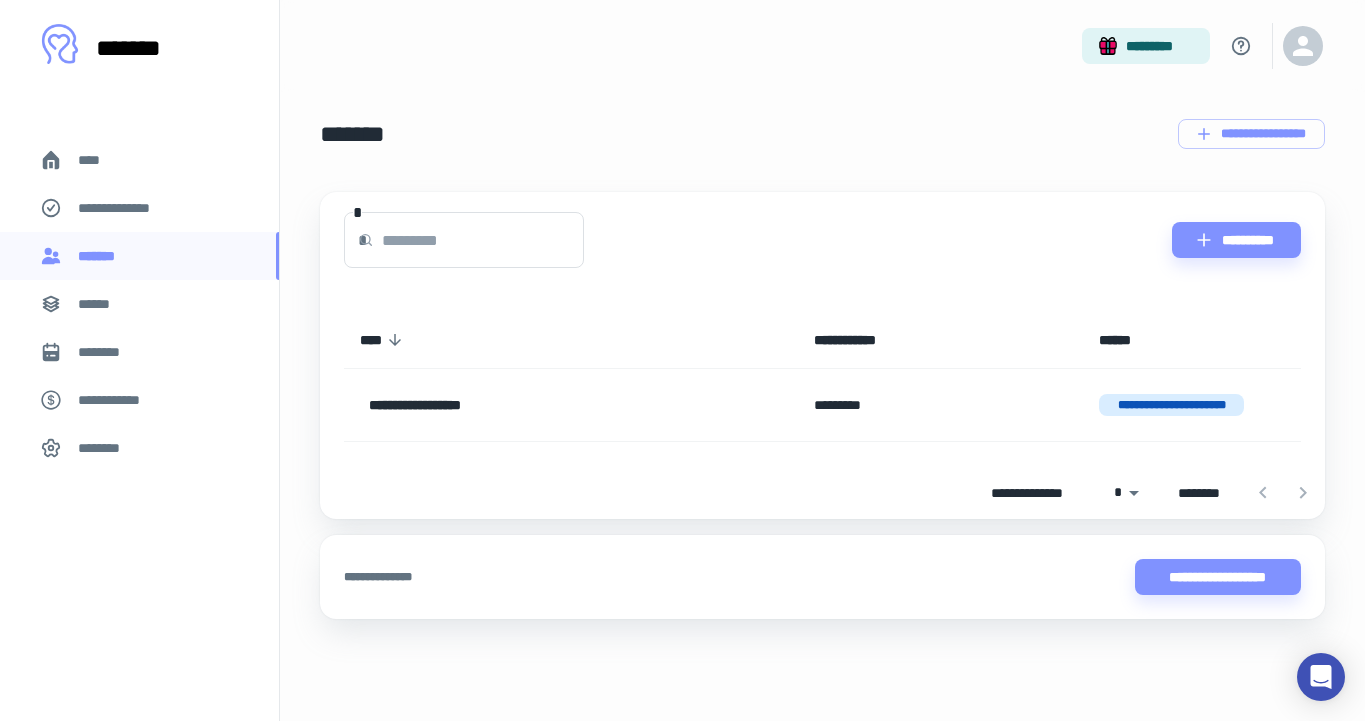 click on "**********" at bounding box center (139, 208) 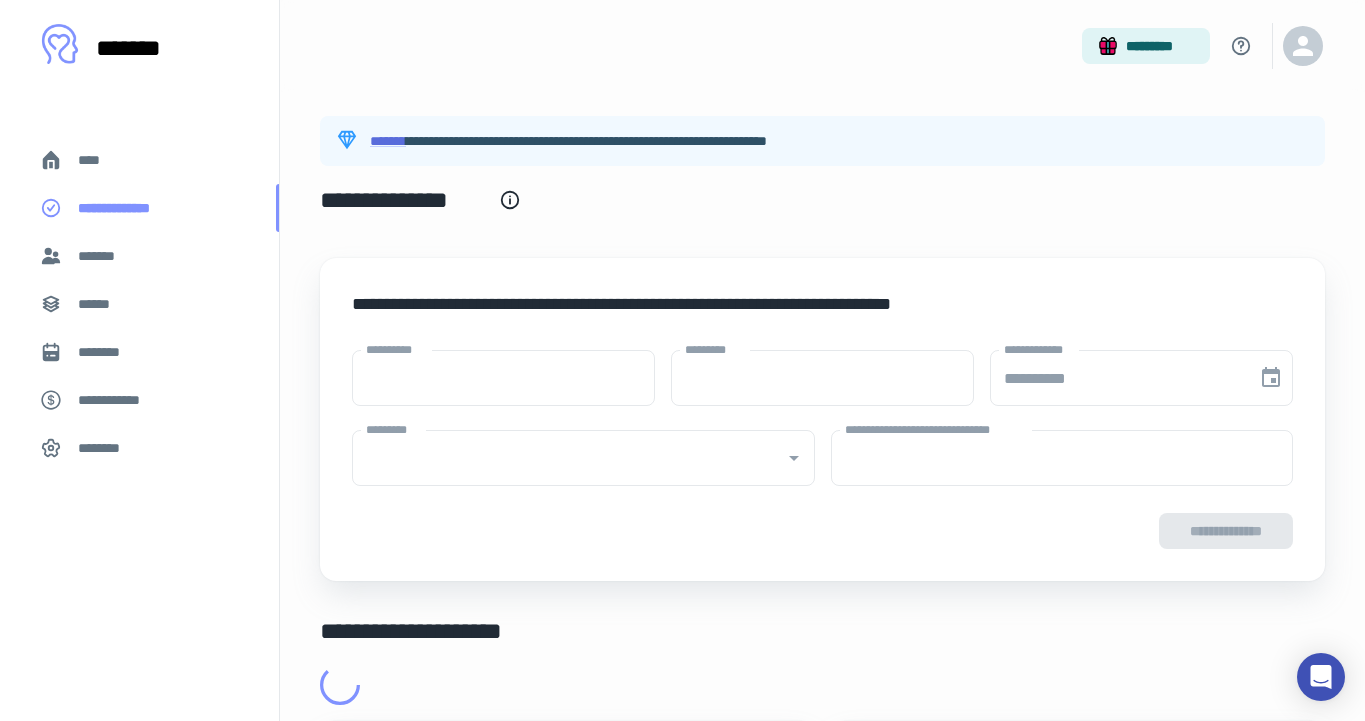 type on "****" 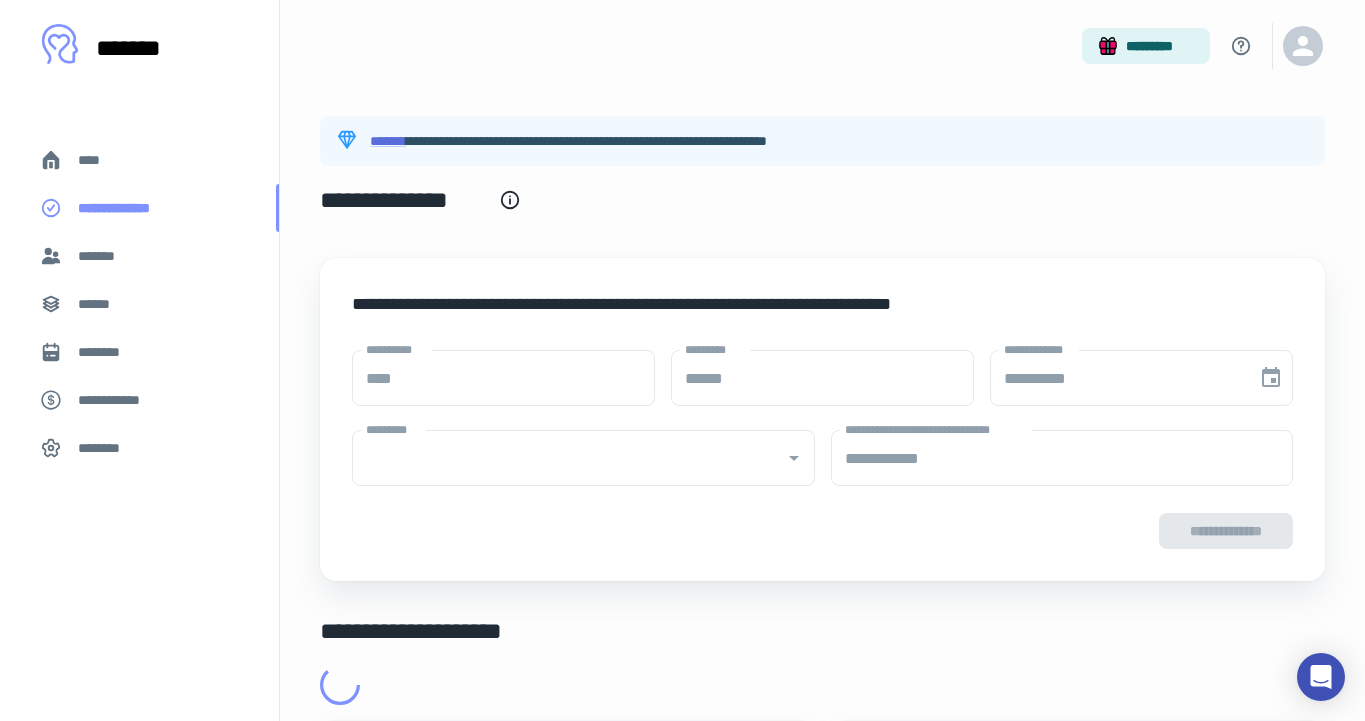 type on "**********" 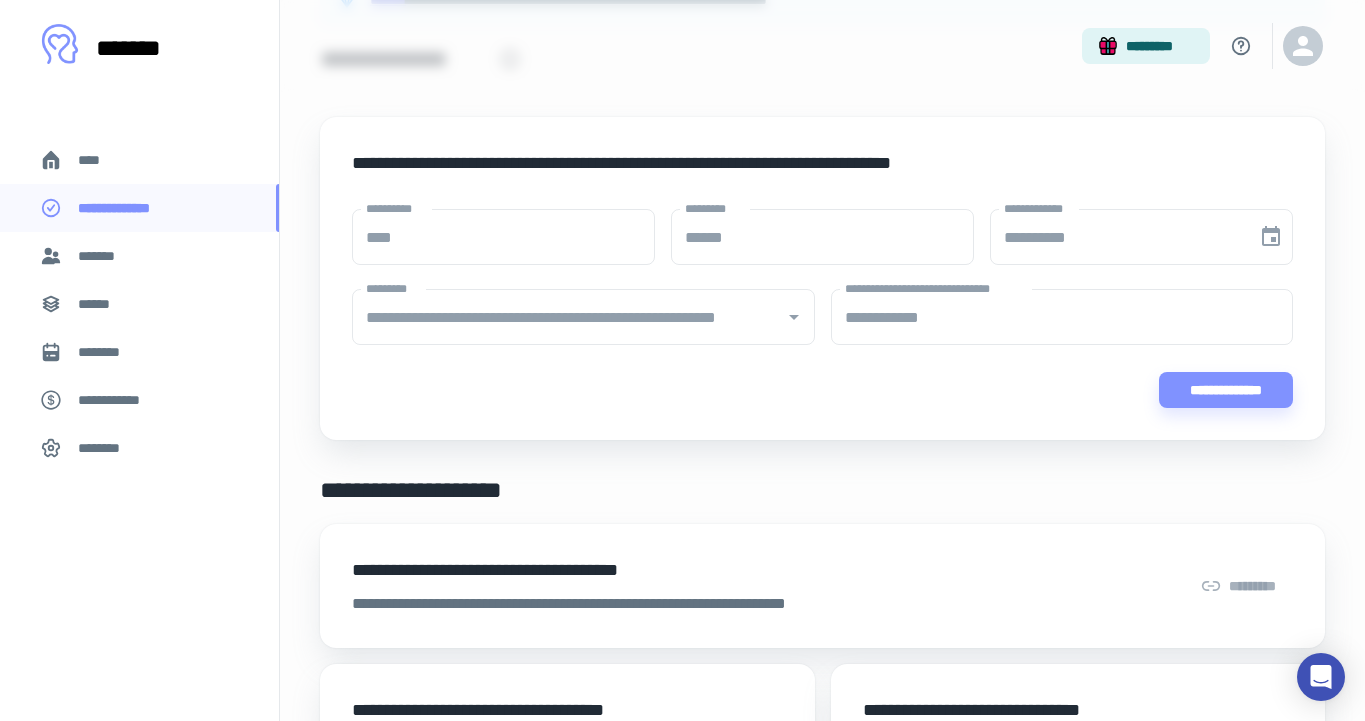 scroll, scrollTop: 201, scrollLeft: 0, axis: vertical 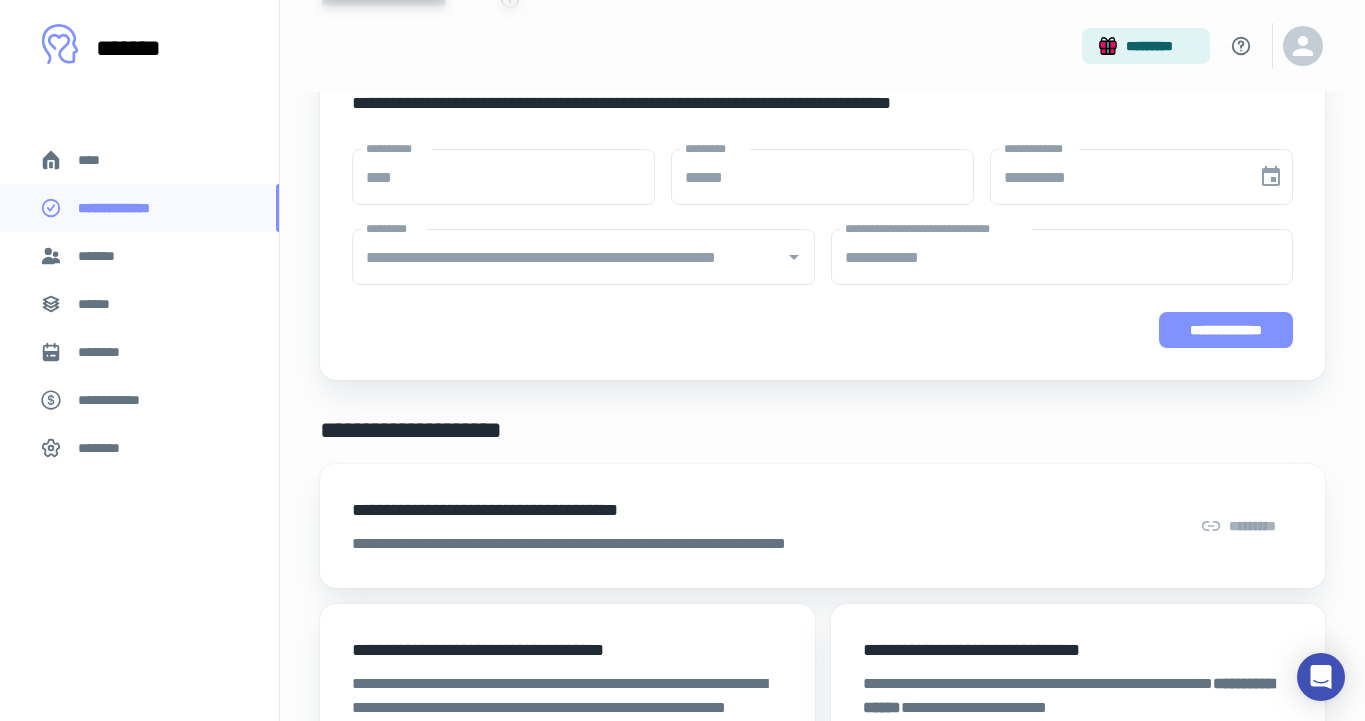 click on "**********" at bounding box center (1226, 330) 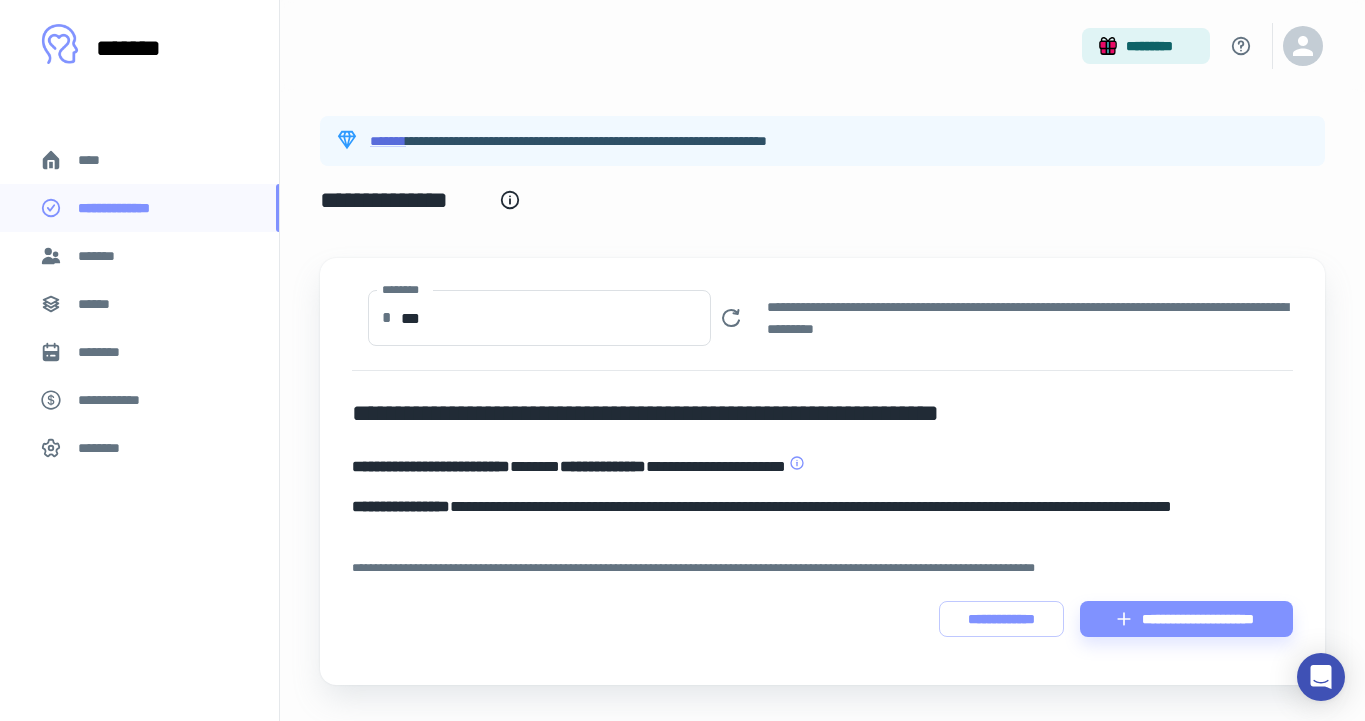 scroll, scrollTop: 0, scrollLeft: 0, axis: both 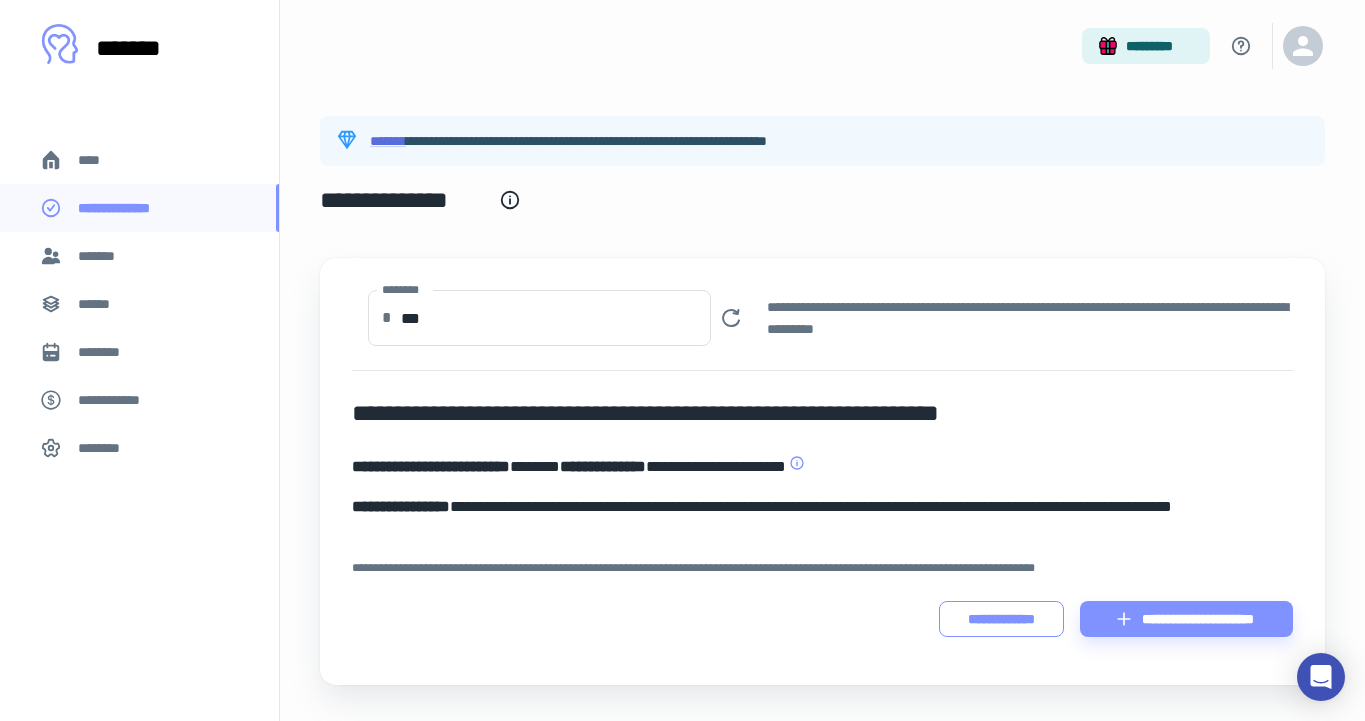 click on "**********" at bounding box center [1001, 619] 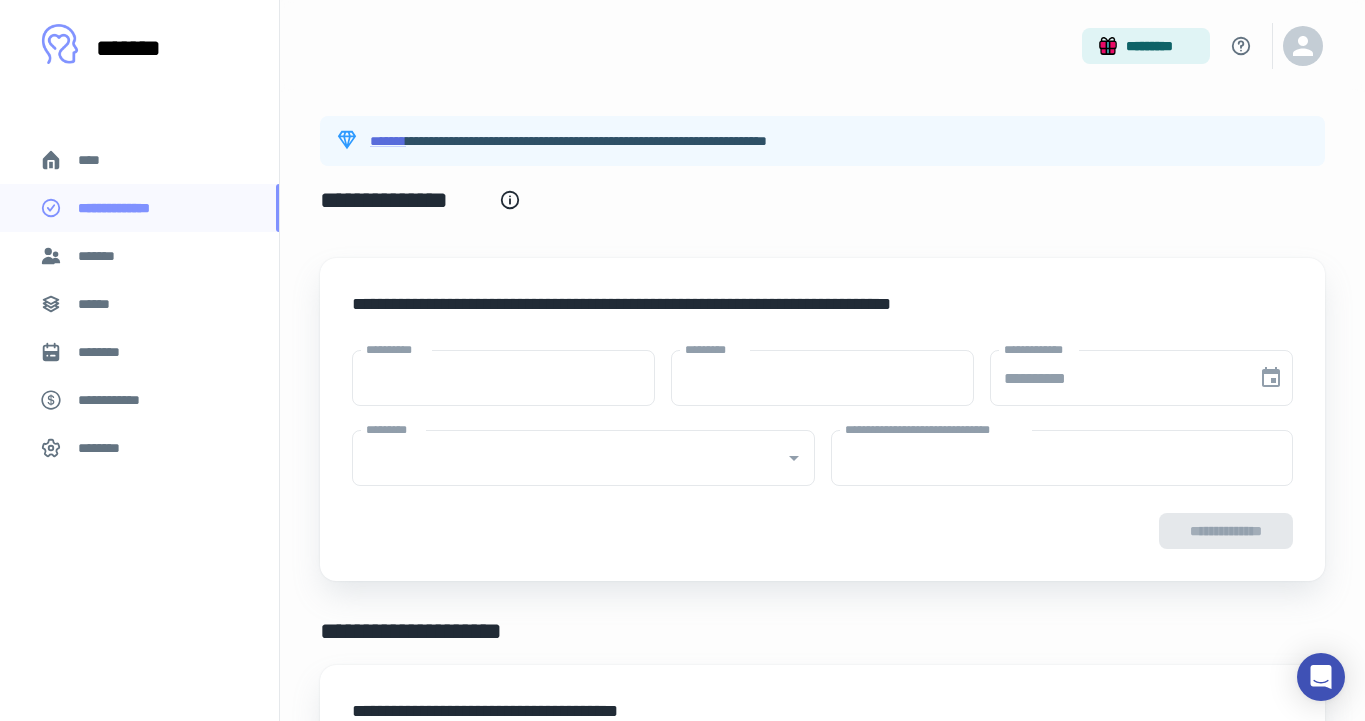 type on "****" 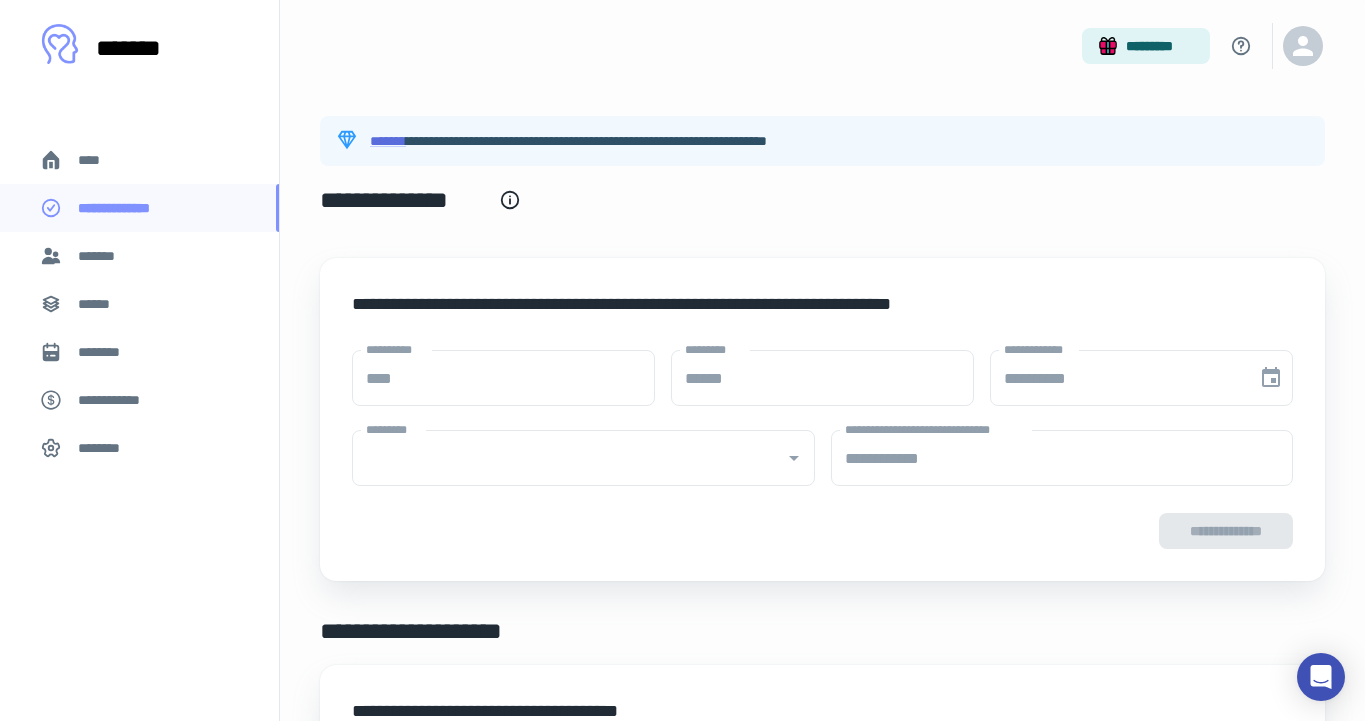 type on "**********" 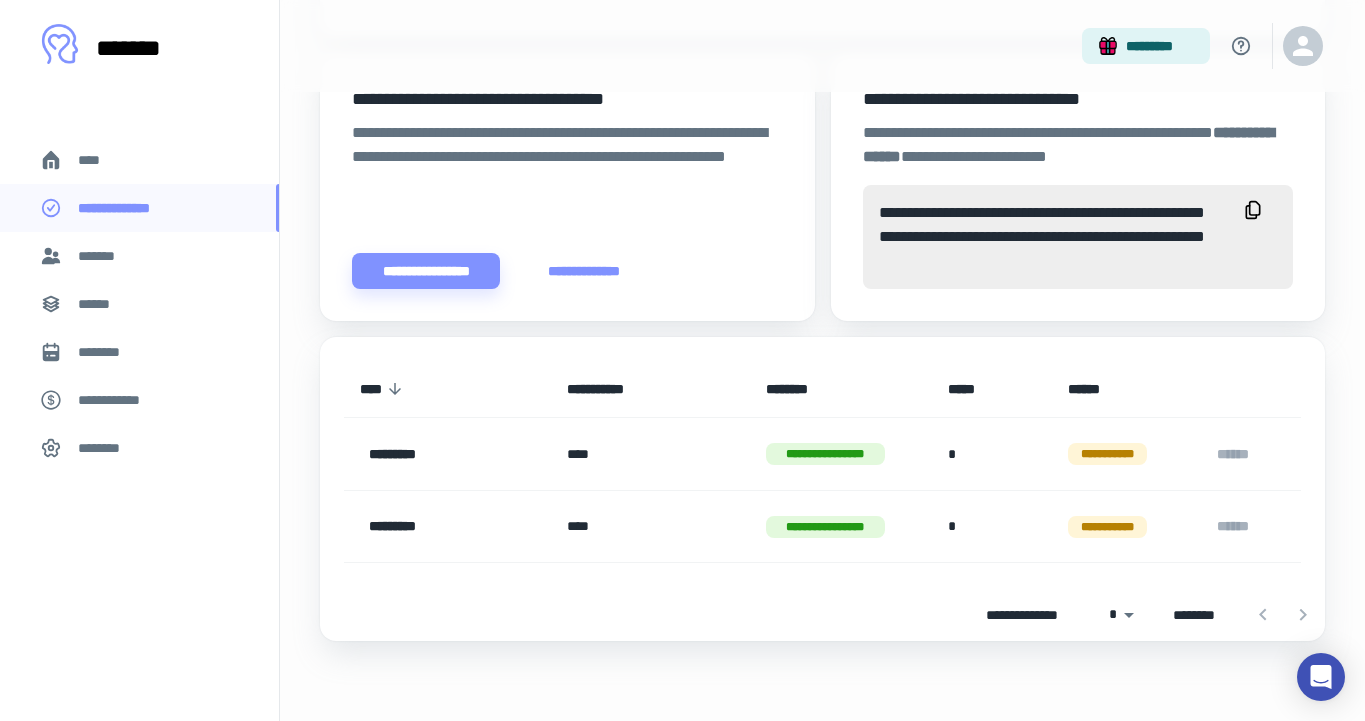 scroll, scrollTop: 752, scrollLeft: 0, axis: vertical 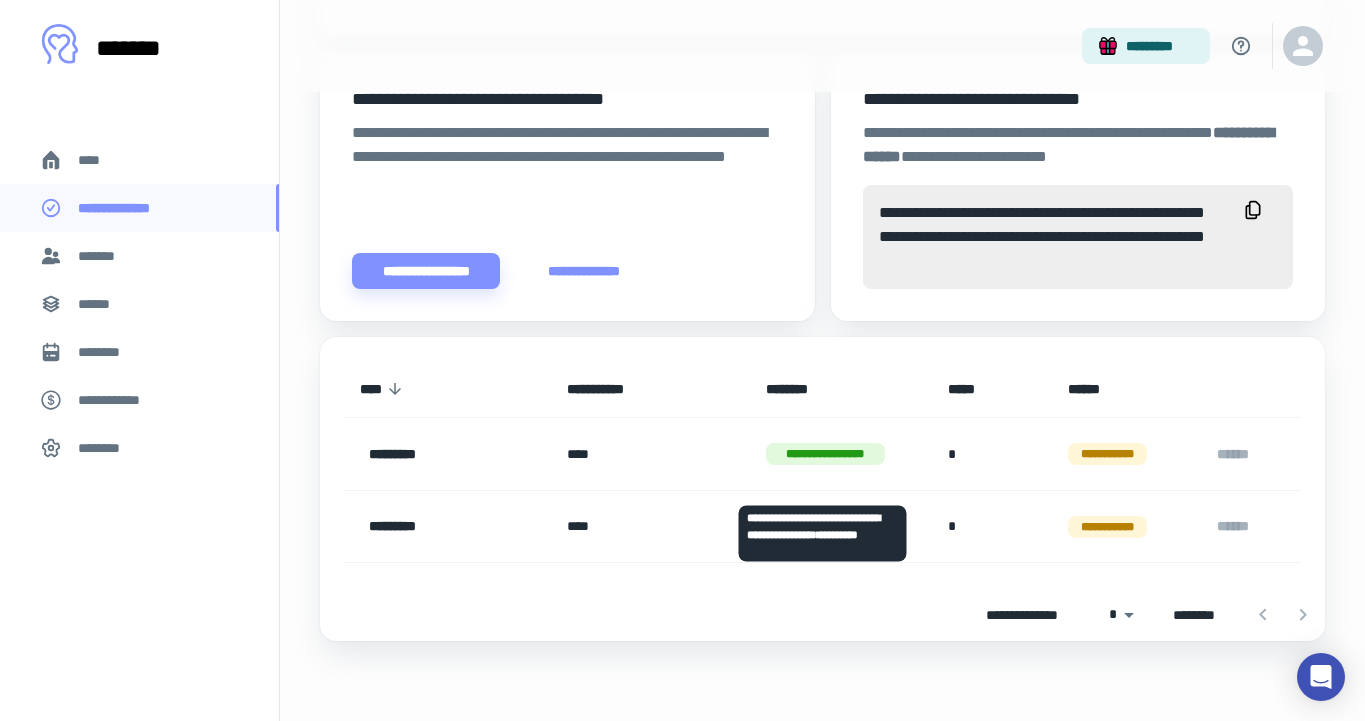 click on "**********" at bounding box center [825, 454] 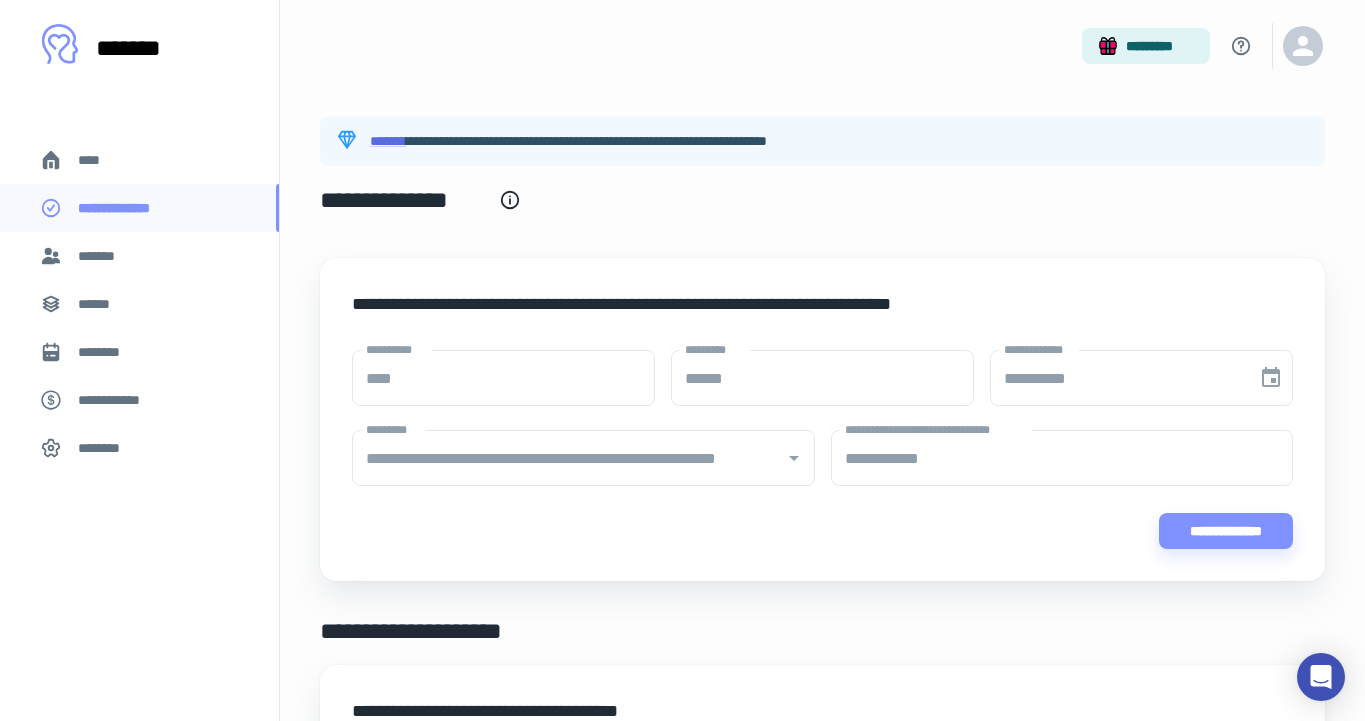 scroll, scrollTop: 0, scrollLeft: 0, axis: both 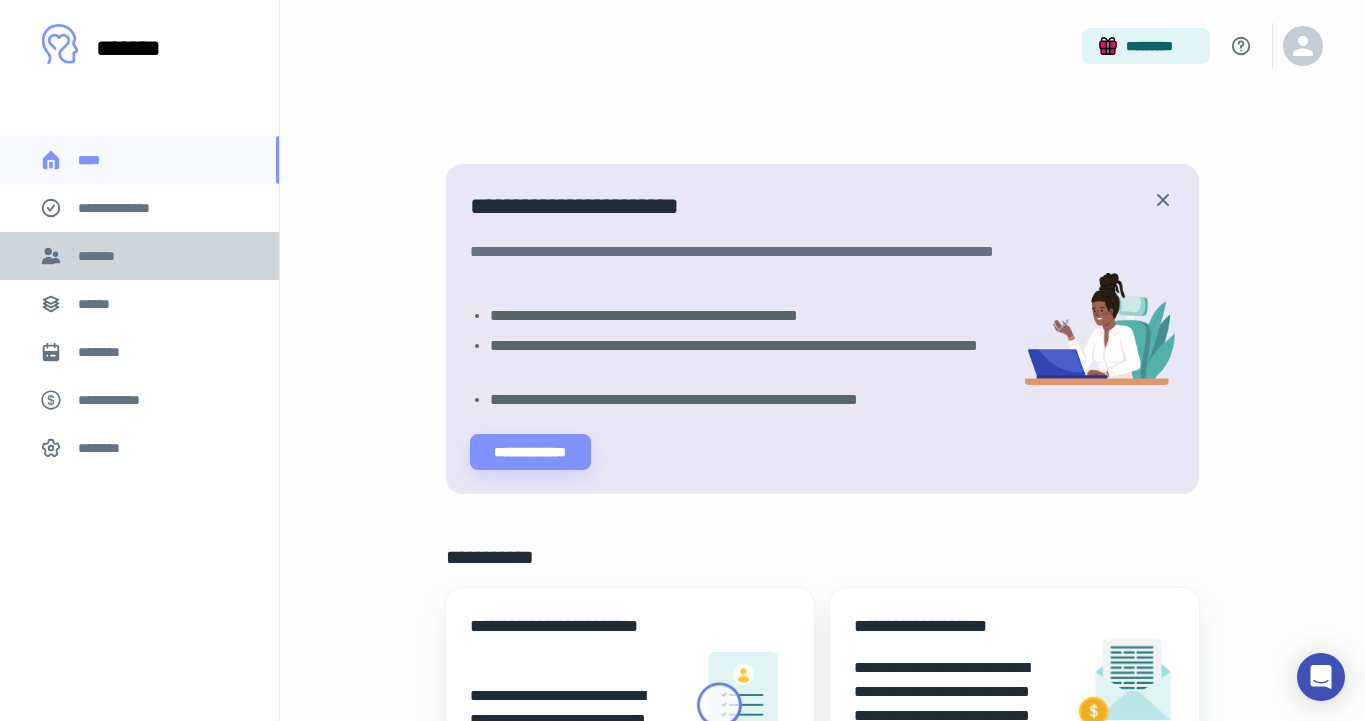 click on "*******" at bounding box center (139, 256) 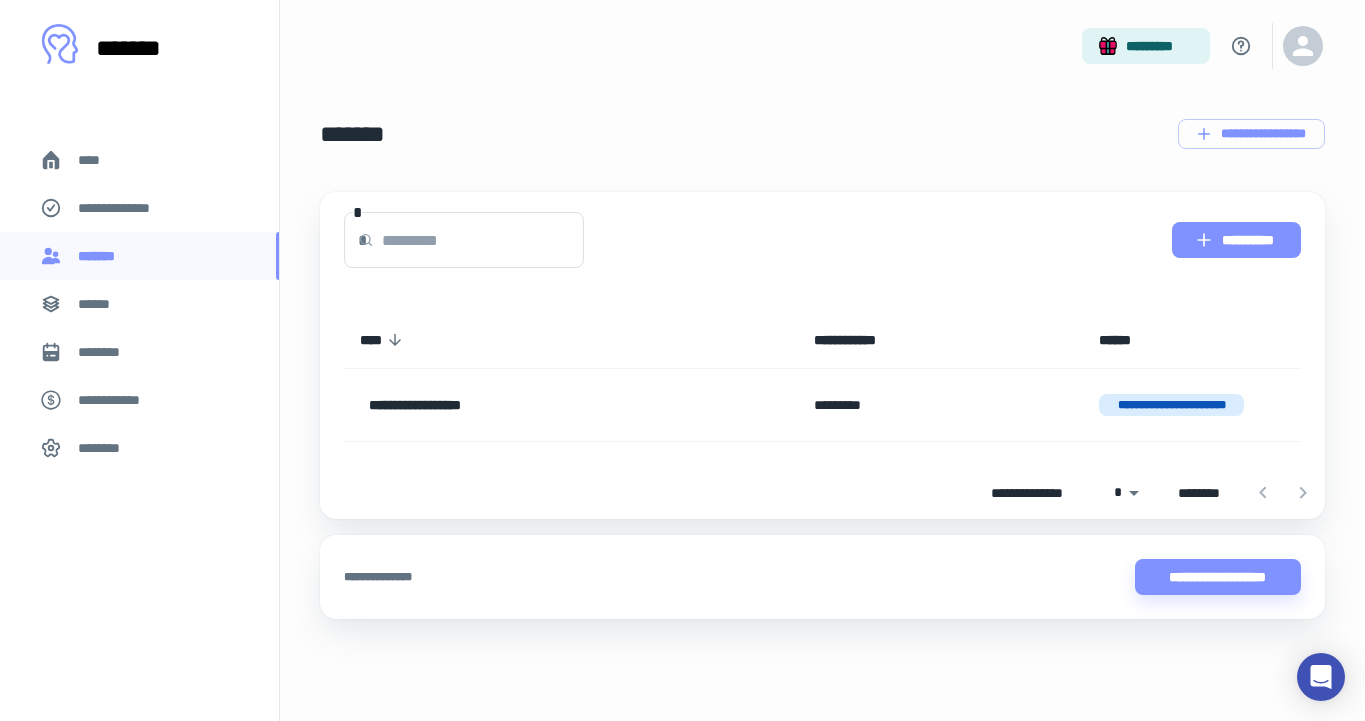 click on "**********" at bounding box center [1236, 240] 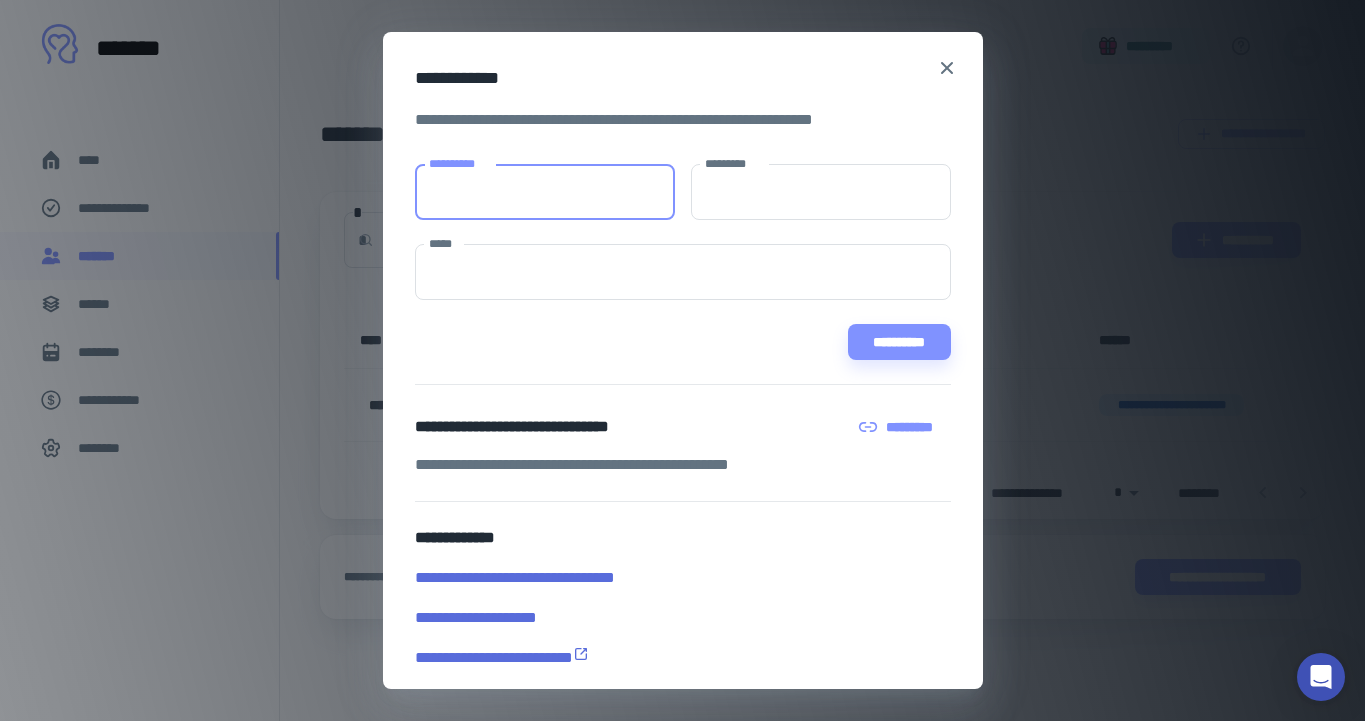 paste on "********" 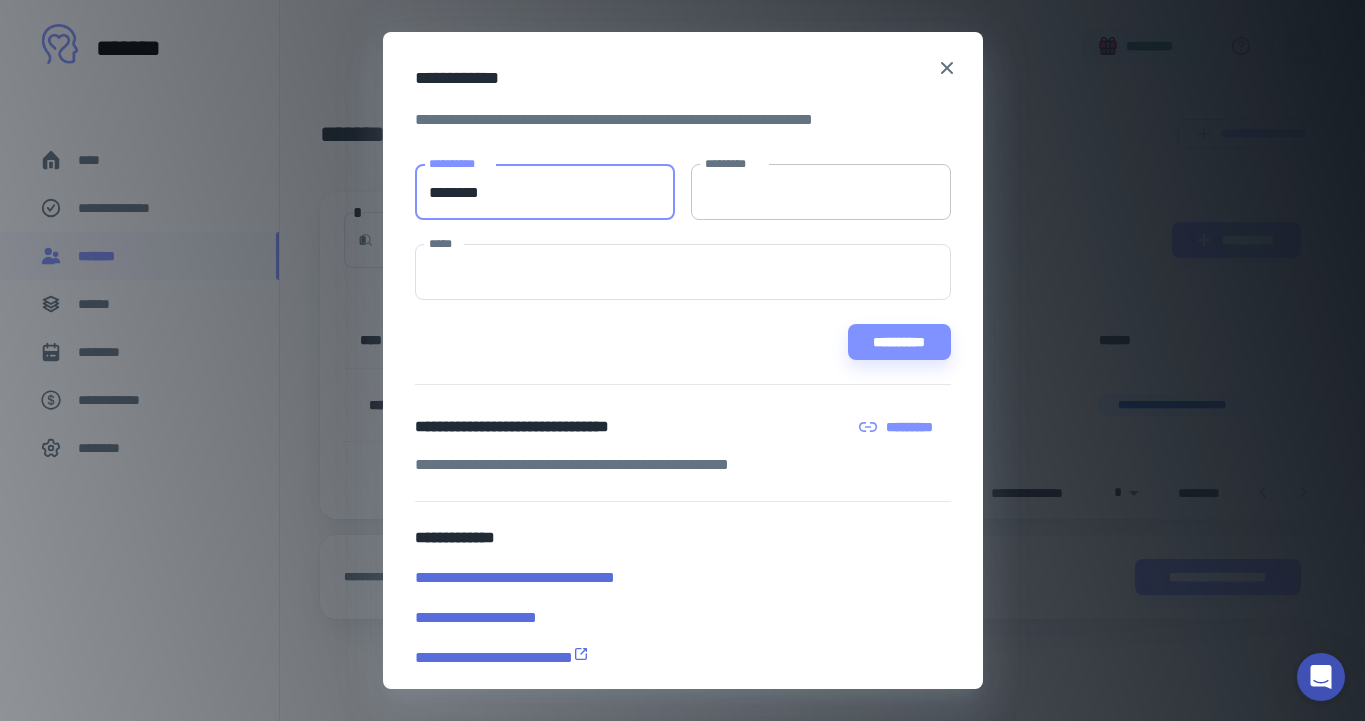 type on "********" 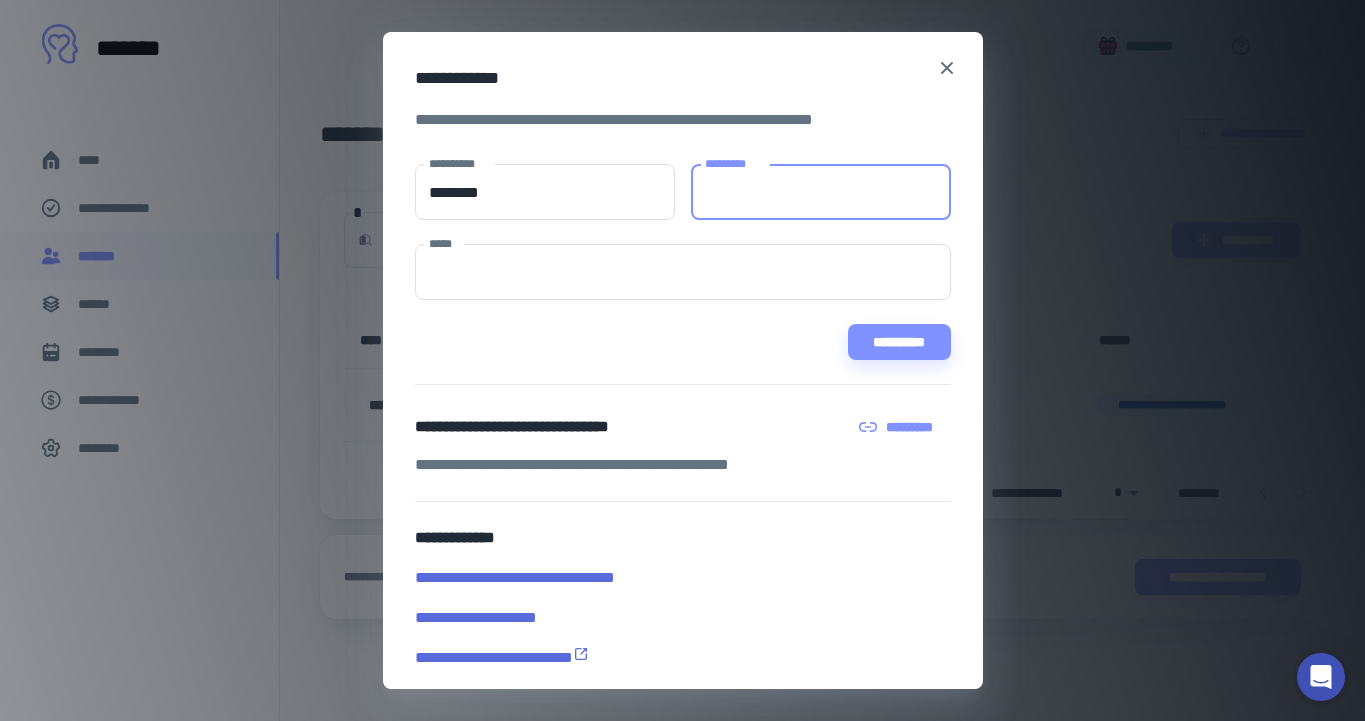 click on "*********" at bounding box center [821, 192] 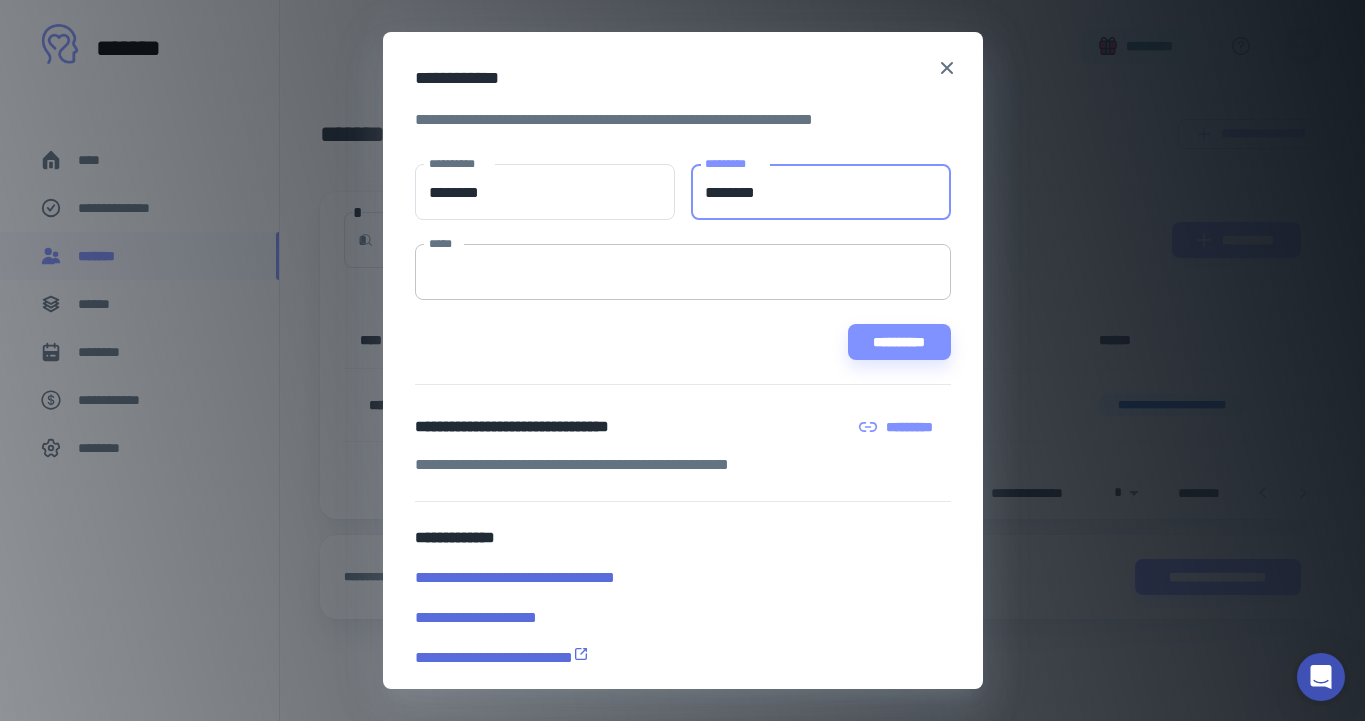 type on "********" 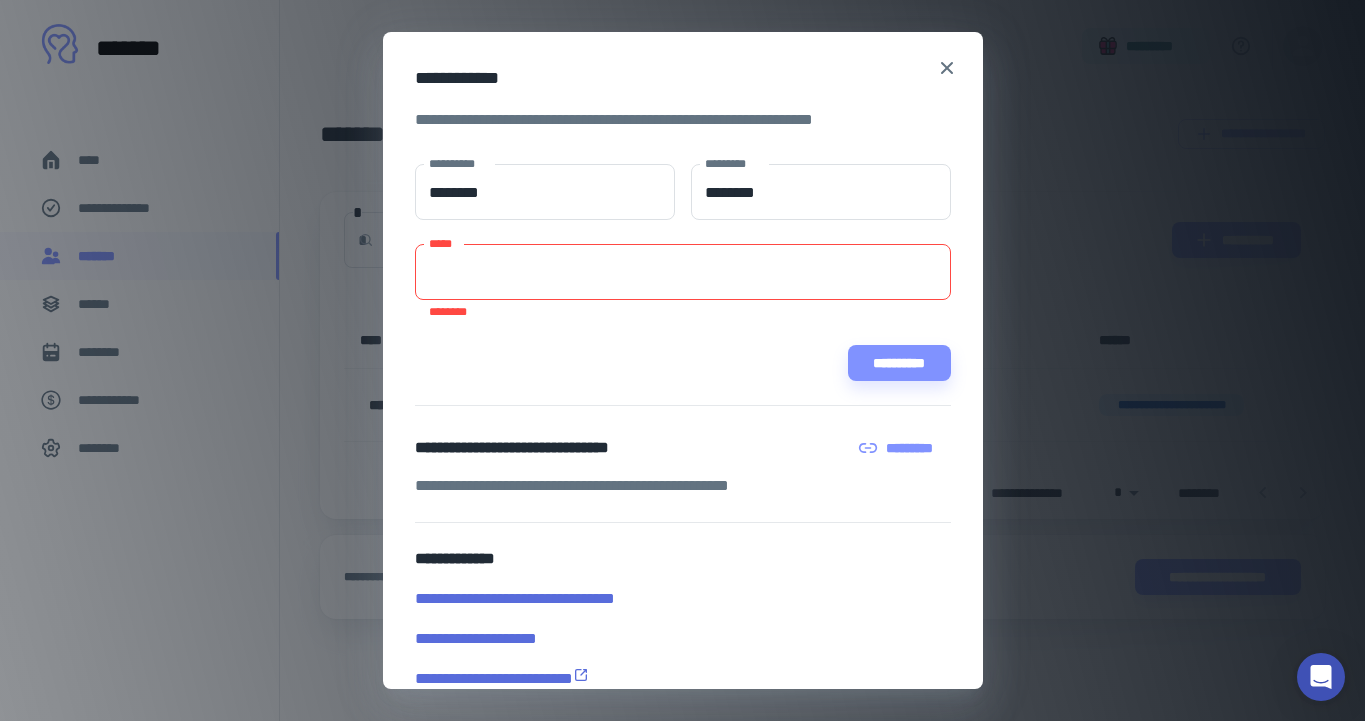 click on "[FIRST] [LAST] [STREET] [CITY], [STATE] [ZIP]" at bounding box center (682, 360) 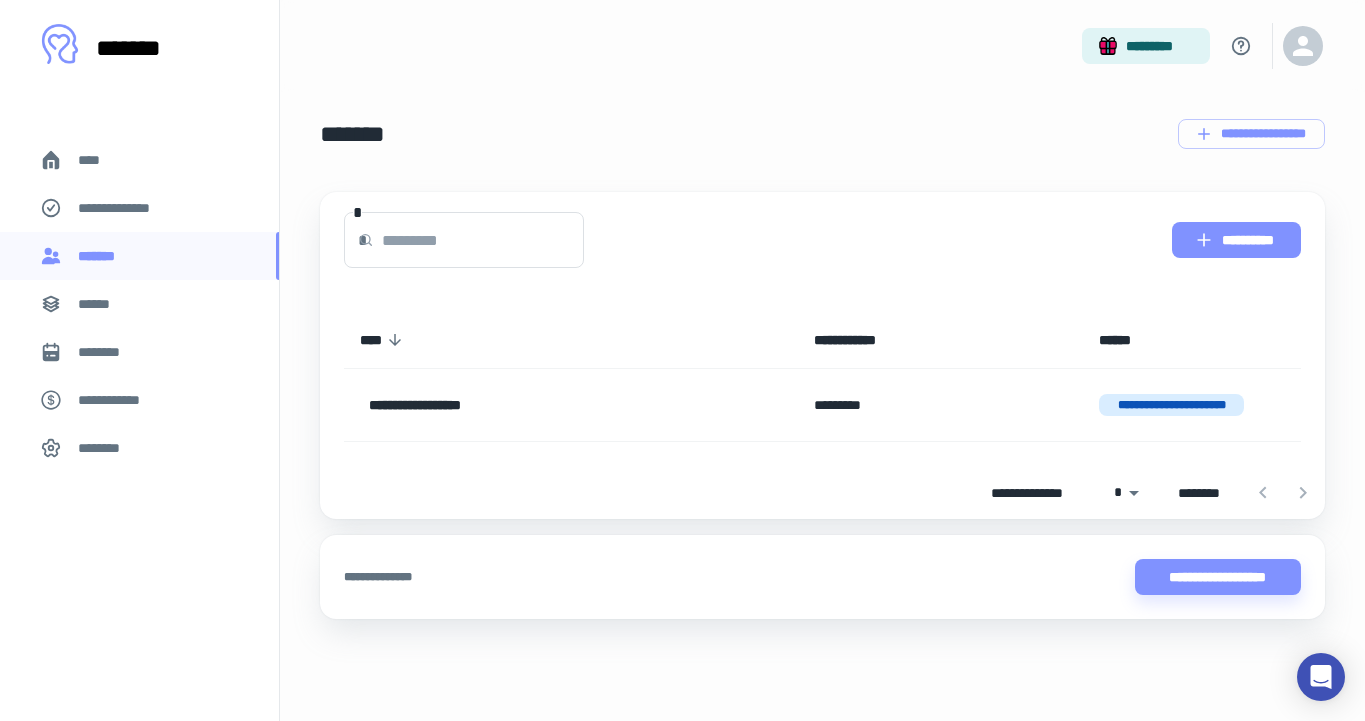 click on "**********" at bounding box center [1236, 240] 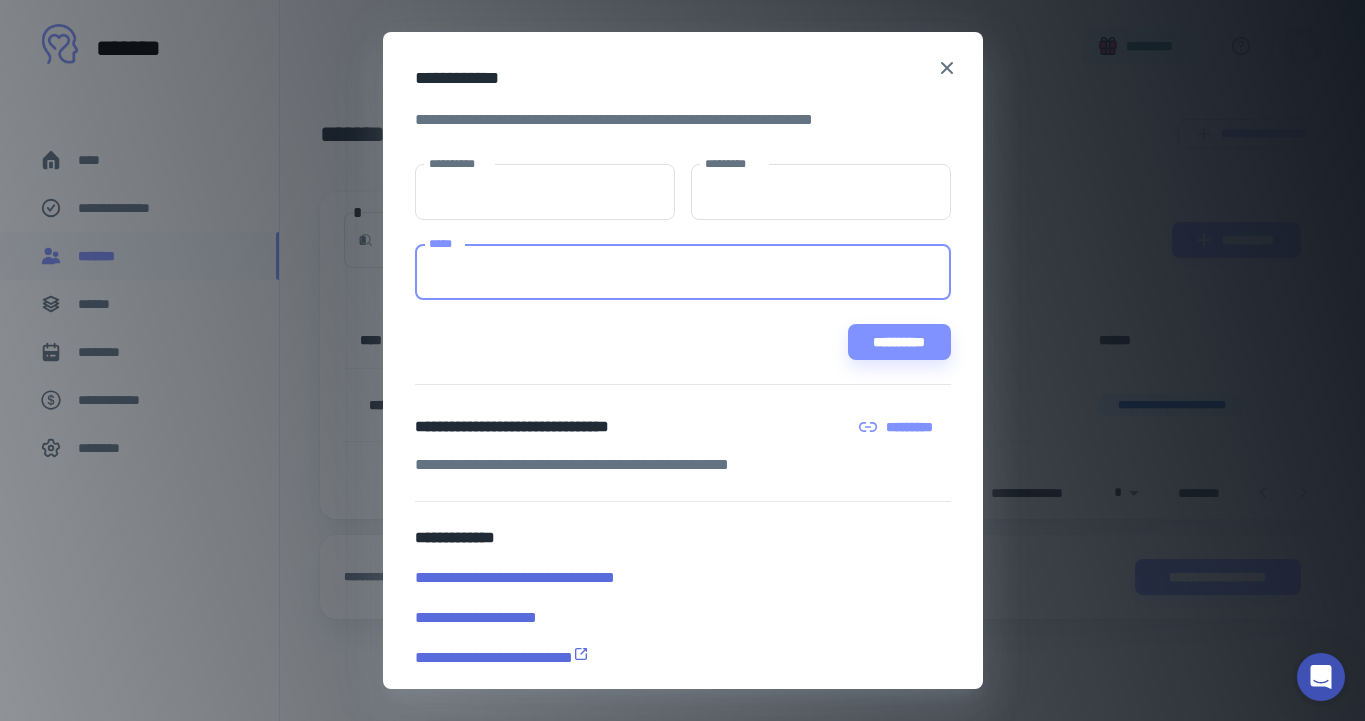 paste on "**********" 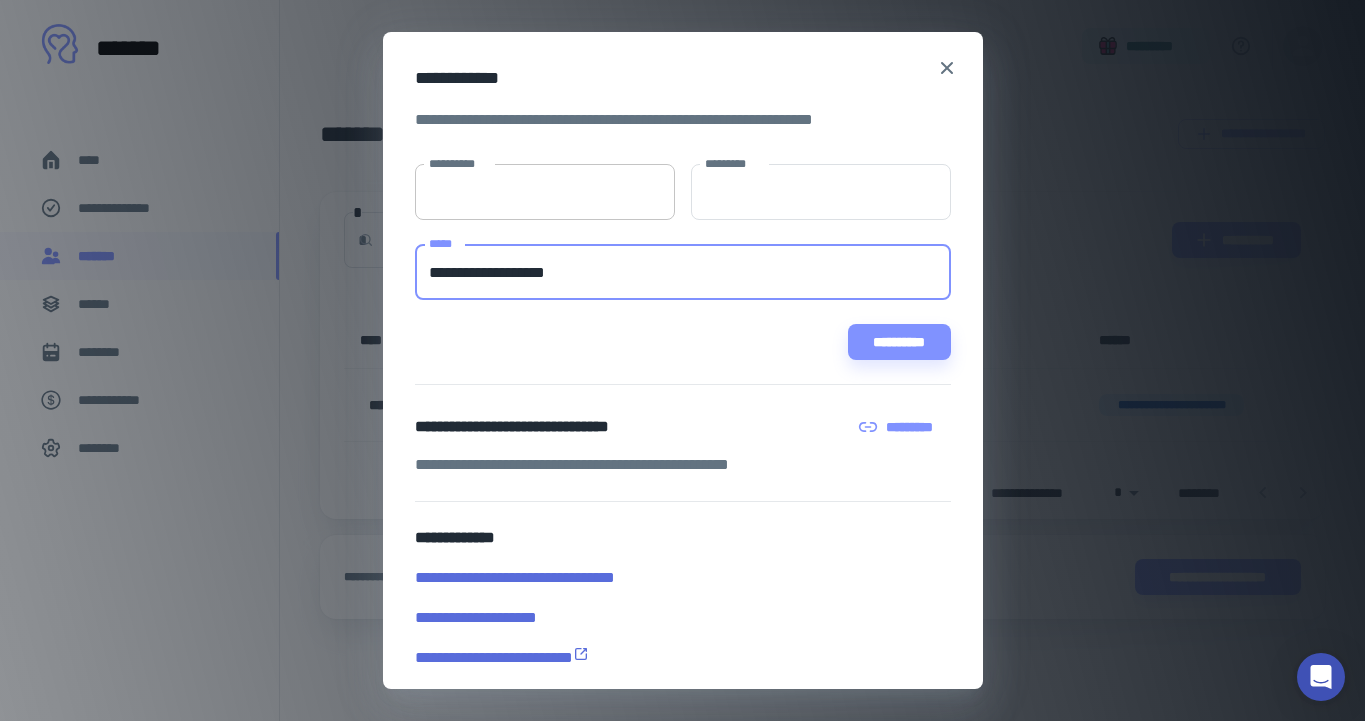 type on "**********" 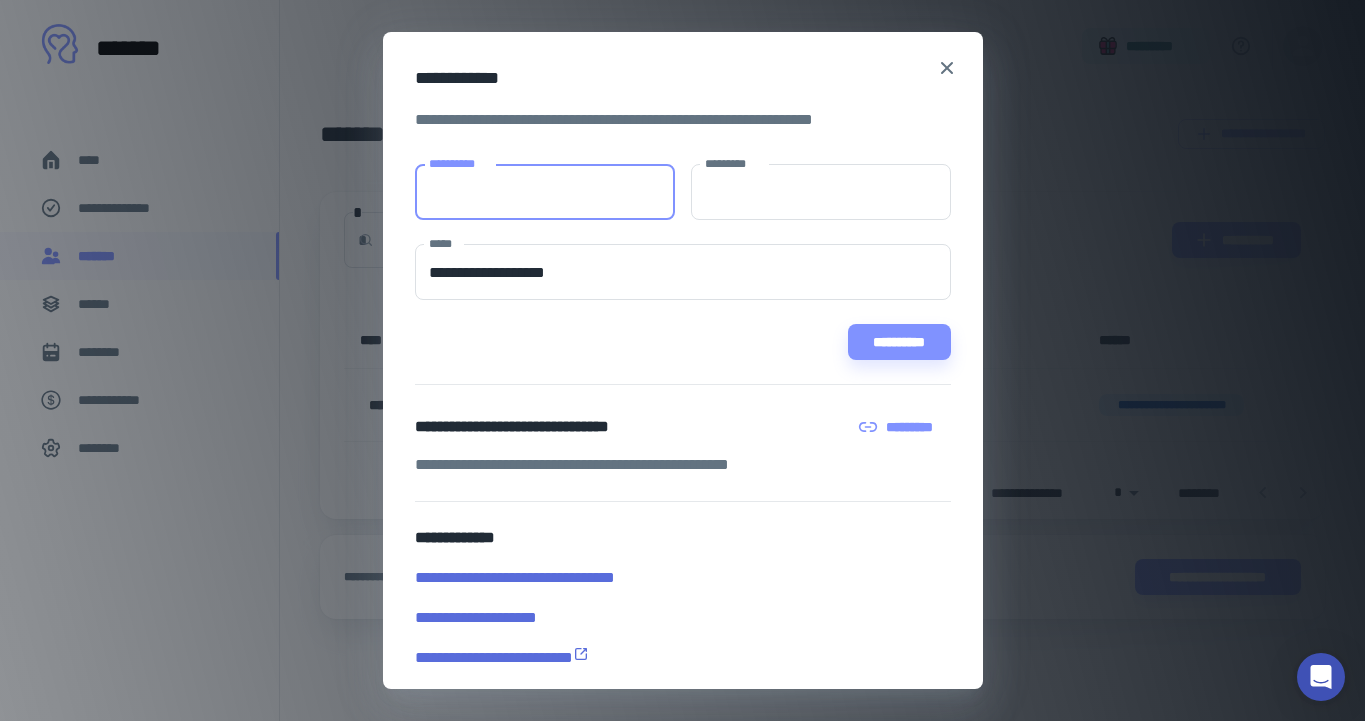 paste on "********" 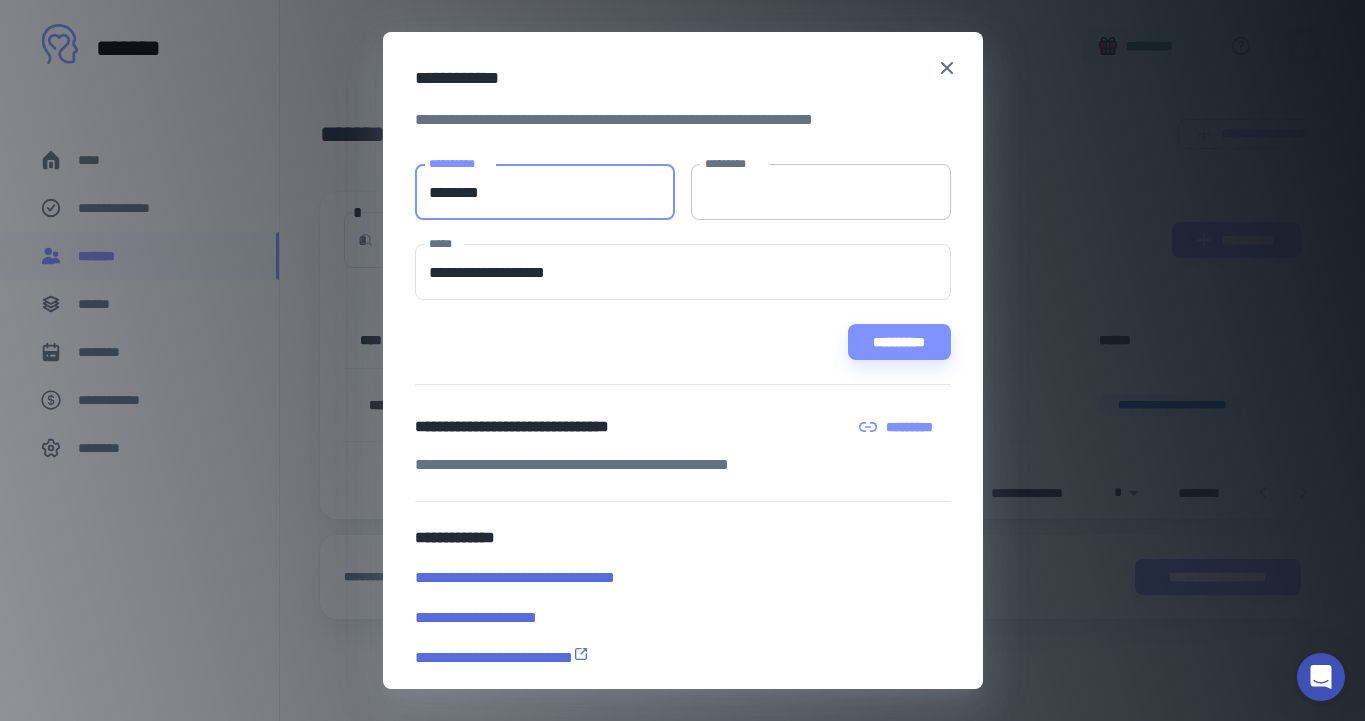 type on "********" 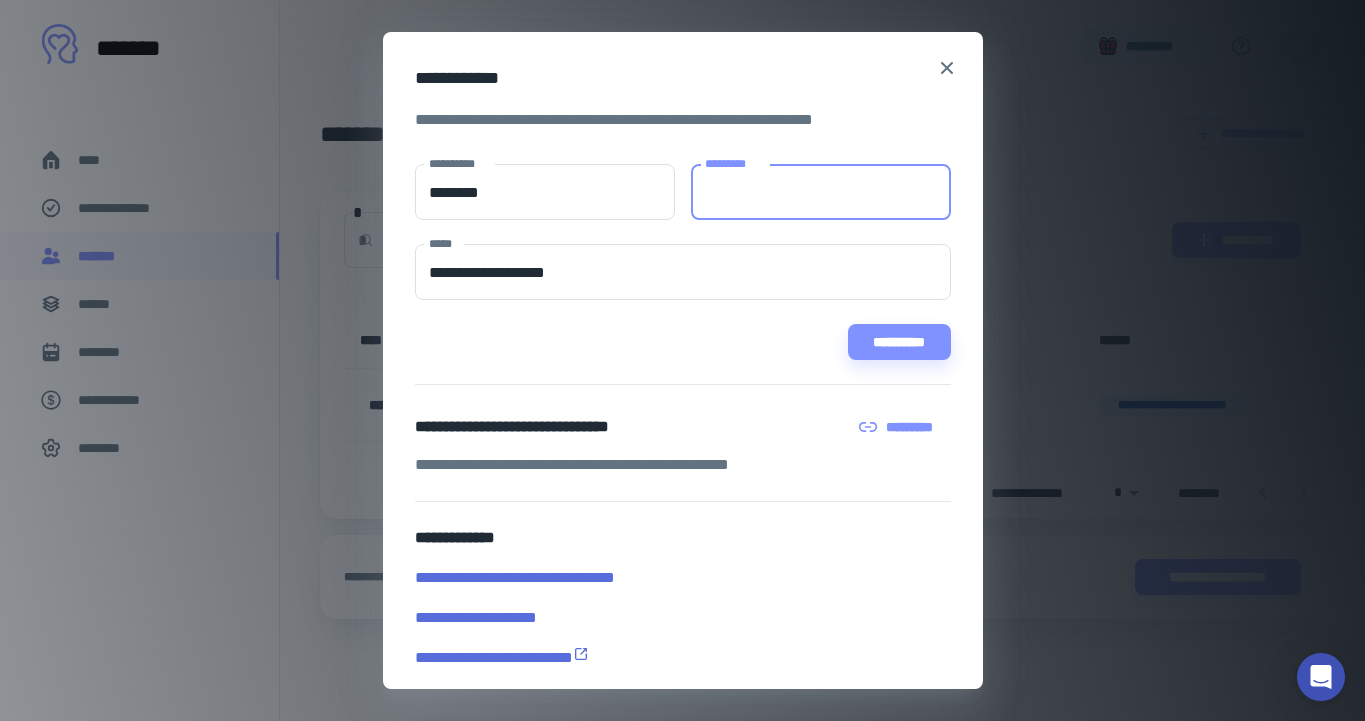 paste on "********" 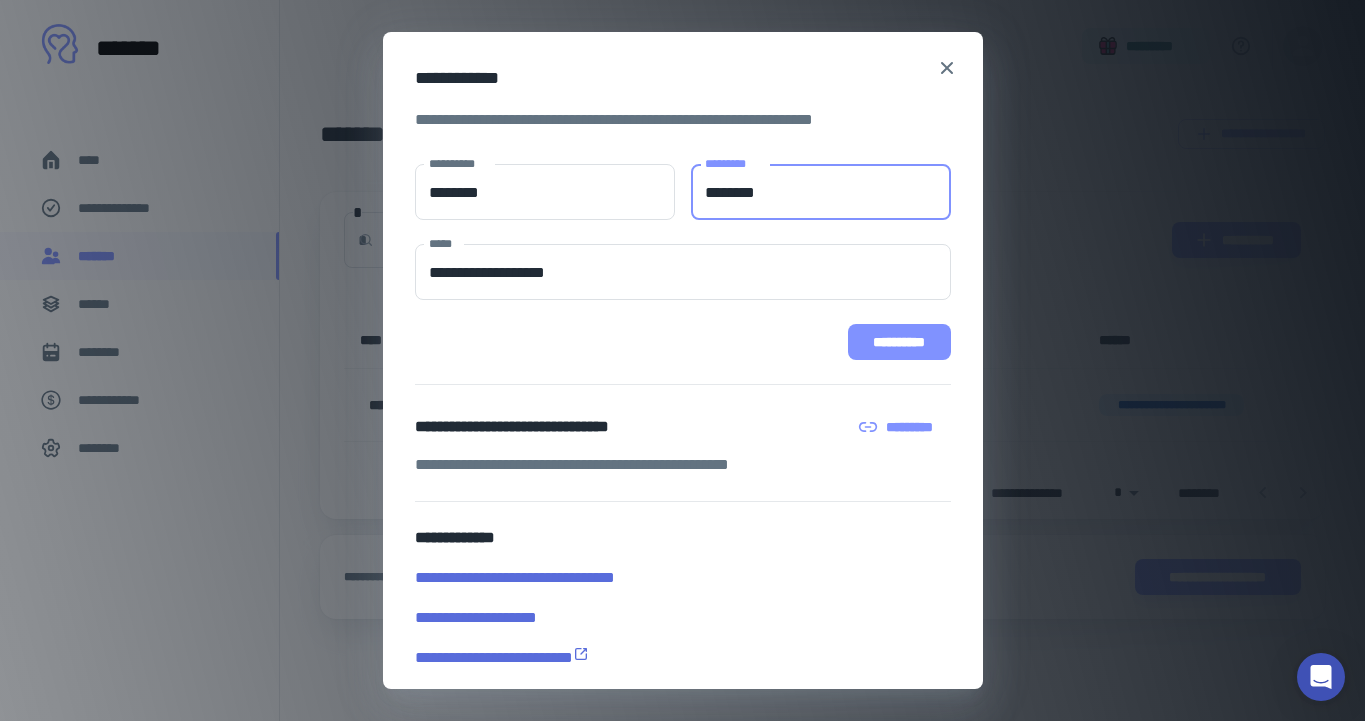 type on "********" 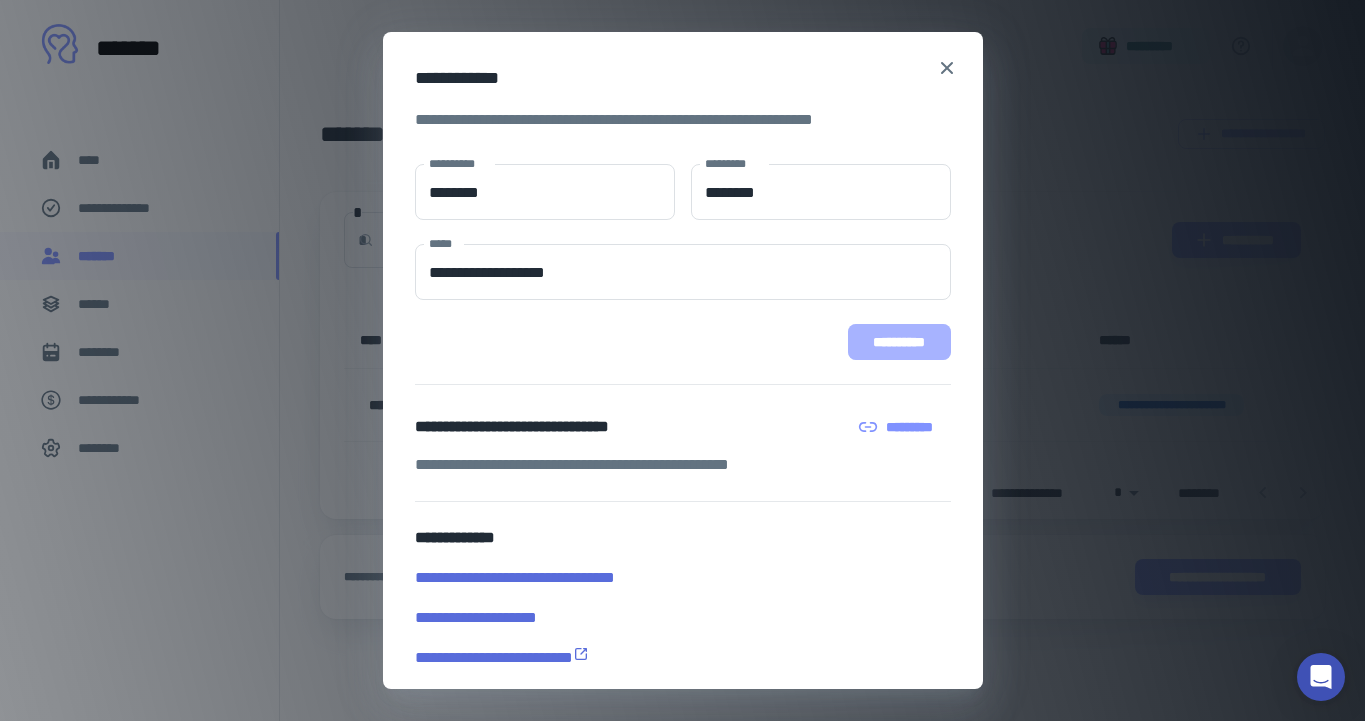 click on "**********" at bounding box center [899, 342] 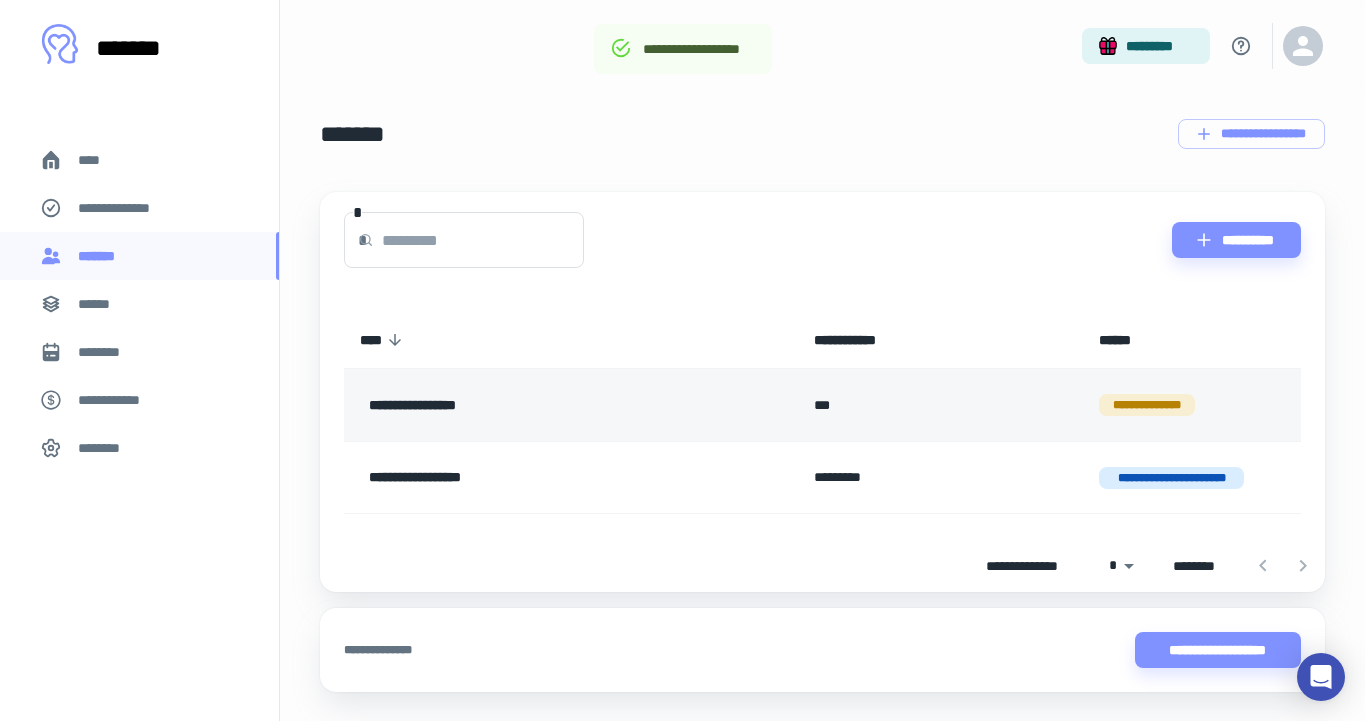click on "***" at bounding box center (940, 405) 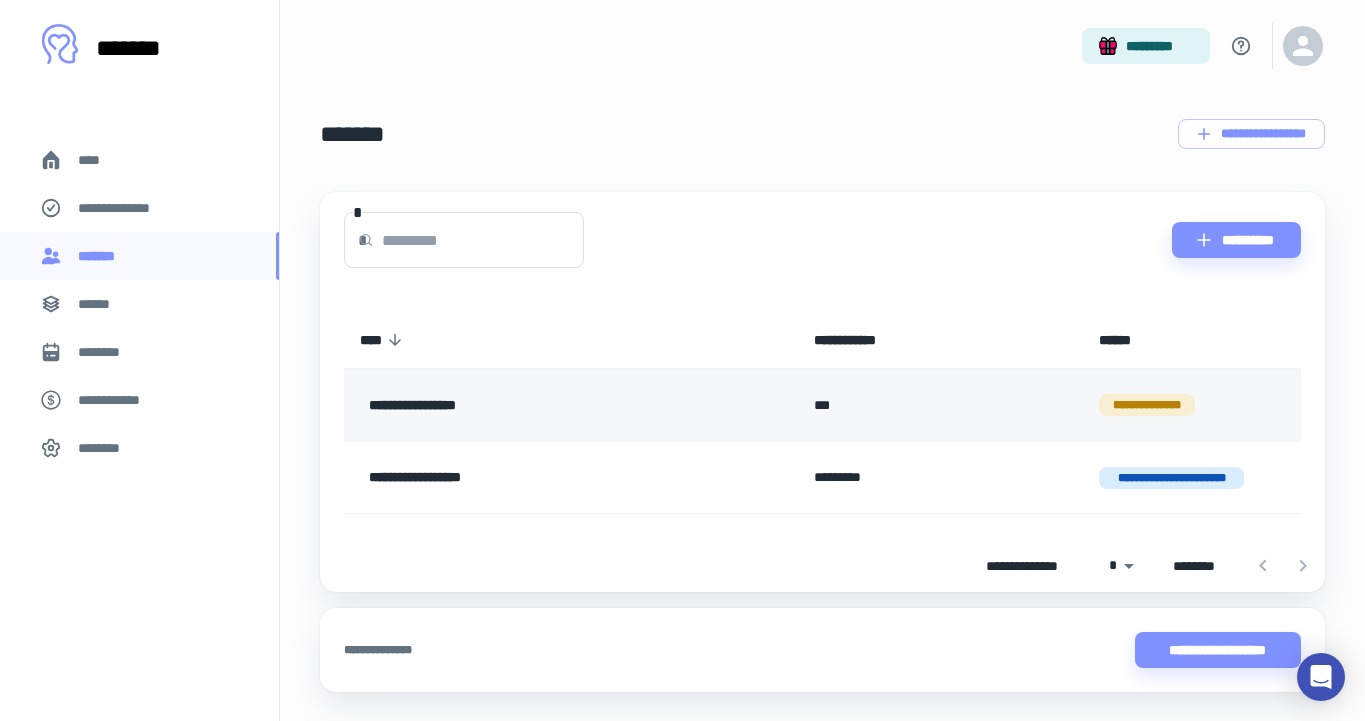 click on "**********" at bounding box center (529, 405) 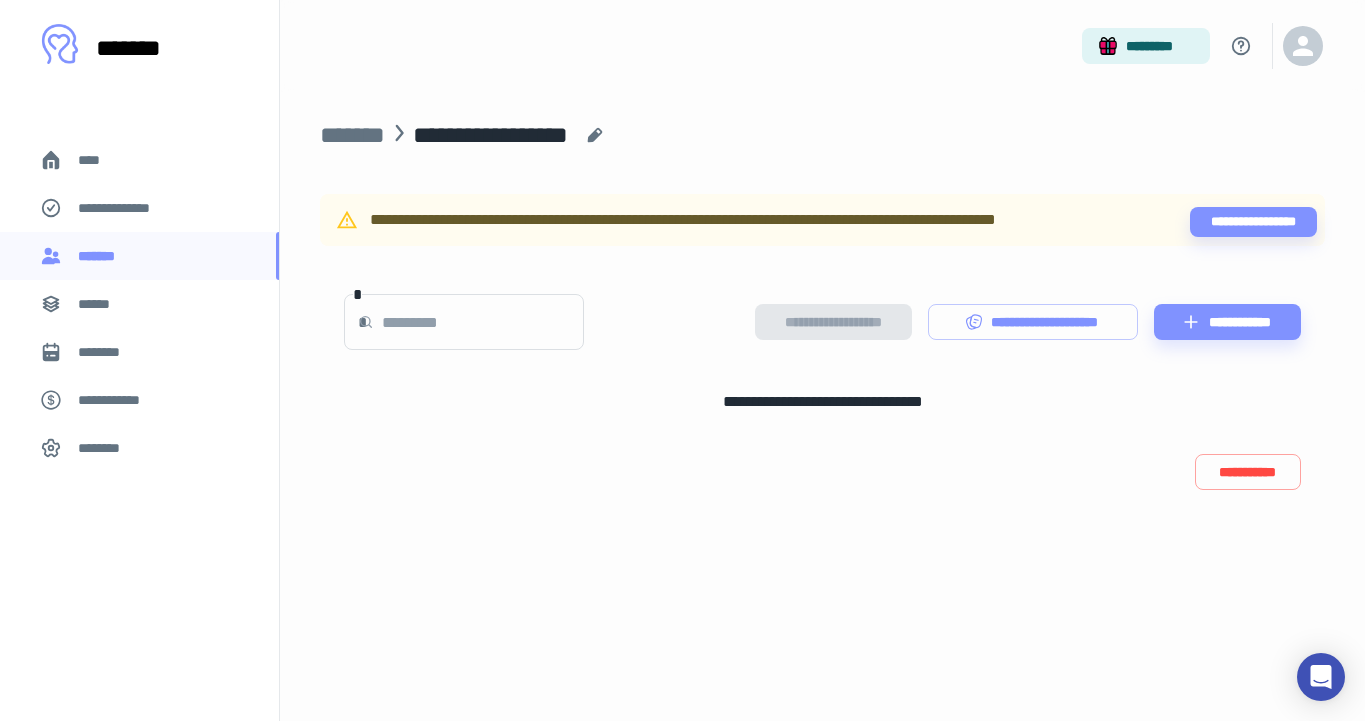 click on "**********" at bounding box center (139, 208) 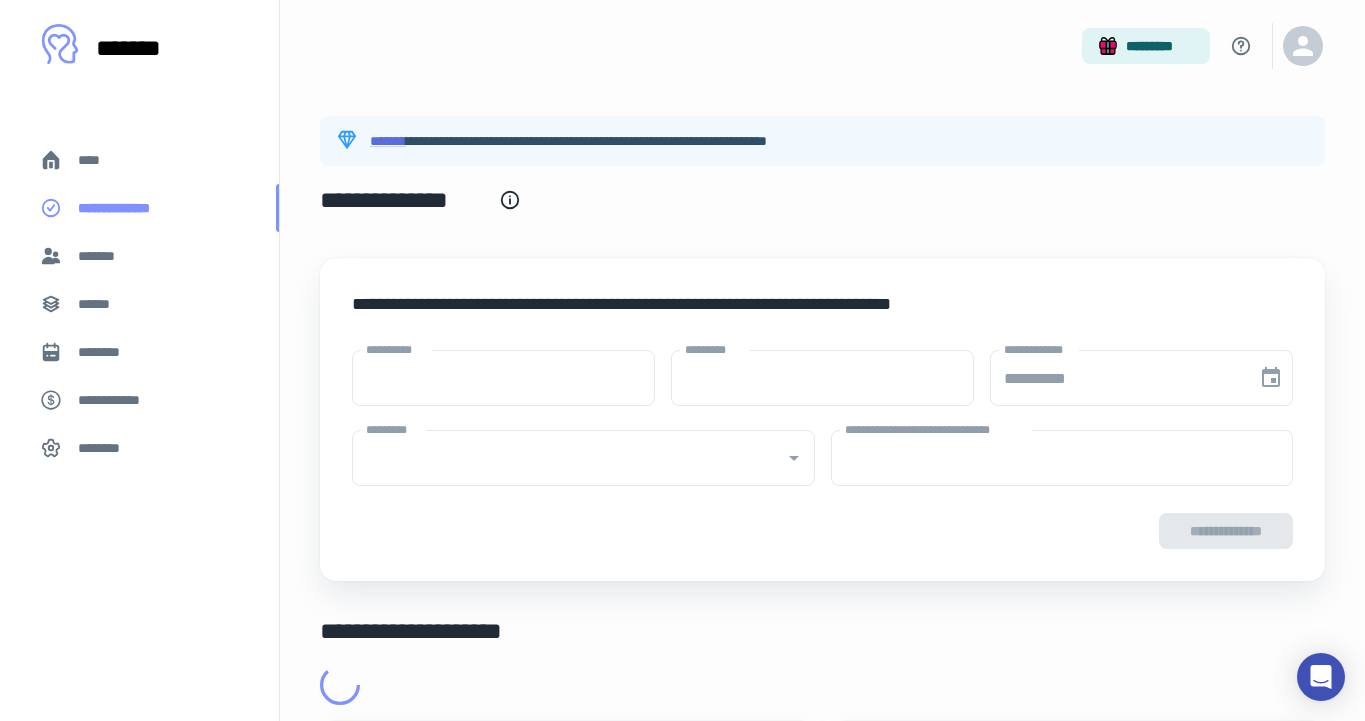 type on "****" 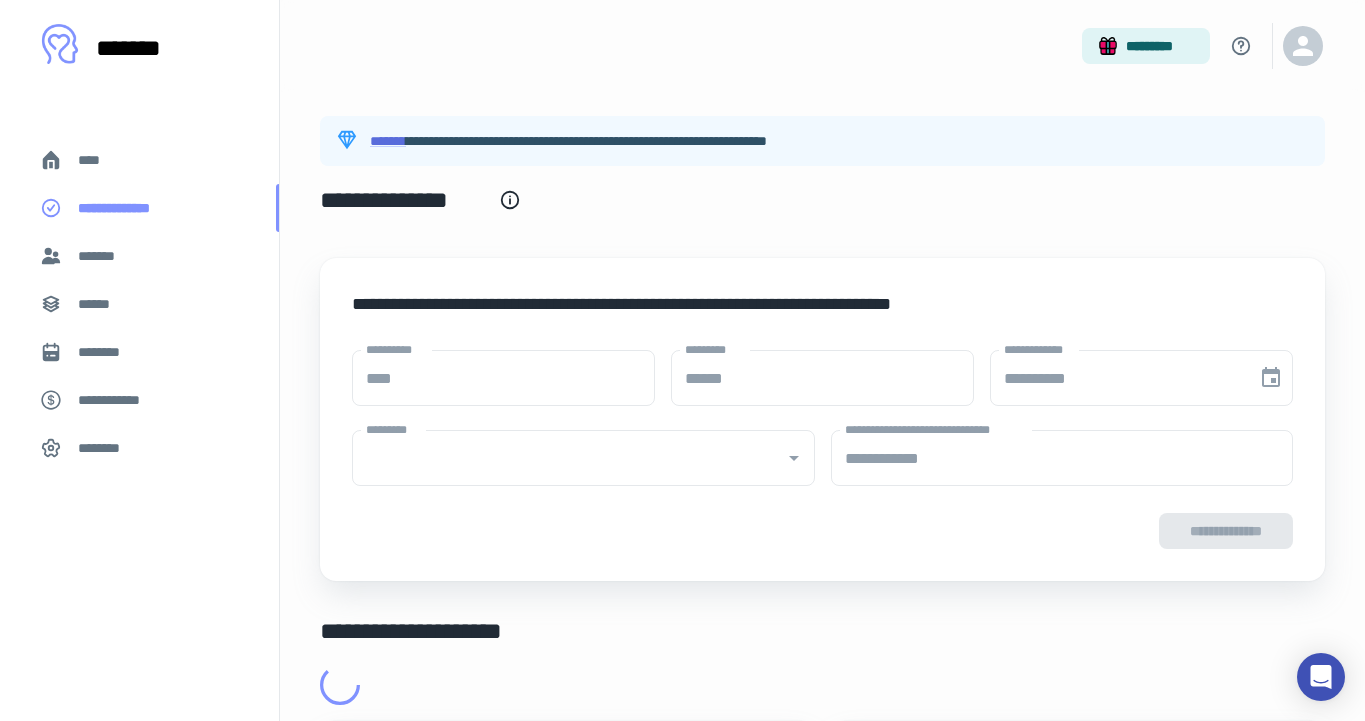 type on "**********" 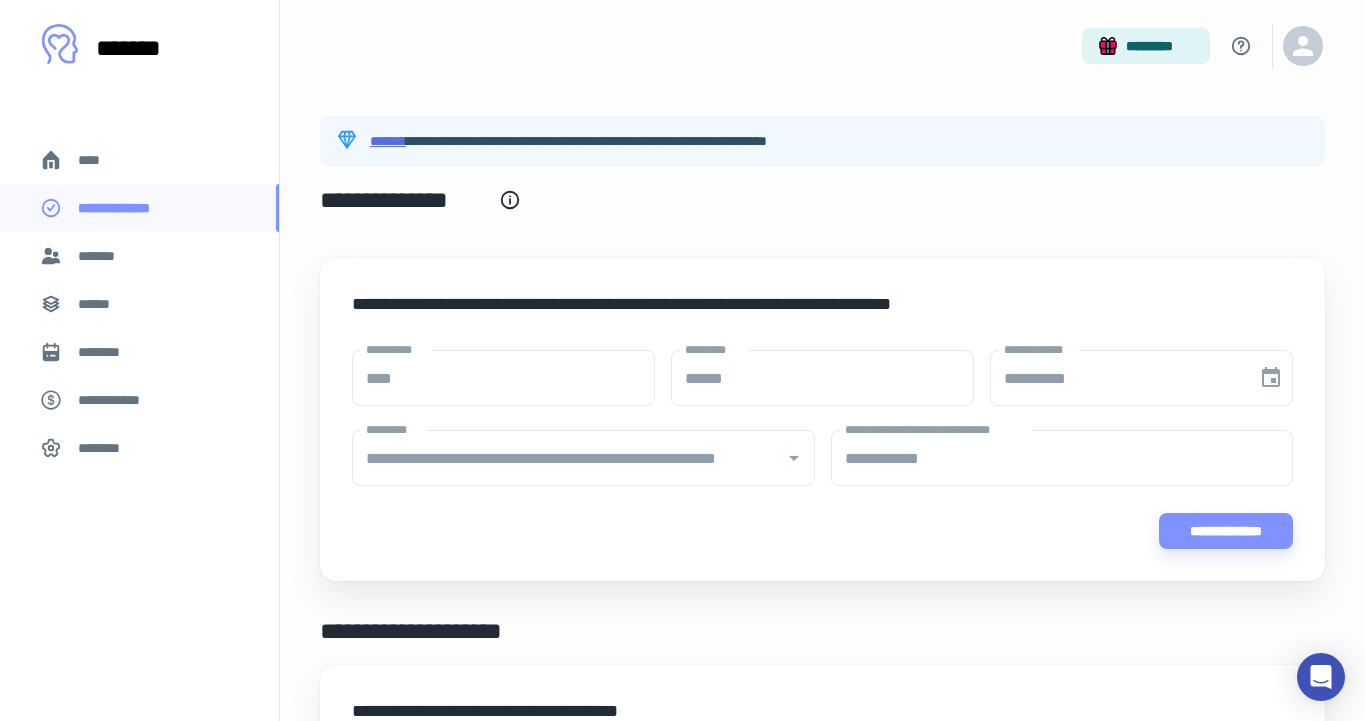 click on "*******" at bounding box center (388, 141) 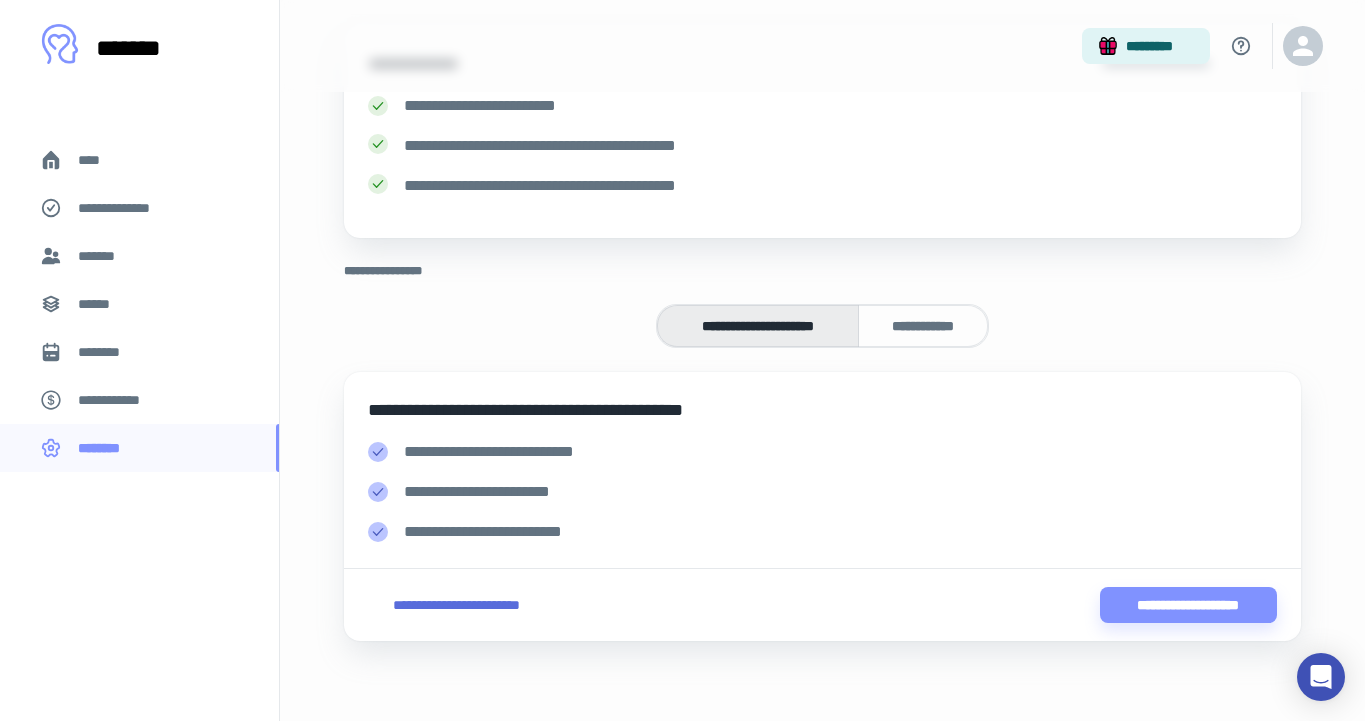 scroll, scrollTop: 274, scrollLeft: 0, axis: vertical 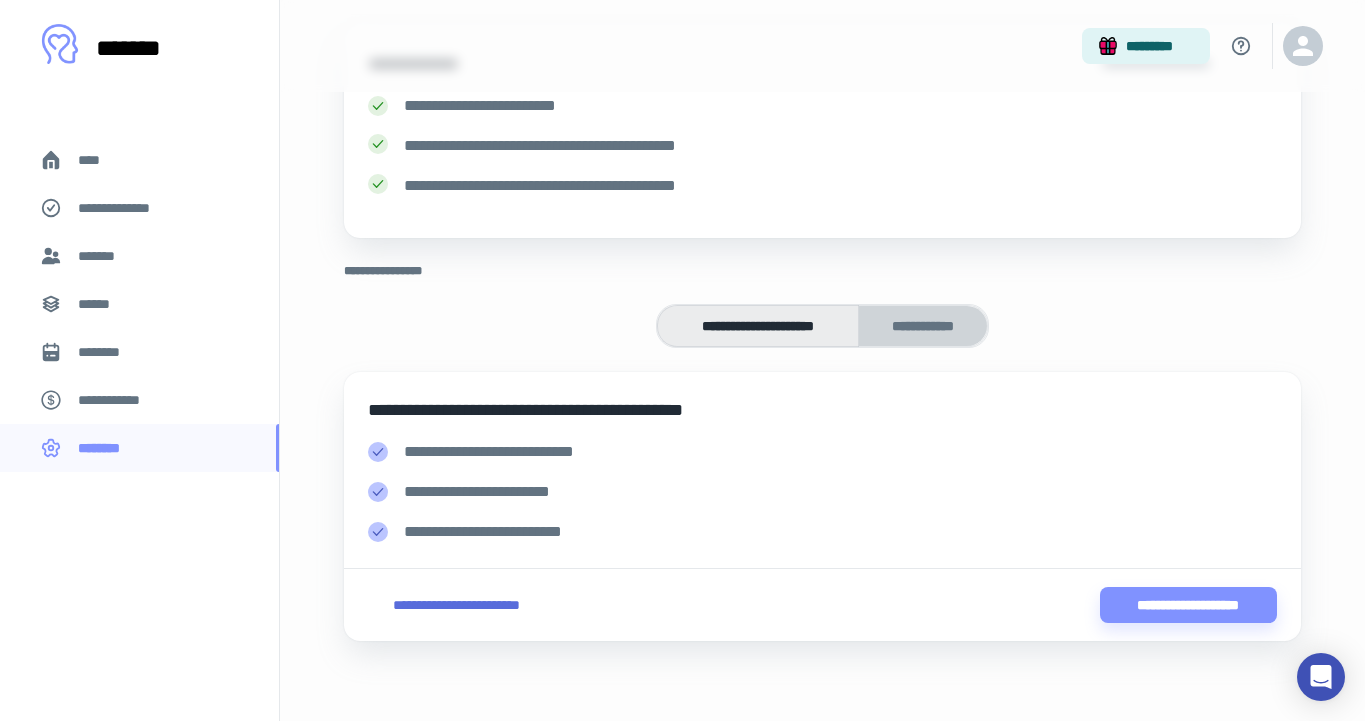 click on "**********" at bounding box center [923, 326] 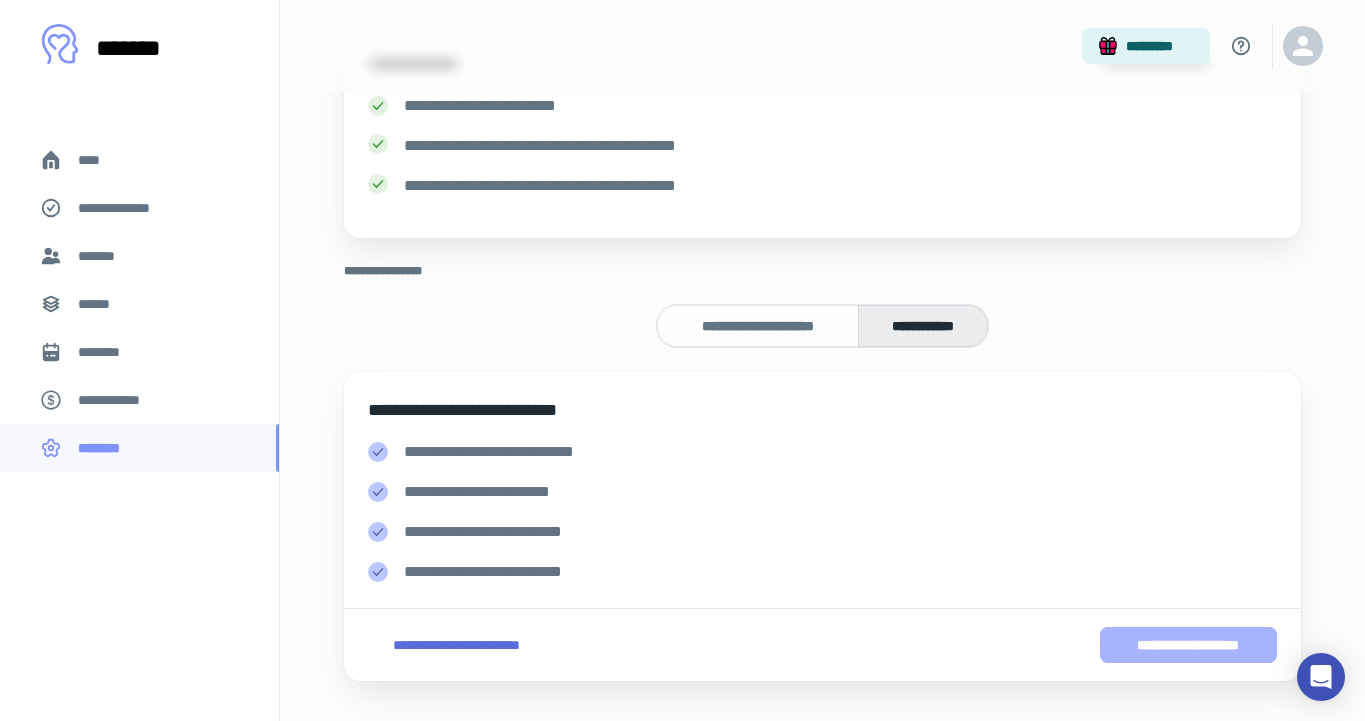 click on "**********" at bounding box center (1188, 645) 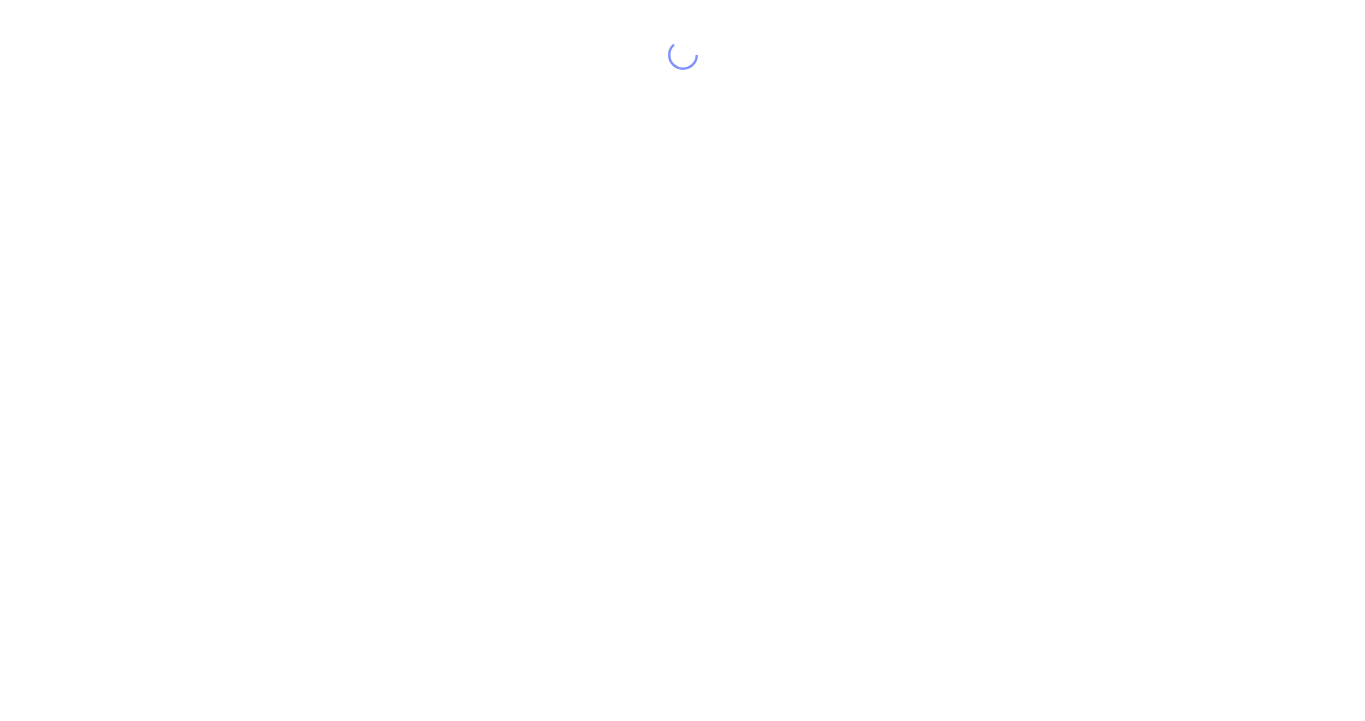 scroll, scrollTop: 0, scrollLeft: 0, axis: both 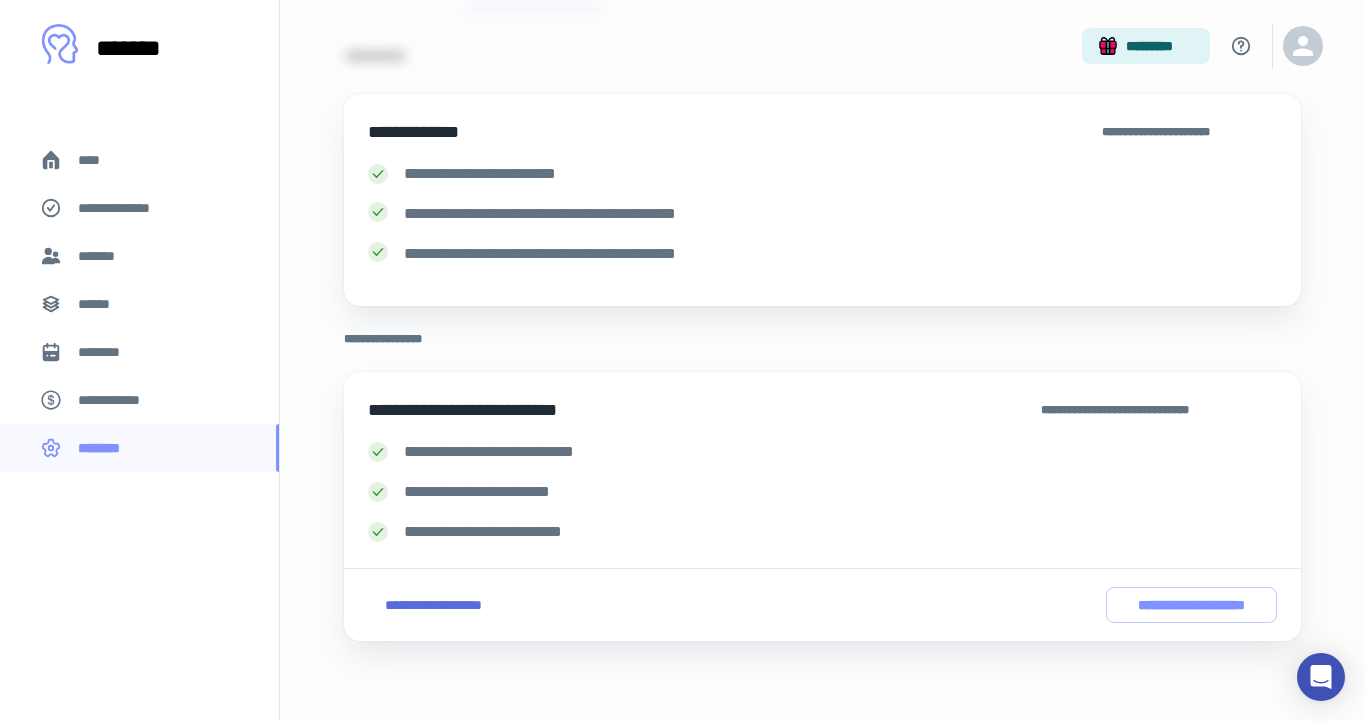 click on "**********" at bounding box center (127, 208) 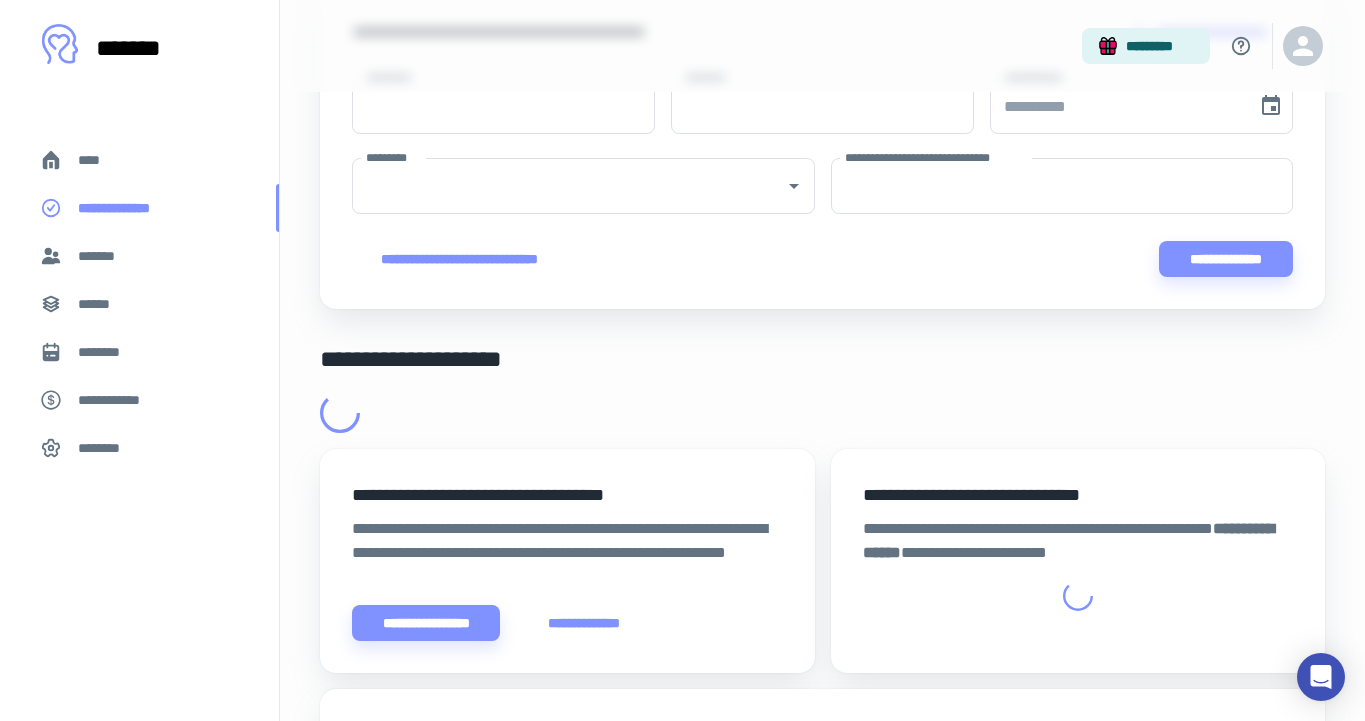 scroll, scrollTop: 0, scrollLeft: 0, axis: both 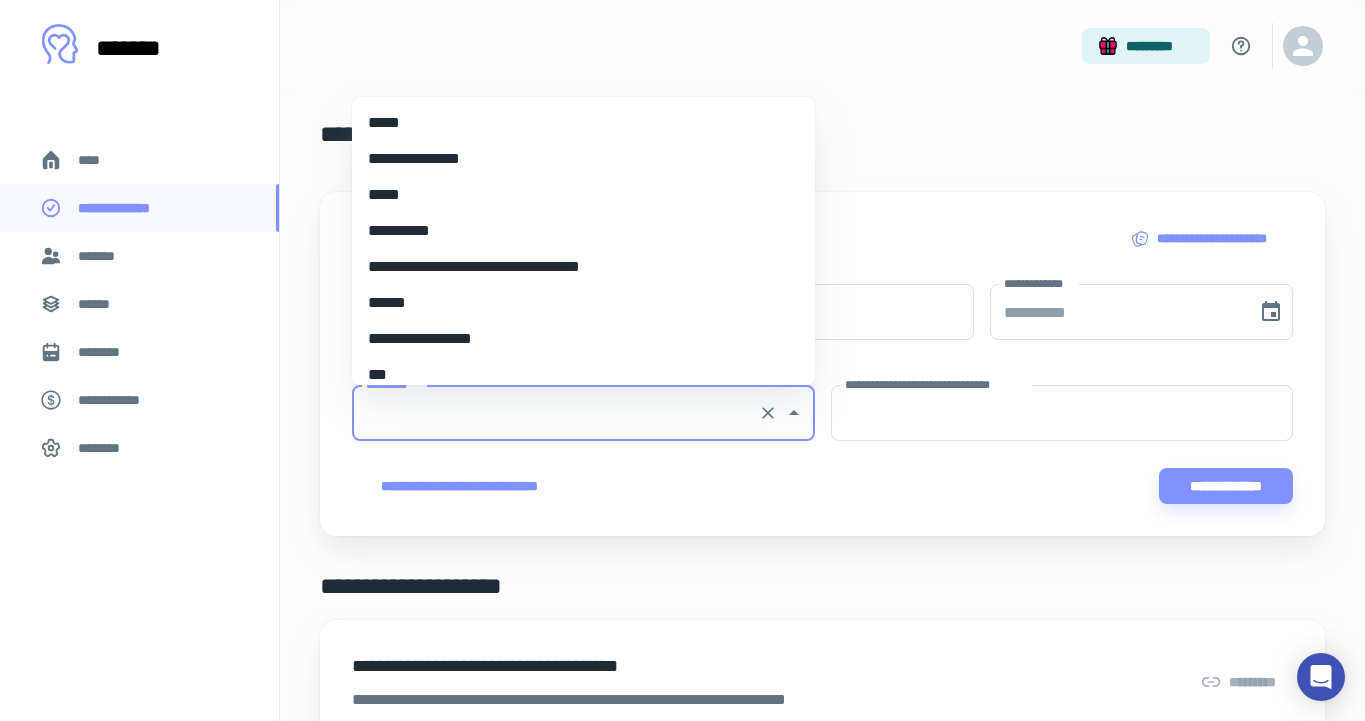 click on "*********" at bounding box center (583, 413) 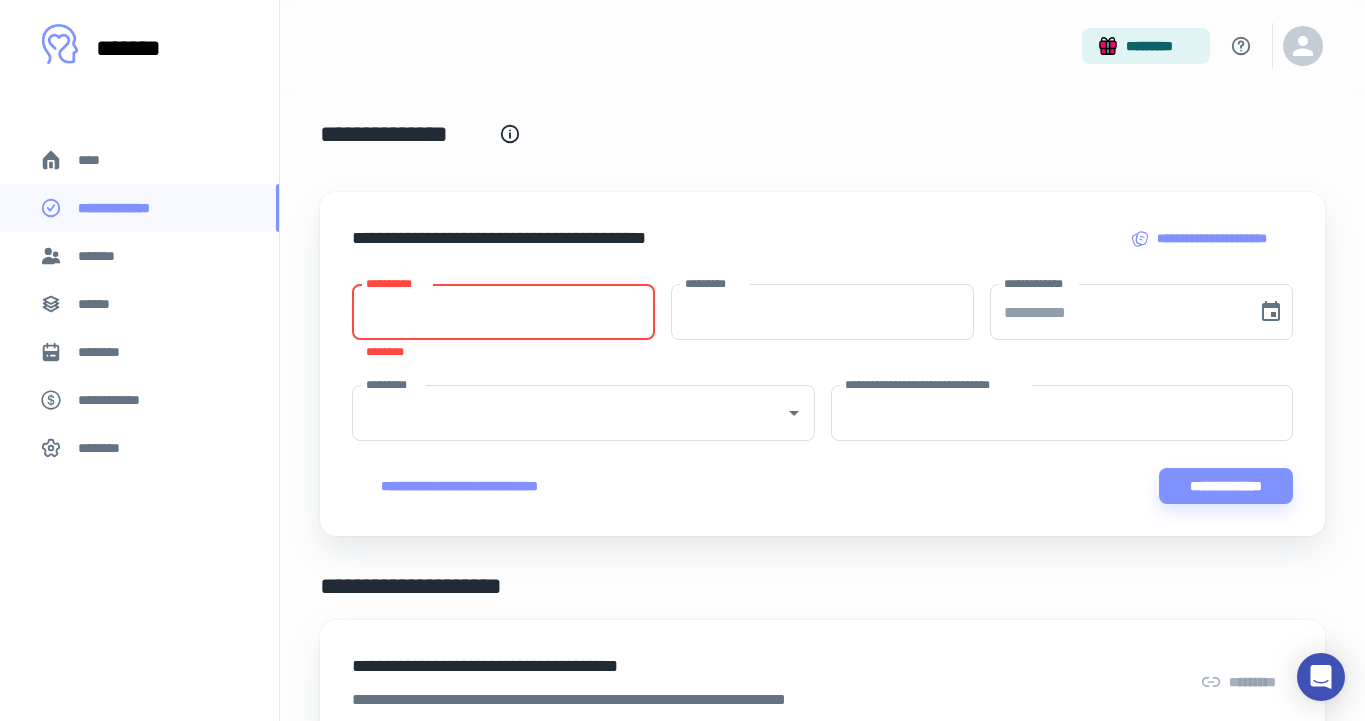 click on "**********" at bounding box center (503, 312) 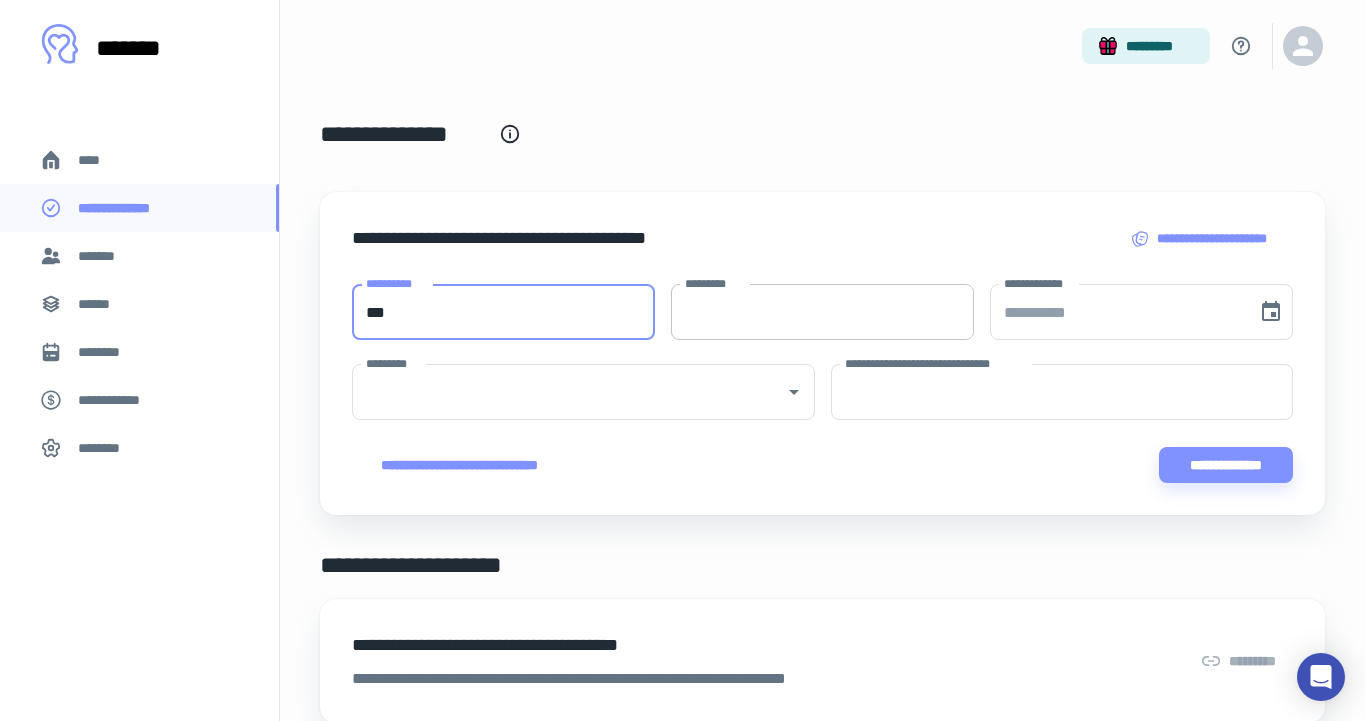 type on "***" 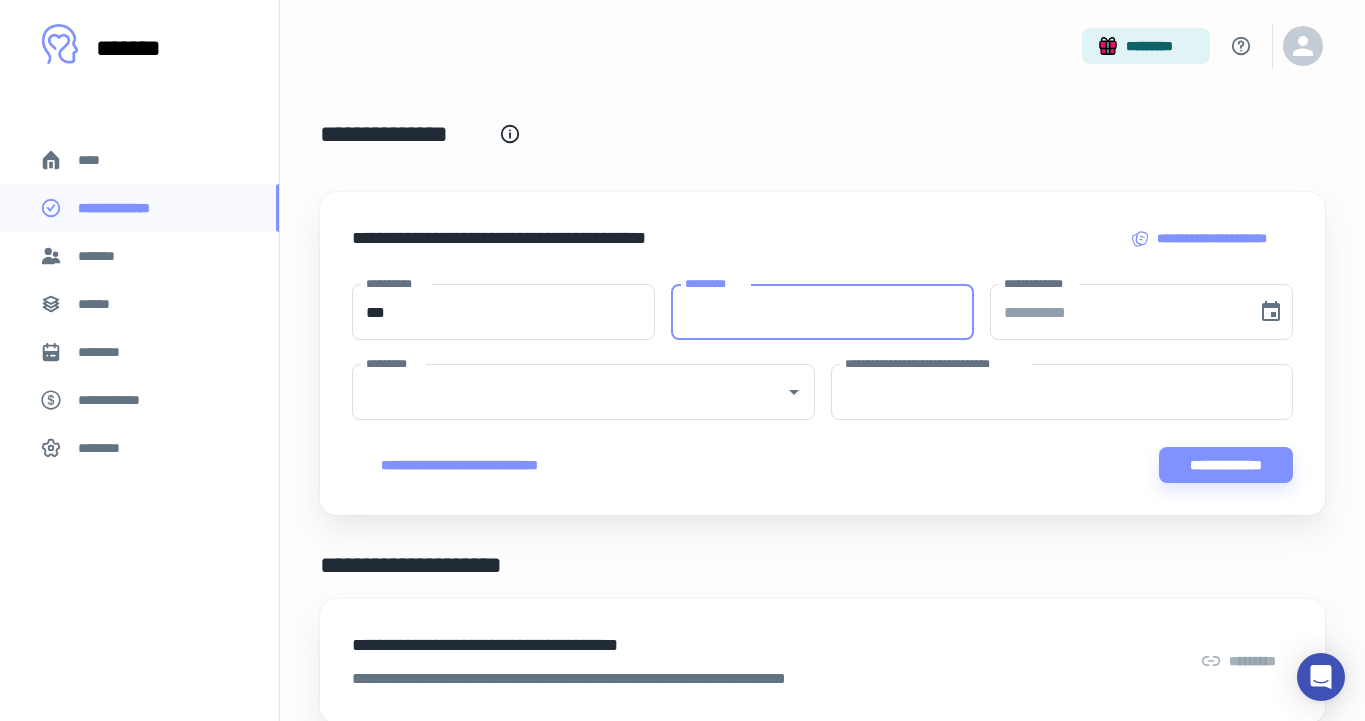 paste on "********" 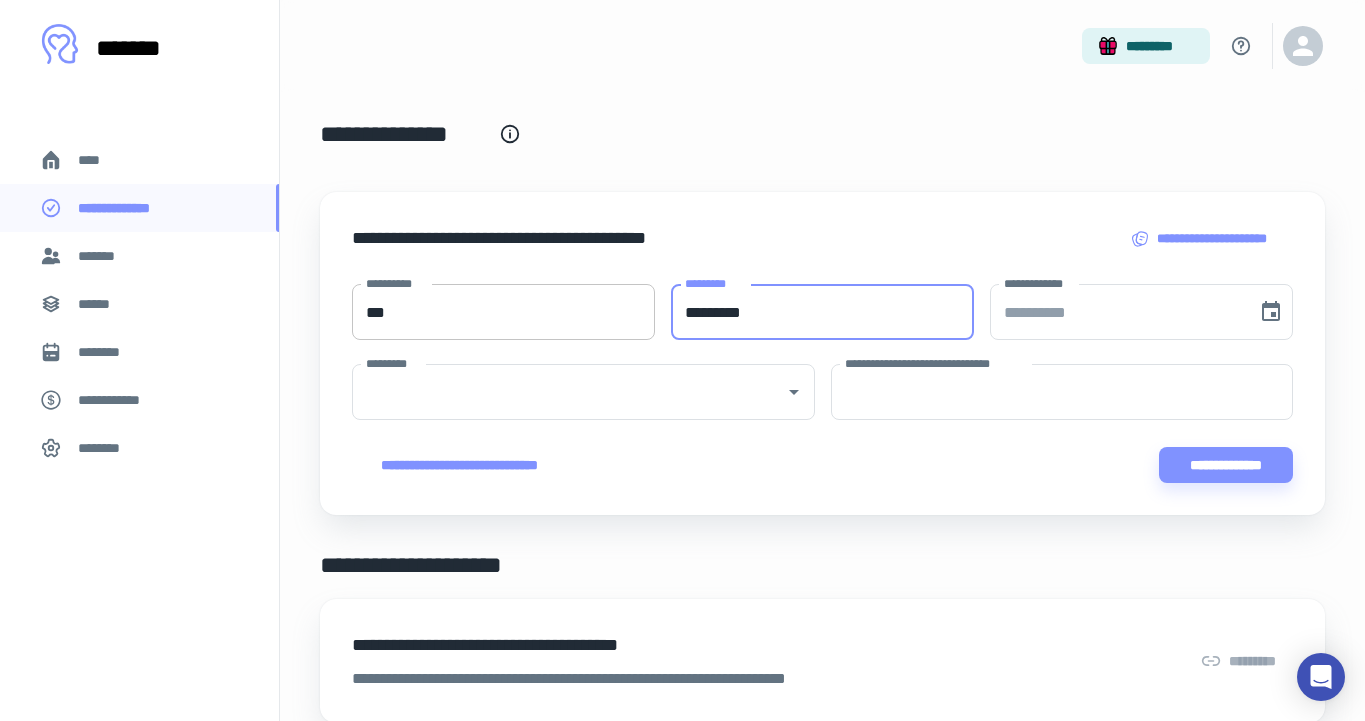 type on "********" 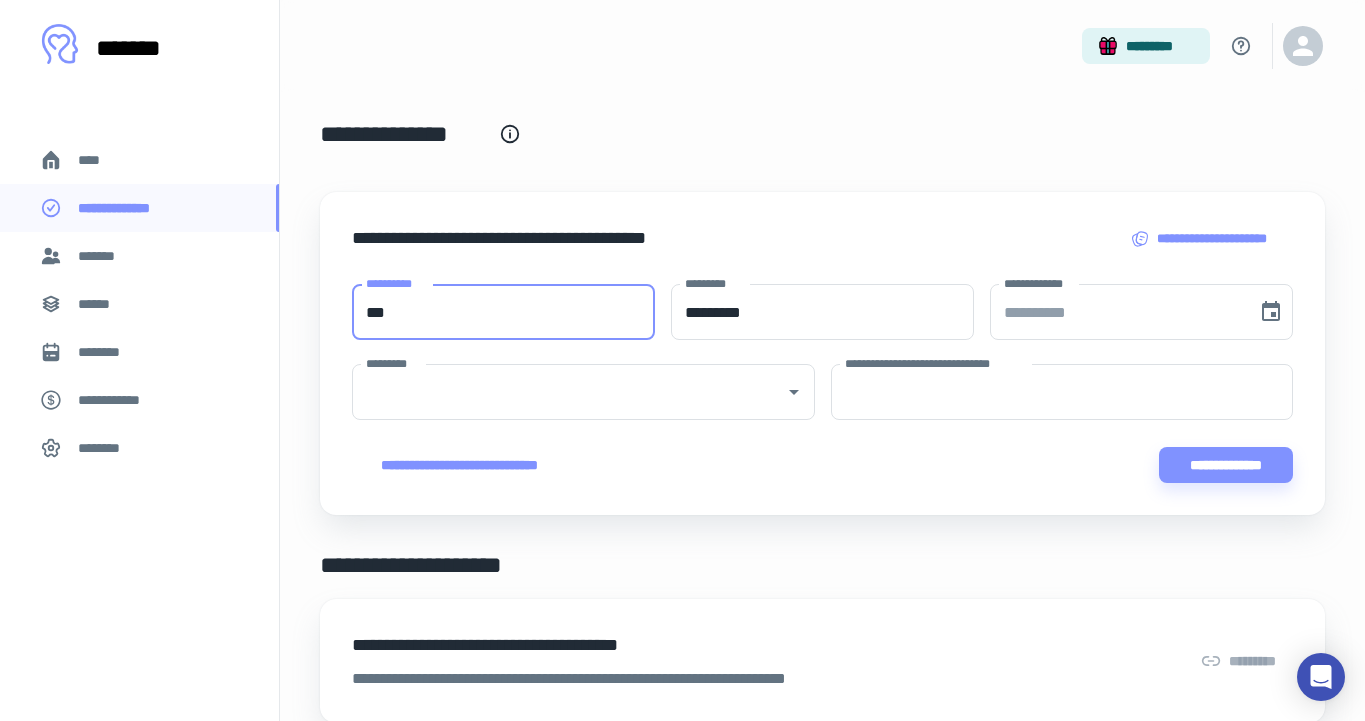 click on "***" at bounding box center (503, 312) 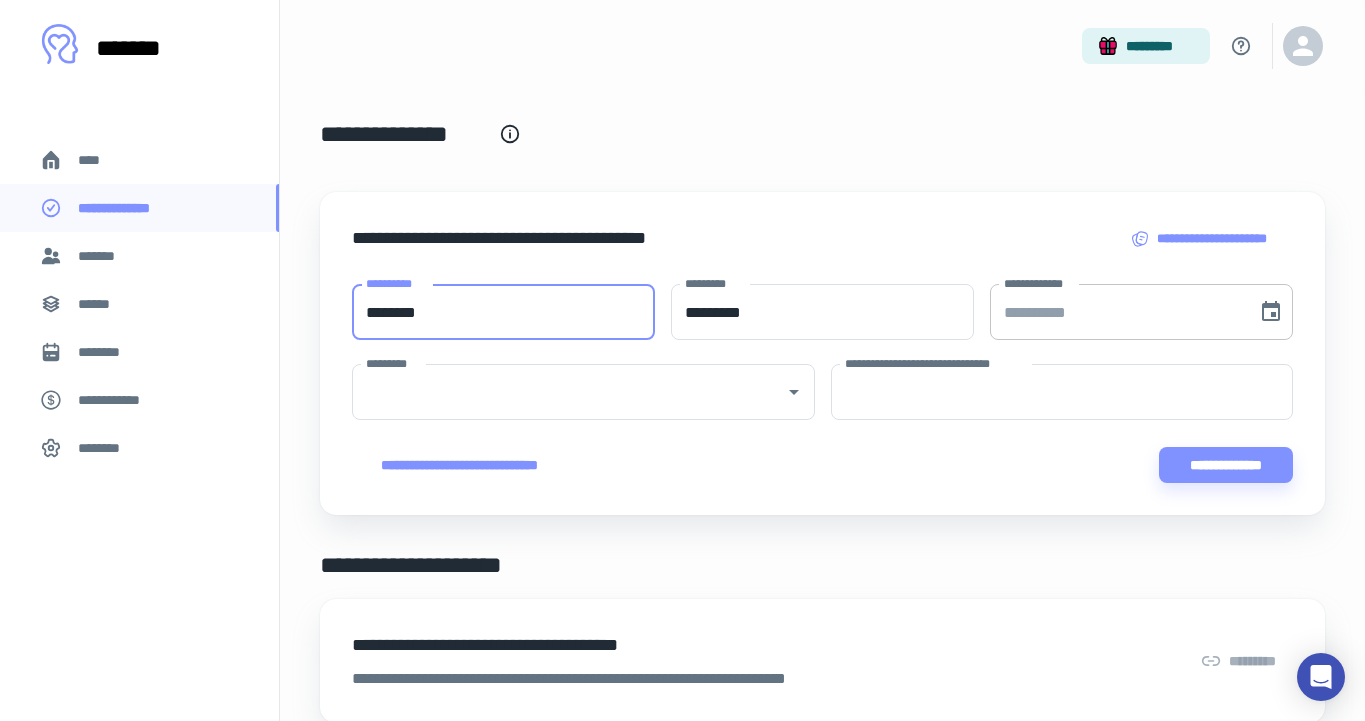 type on "********" 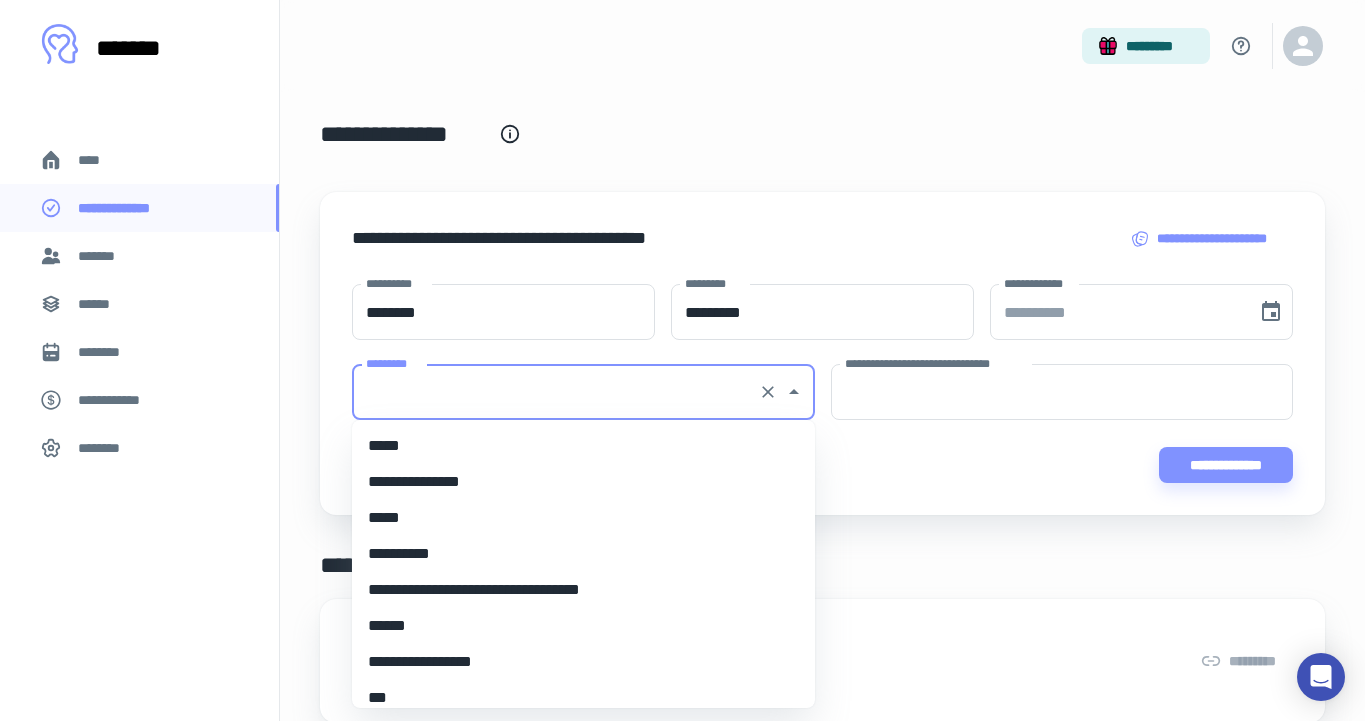 click on "*********" at bounding box center (555, 392) 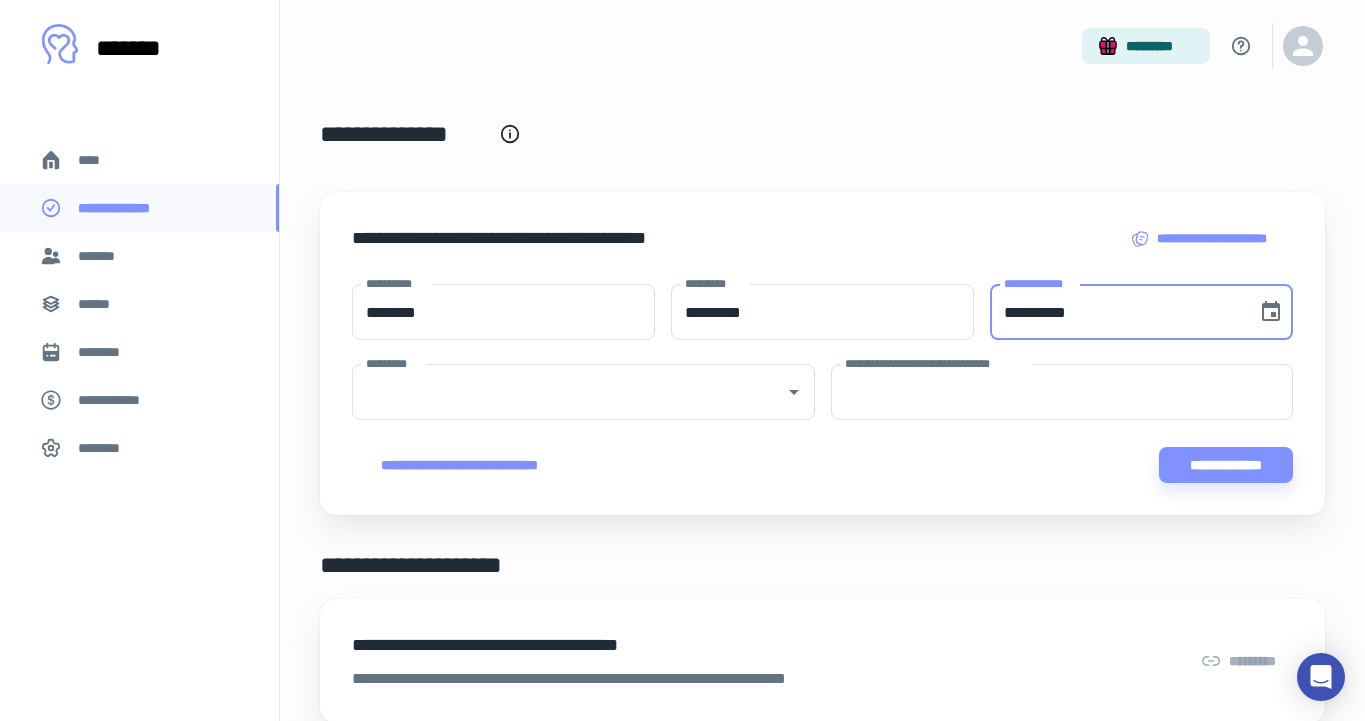 click on "**********" at bounding box center [1116, 312] 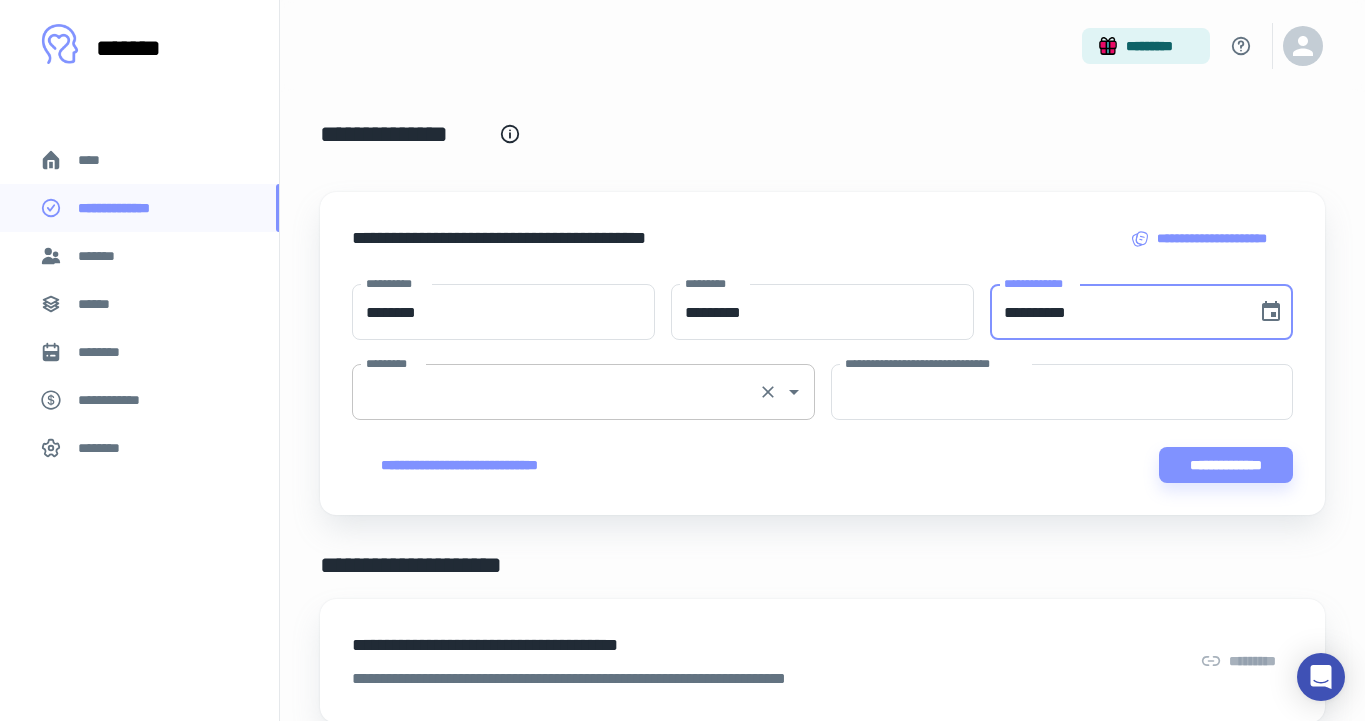 click on "*********" at bounding box center (555, 392) 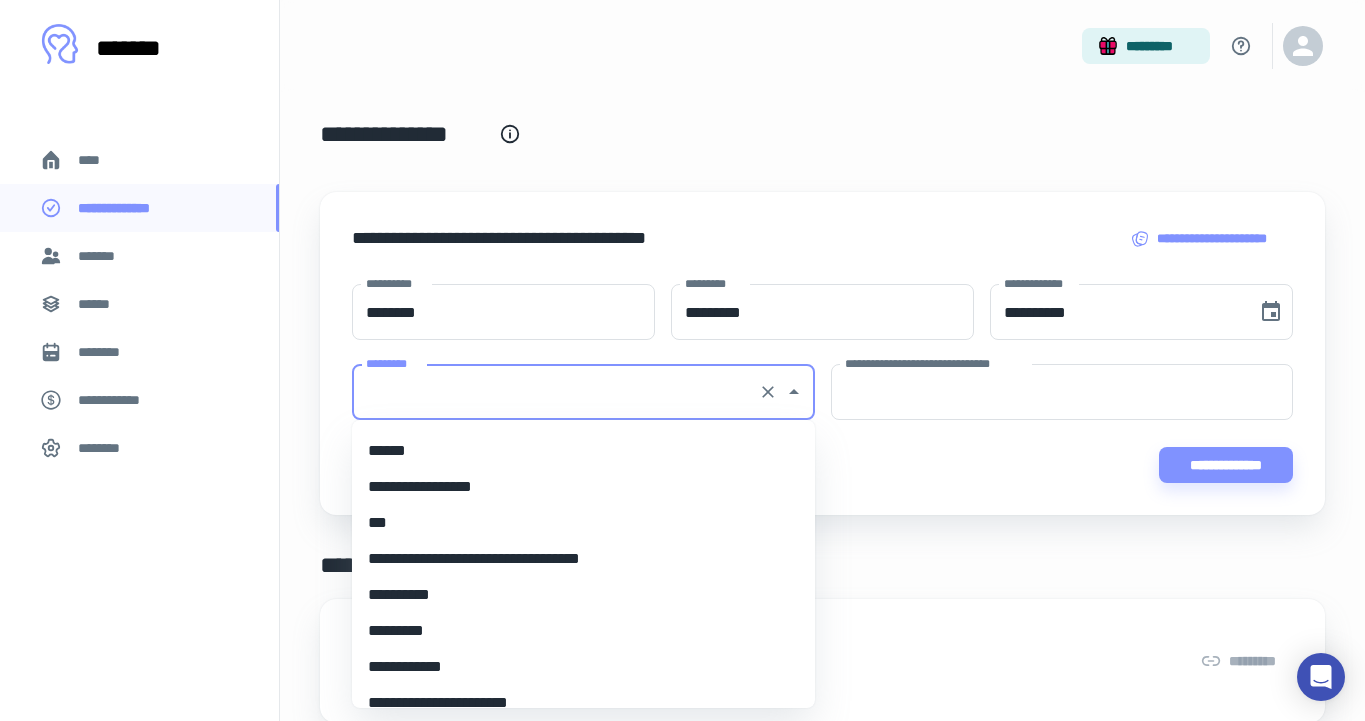 scroll, scrollTop: 111, scrollLeft: 0, axis: vertical 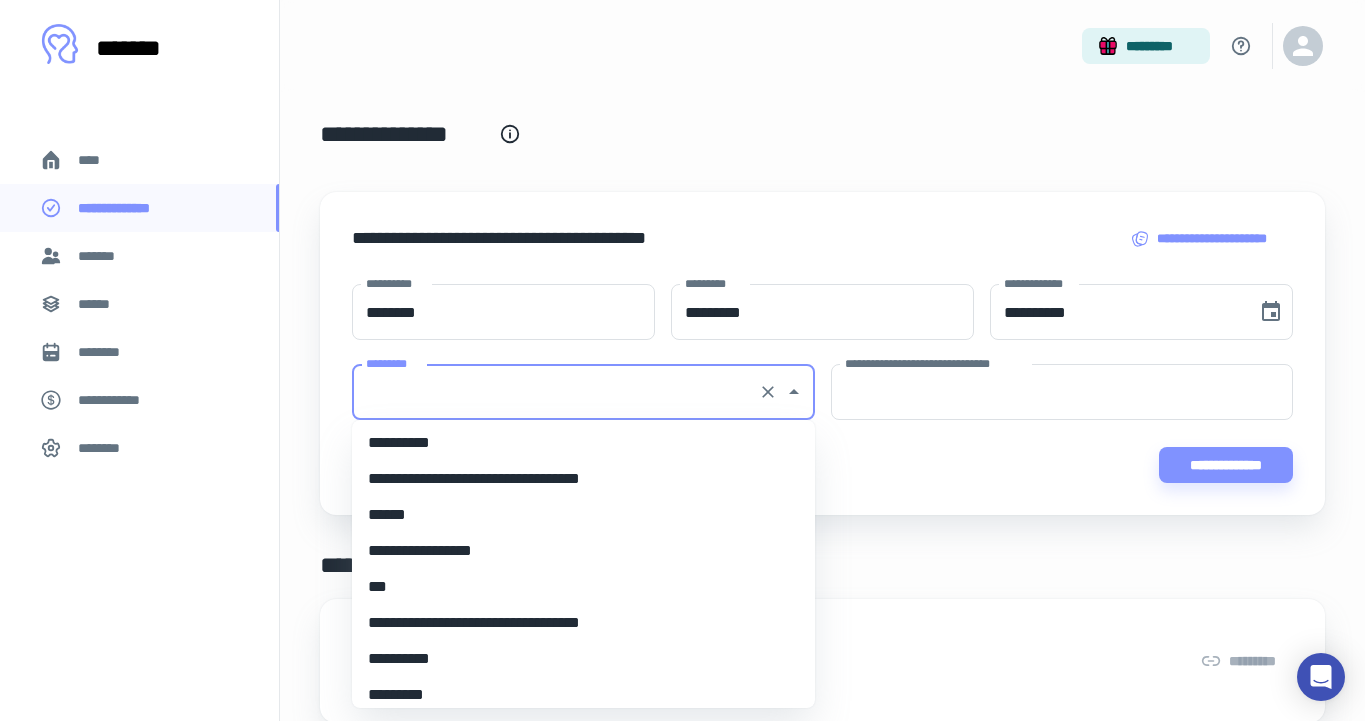 click on "**********" at bounding box center [583, 551] 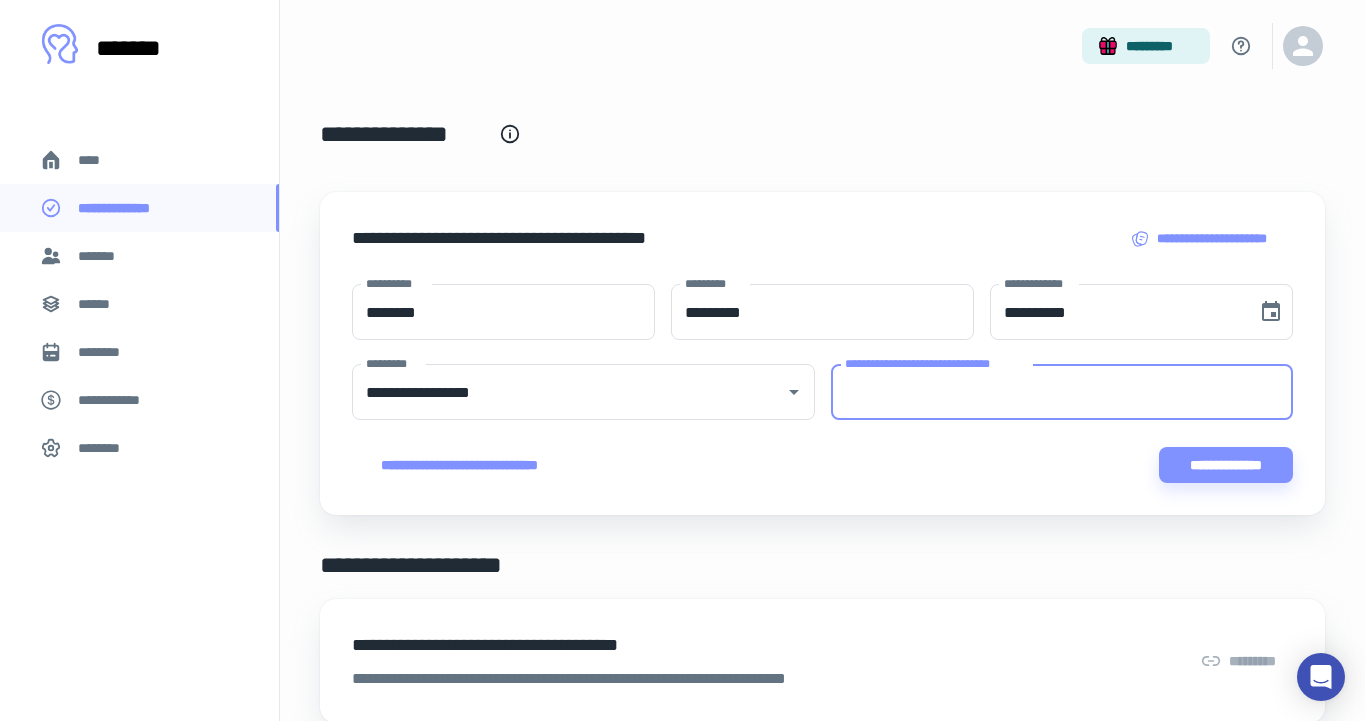 click on "**********" at bounding box center [1062, 392] 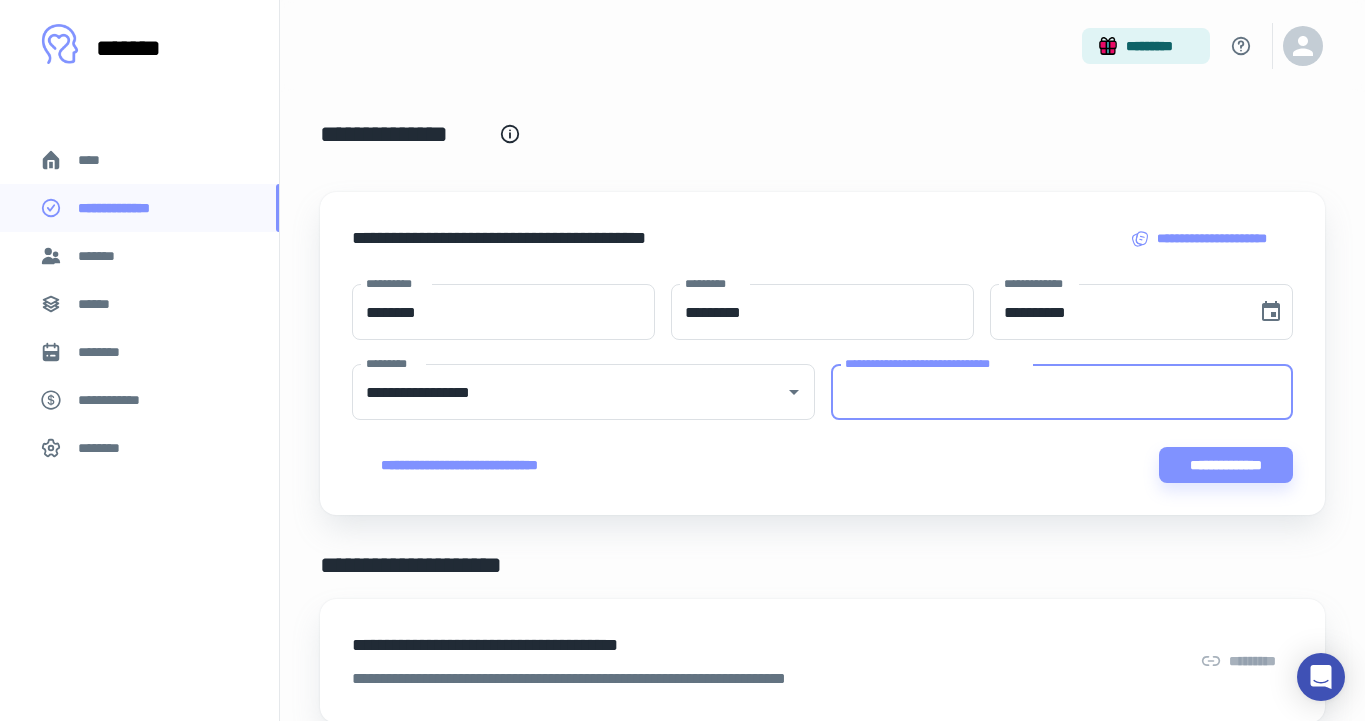 paste on "*********" 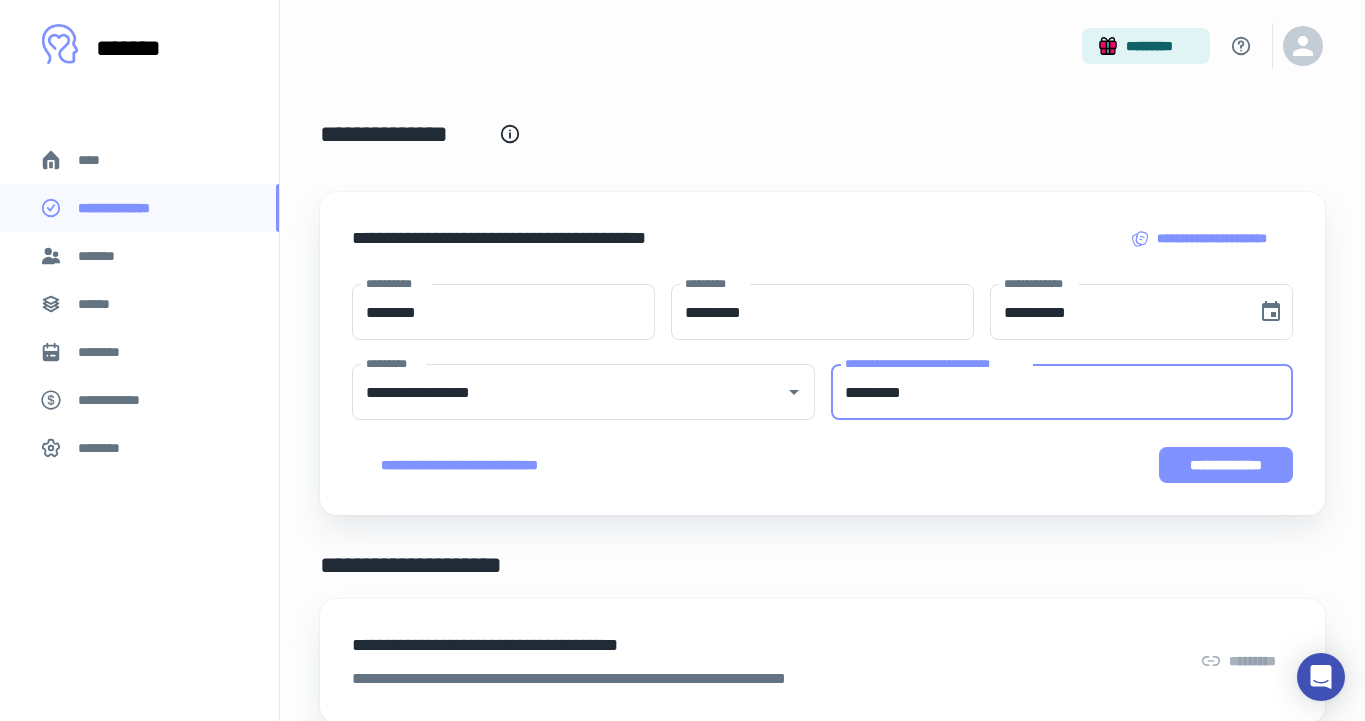 type on "*********" 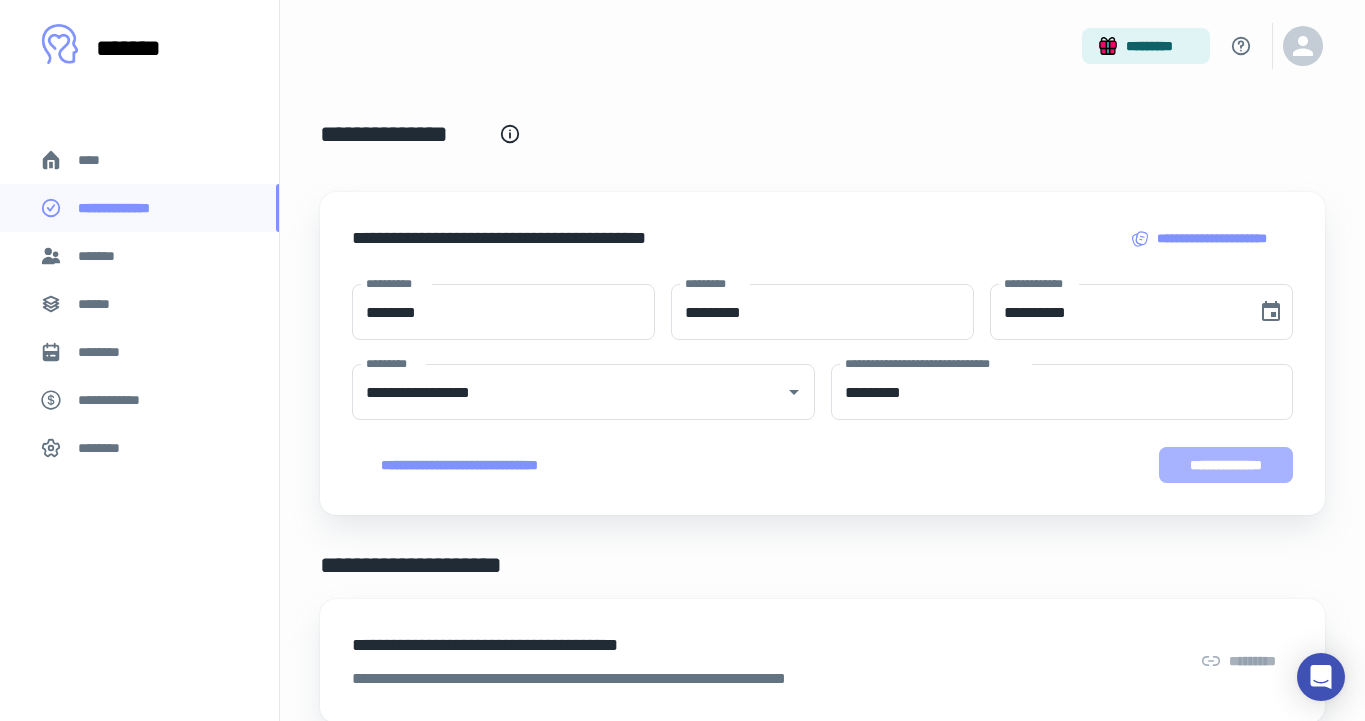 click on "**********" at bounding box center (1226, 465) 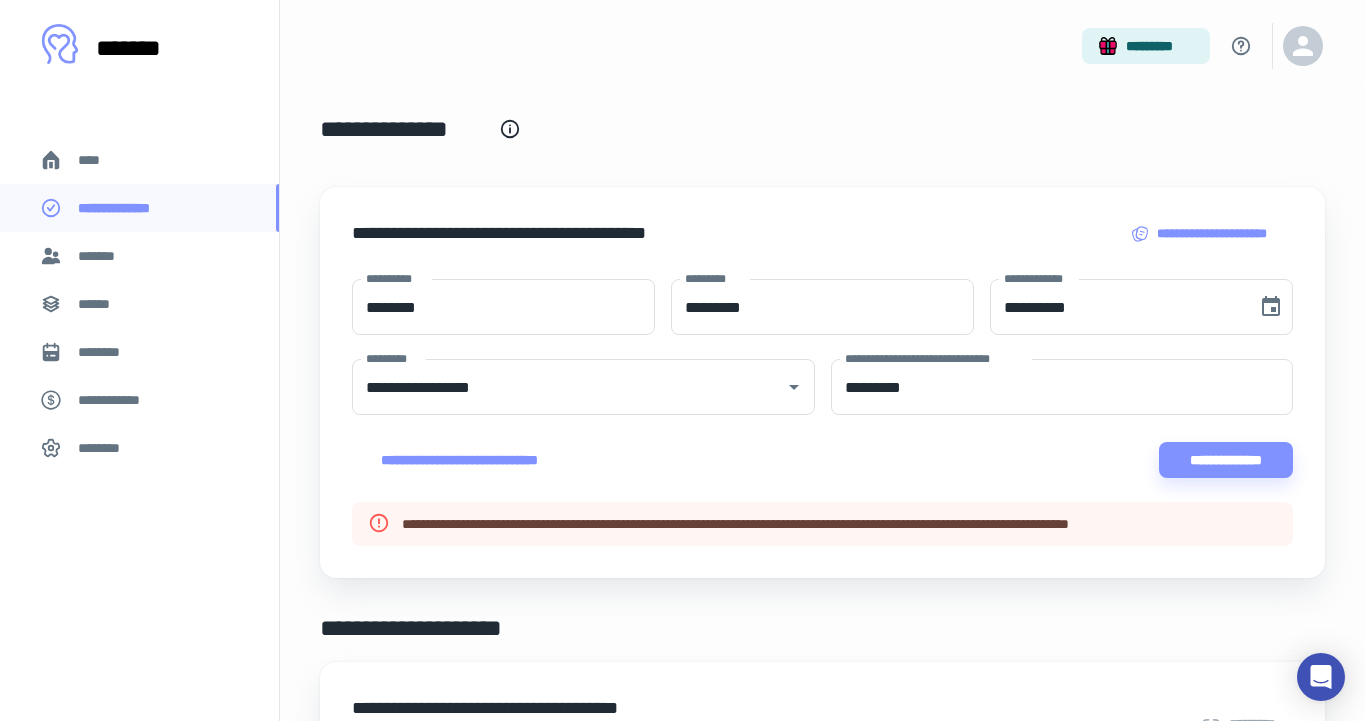 scroll, scrollTop: 0, scrollLeft: 0, axis: both 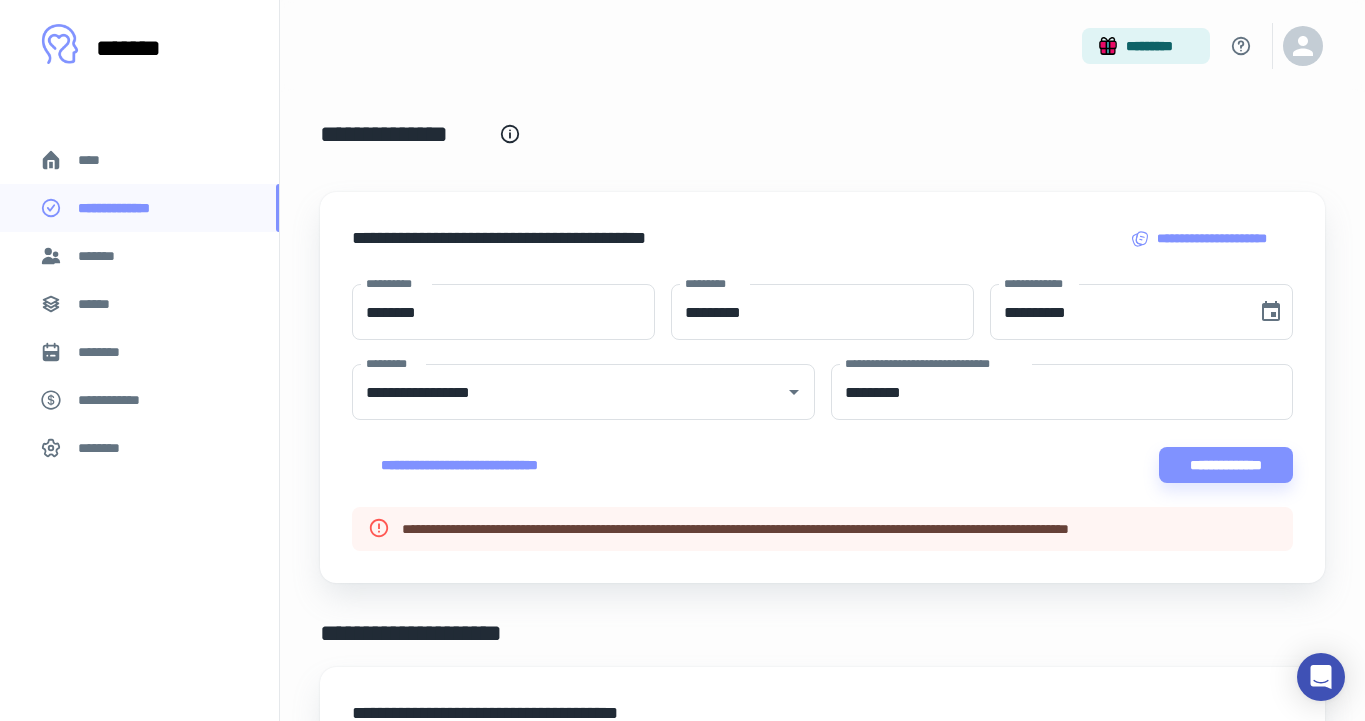click on "*******" at bounding box center (139, 256) 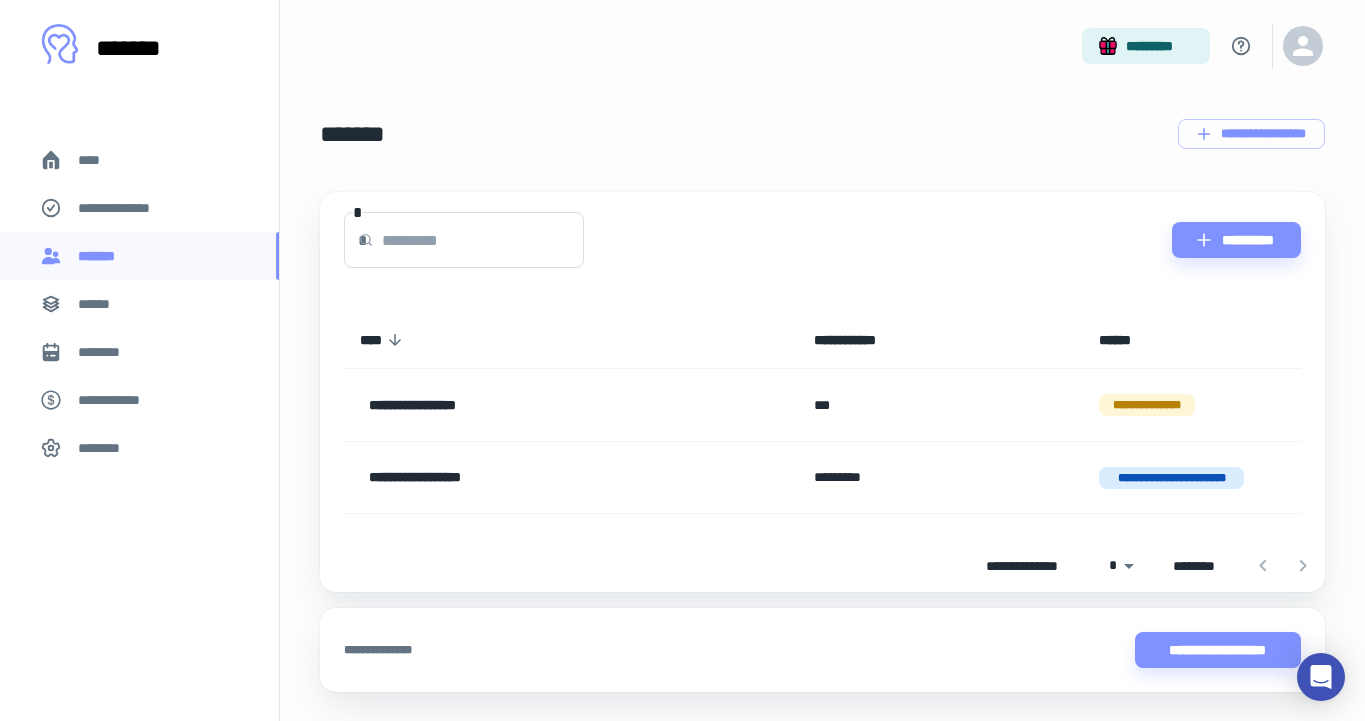 scroll, scrollTop: 0, scrollLeft: 0, axis: both 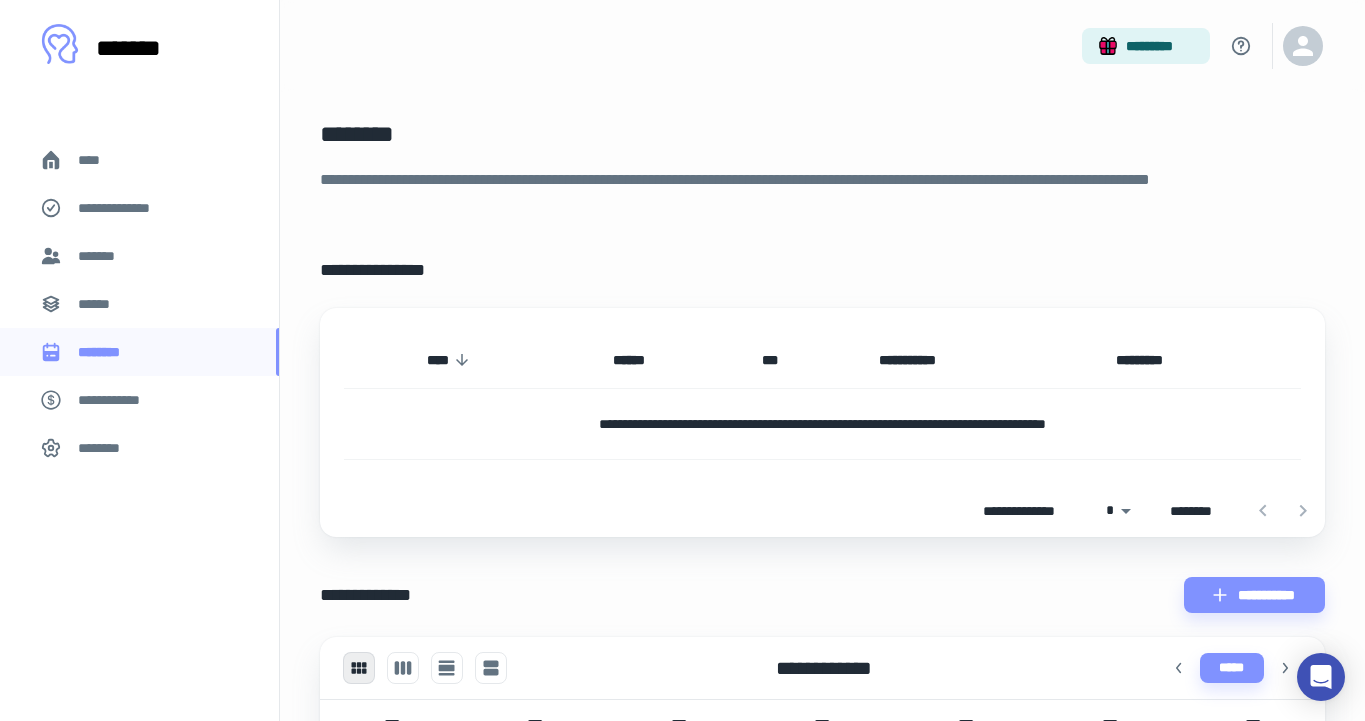 click on "**********" at bounding box center [119, 400] 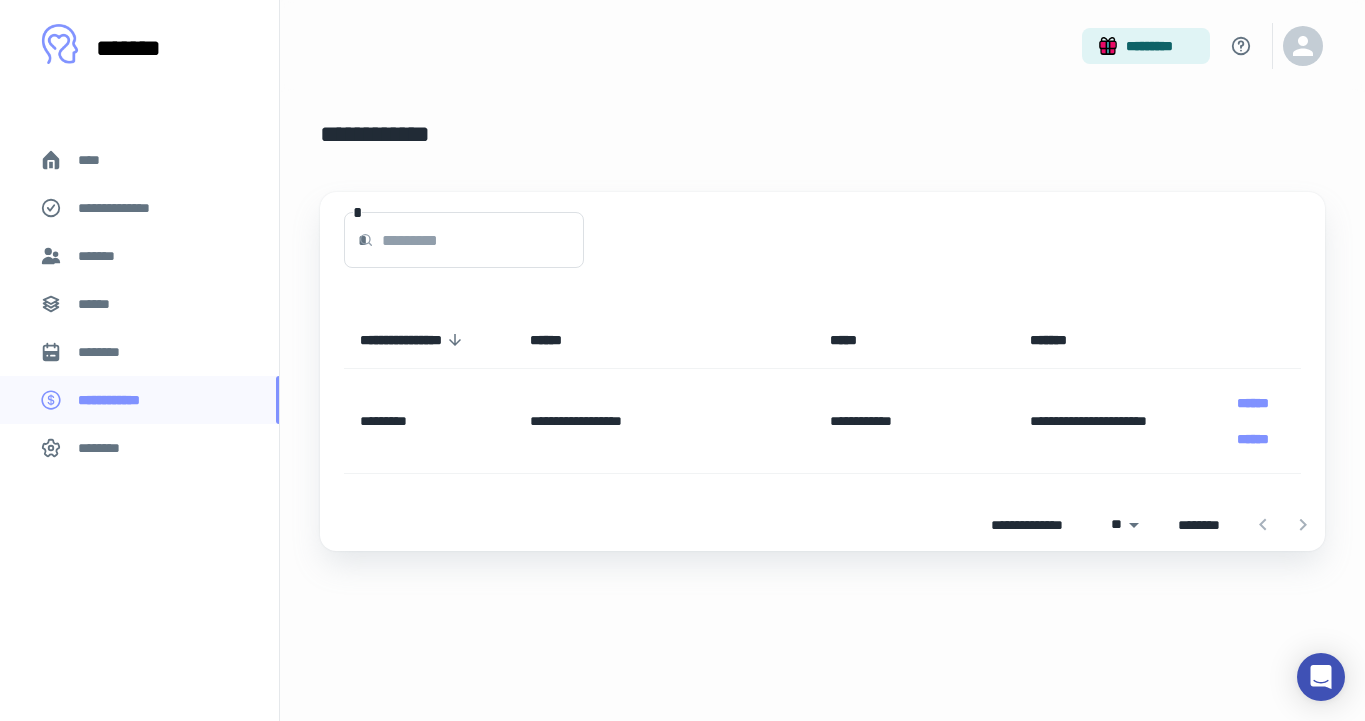 click on "****" at bounding box center (139, 160) 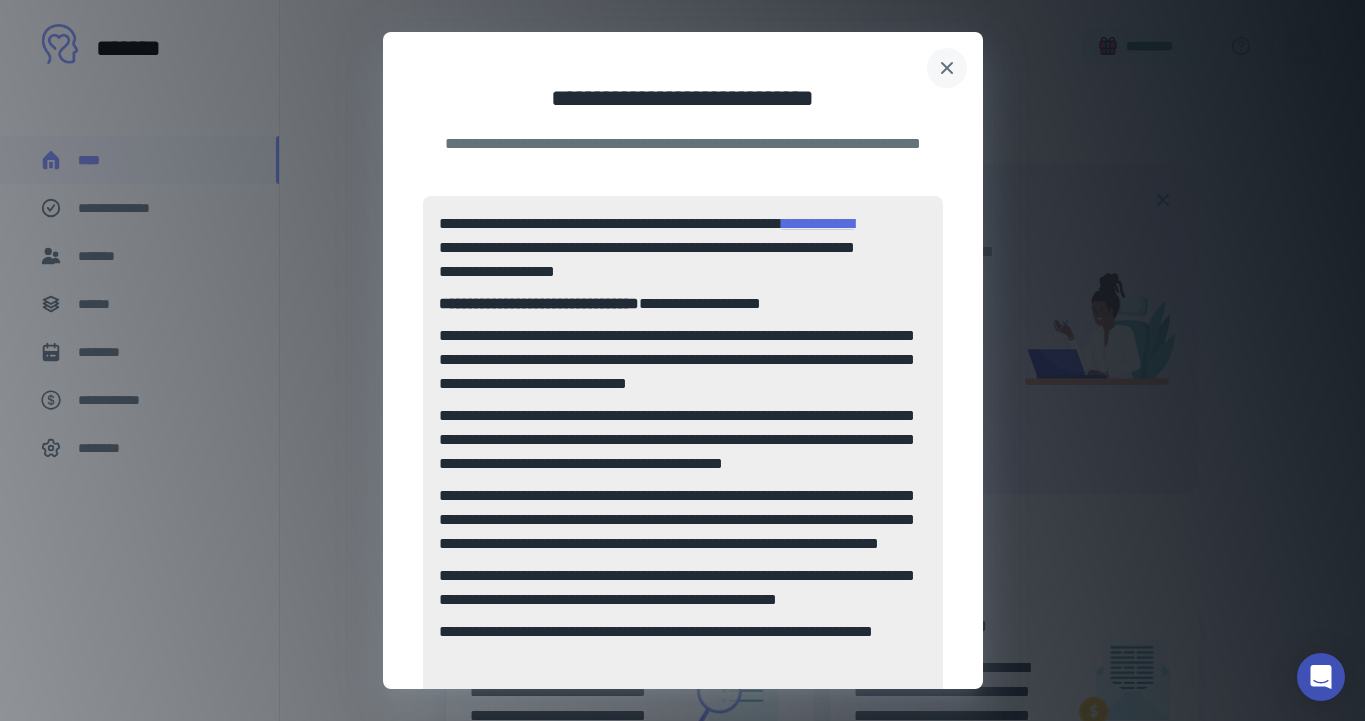 scroll, scrollTop: 0, scrollLeft: 0, axis: both 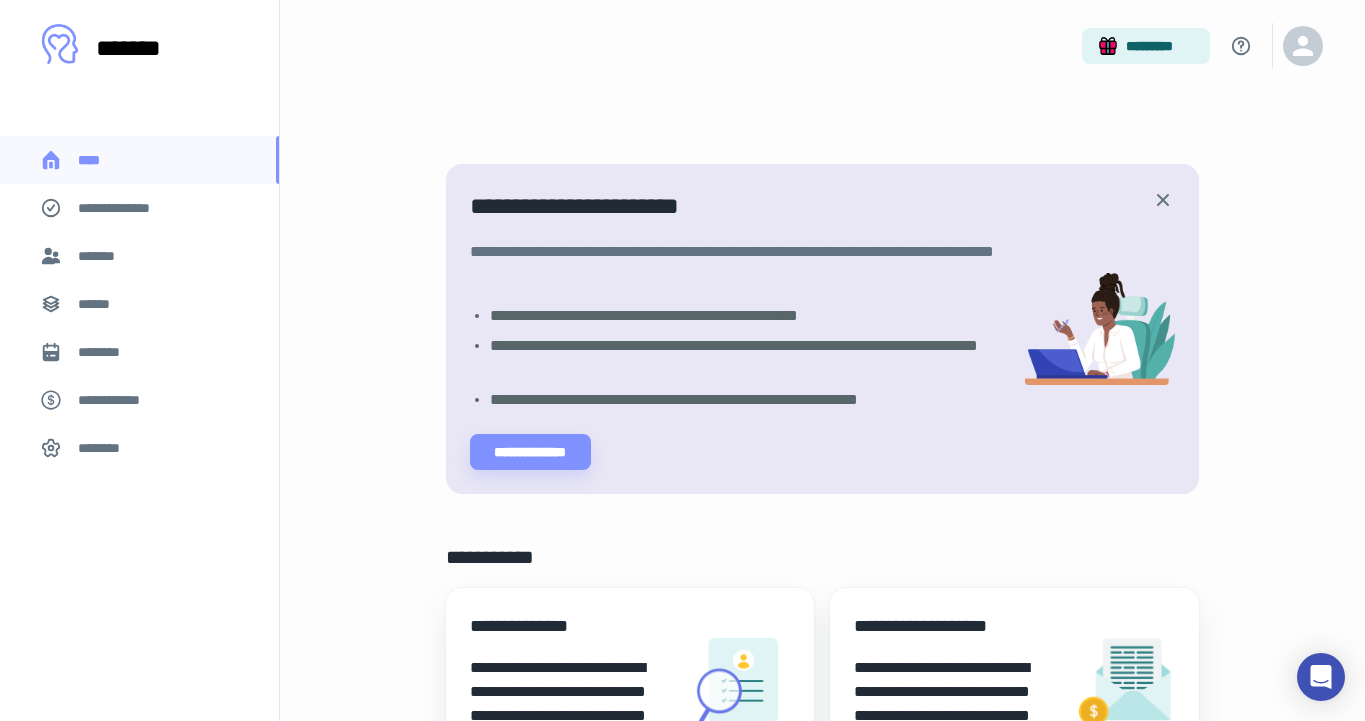 click on "**********" at bounding box center (139, 400) 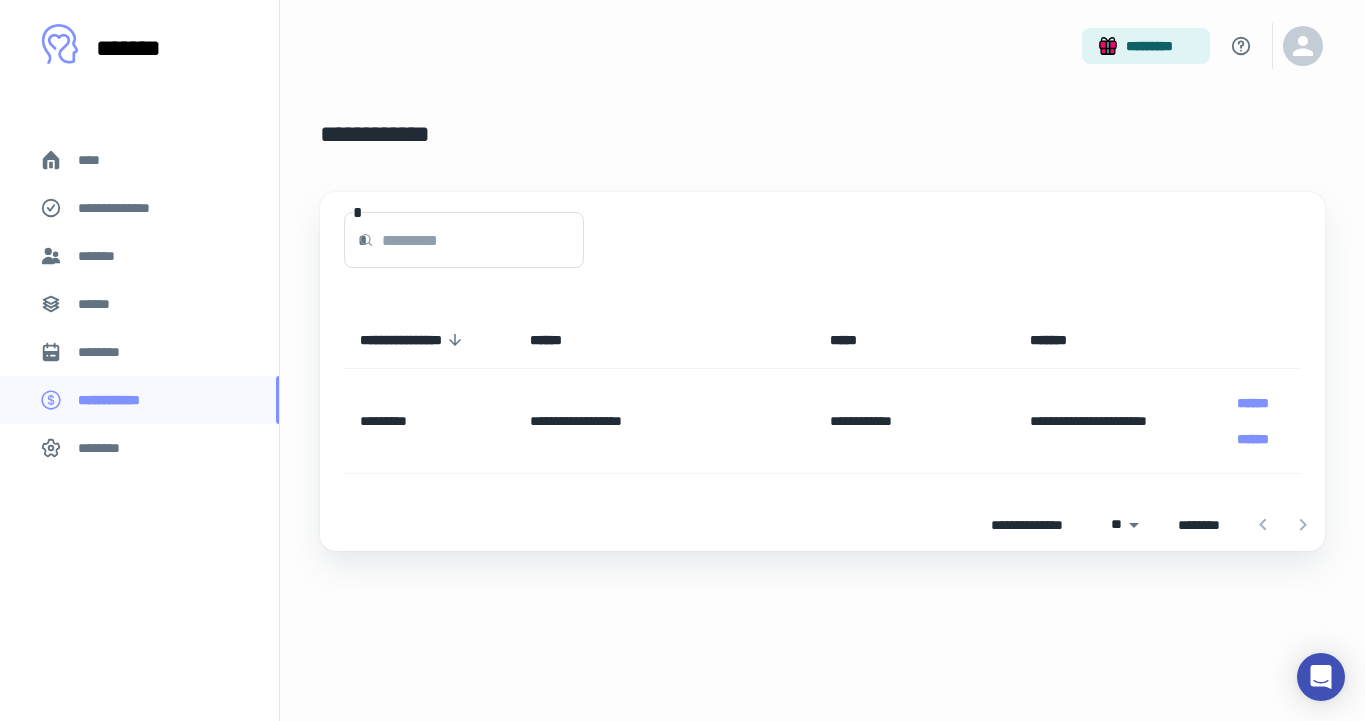 click on "**********" at bounding box center (139, 208) 